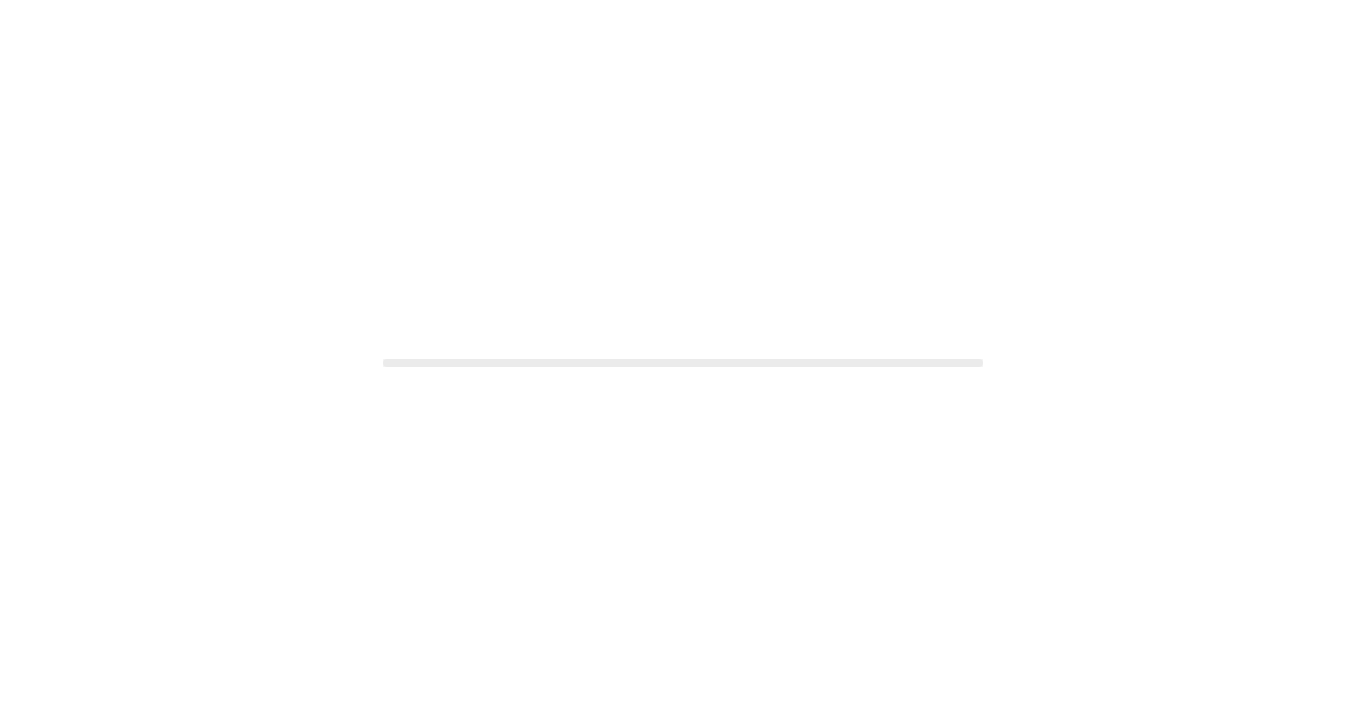 scroll, scrollTop: 0, scrollLeft: 0, axis: both 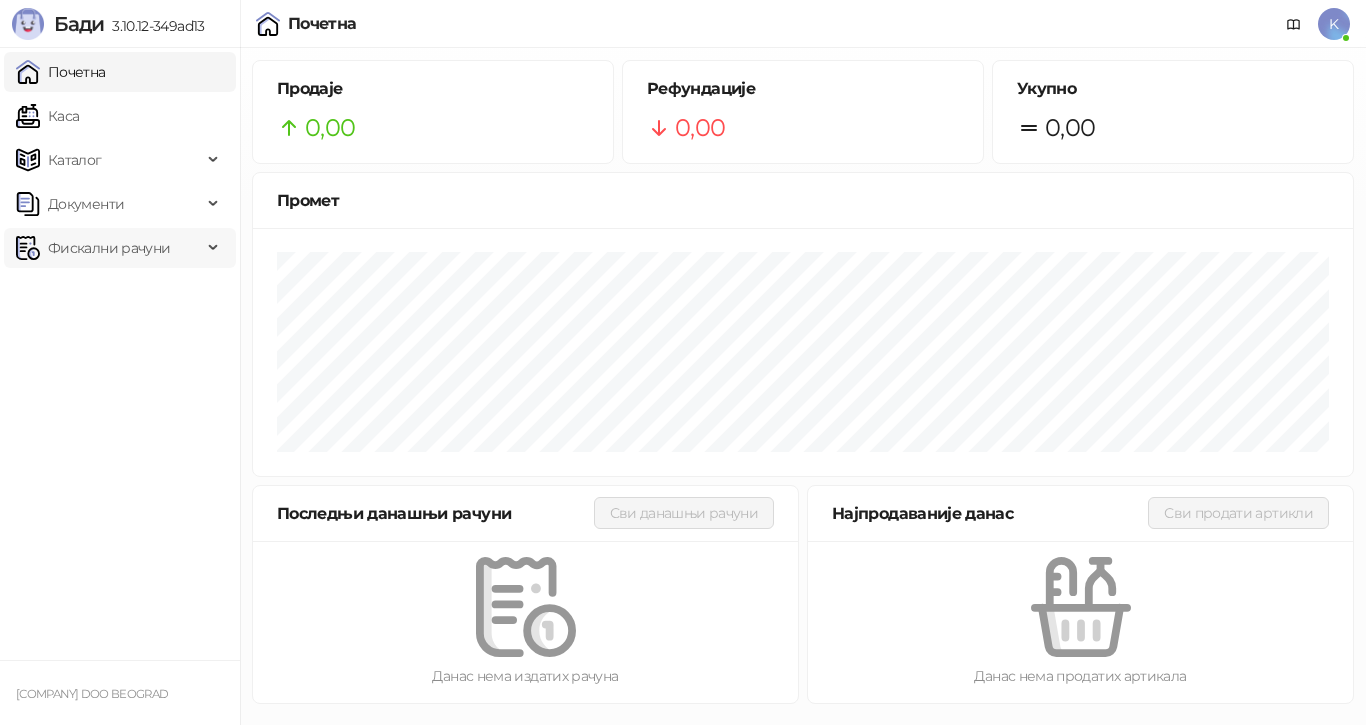 click on "Фискални рачуни" at bounding box center [109, 248] 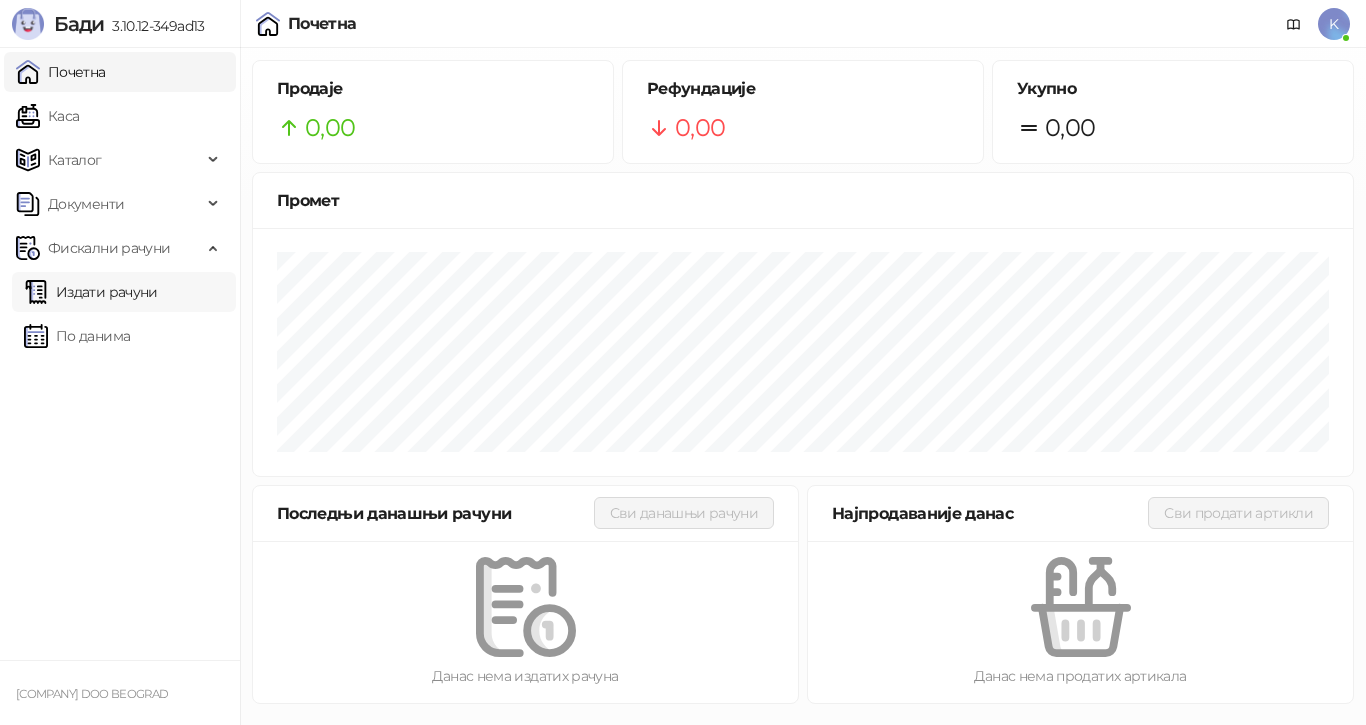click on "Издати рачуни" at bounding box center [91, 292] 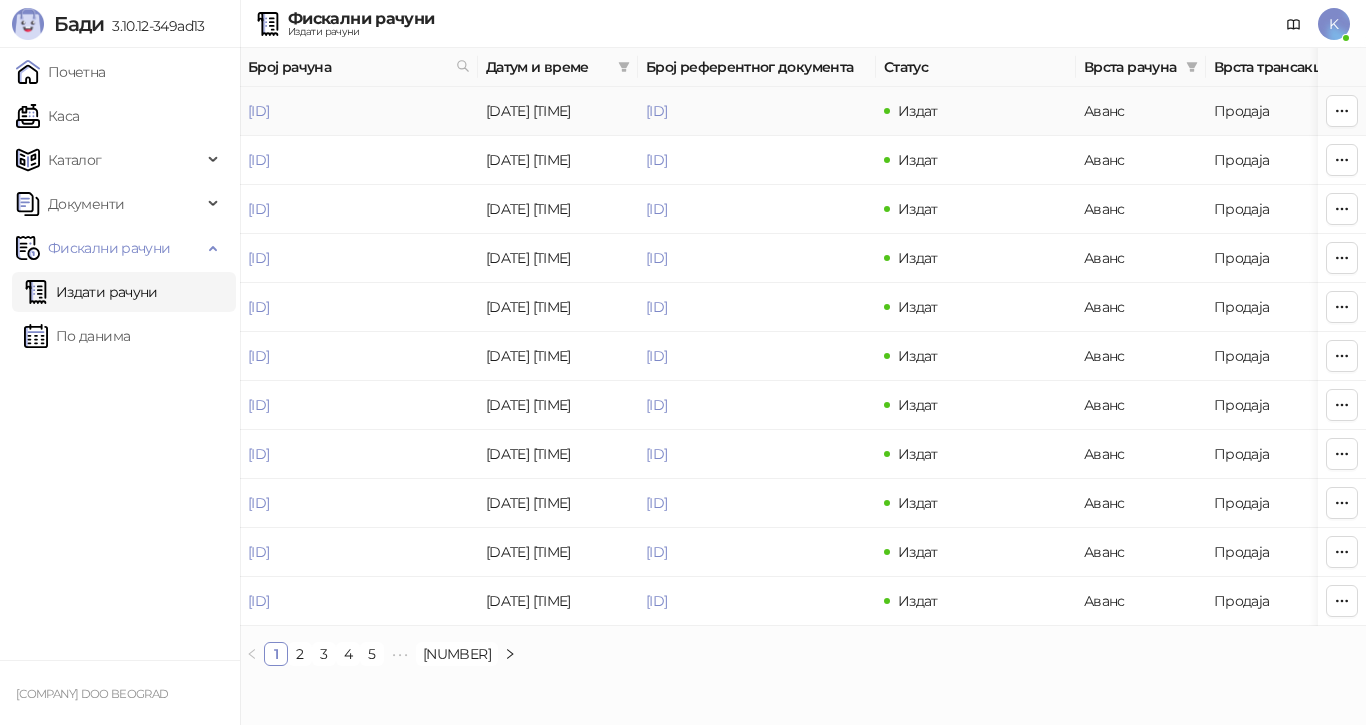 drag, startPoint x: 241, startPoint y: 110, endPoint x: 426, endPoint y: 120, distance: 185.27008 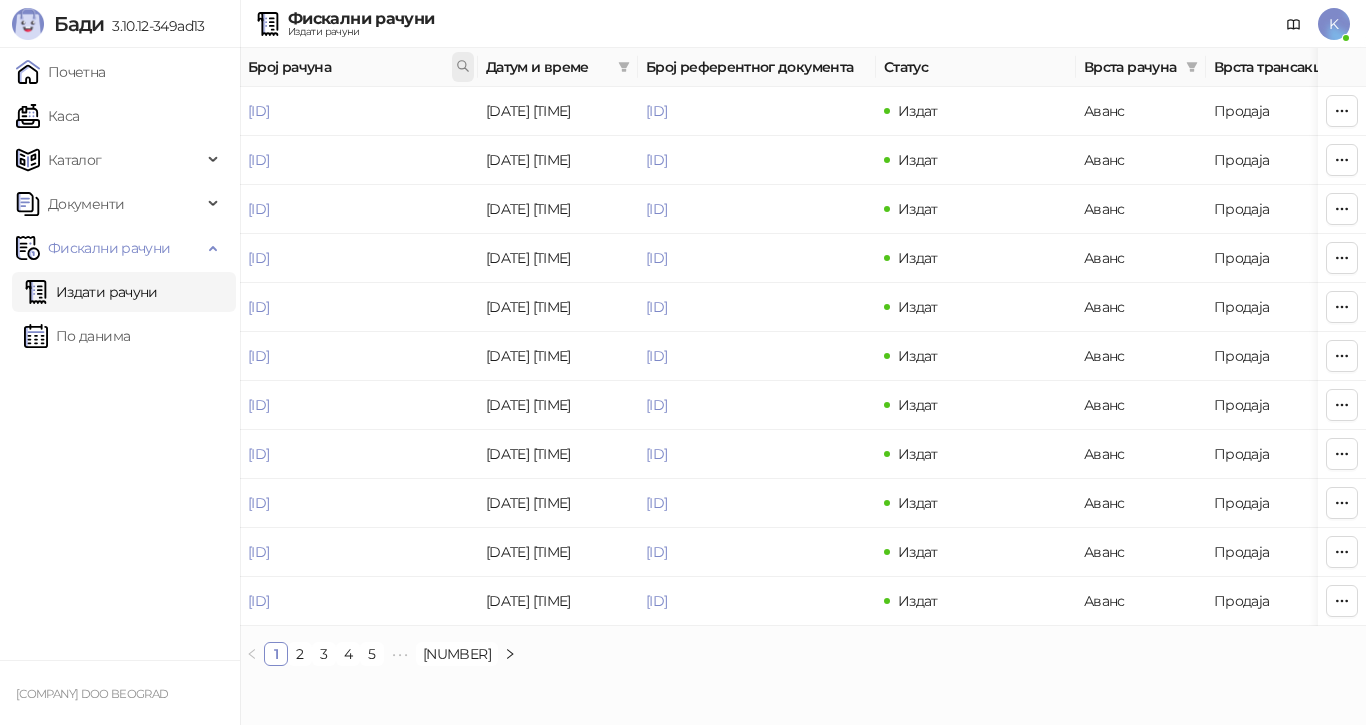 click 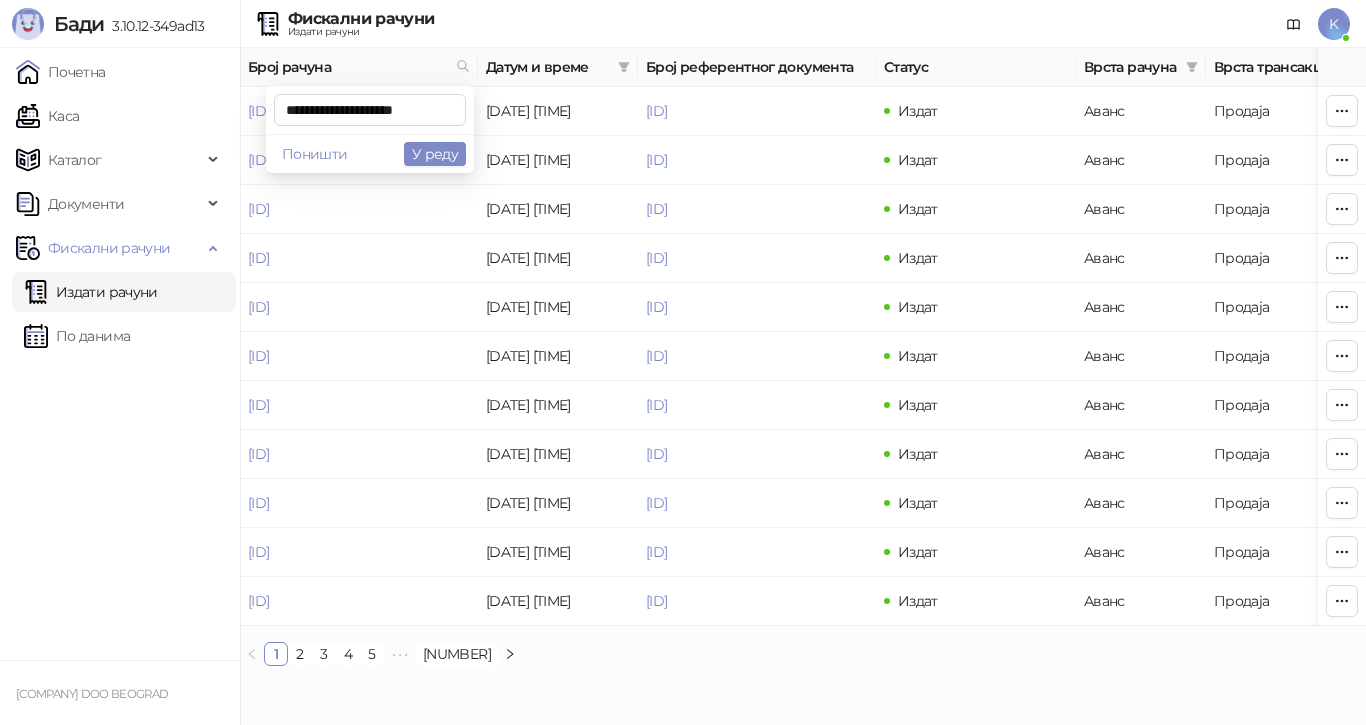 scroll, scrollTop: 0, scrollLeft: 3, axis: horizontal 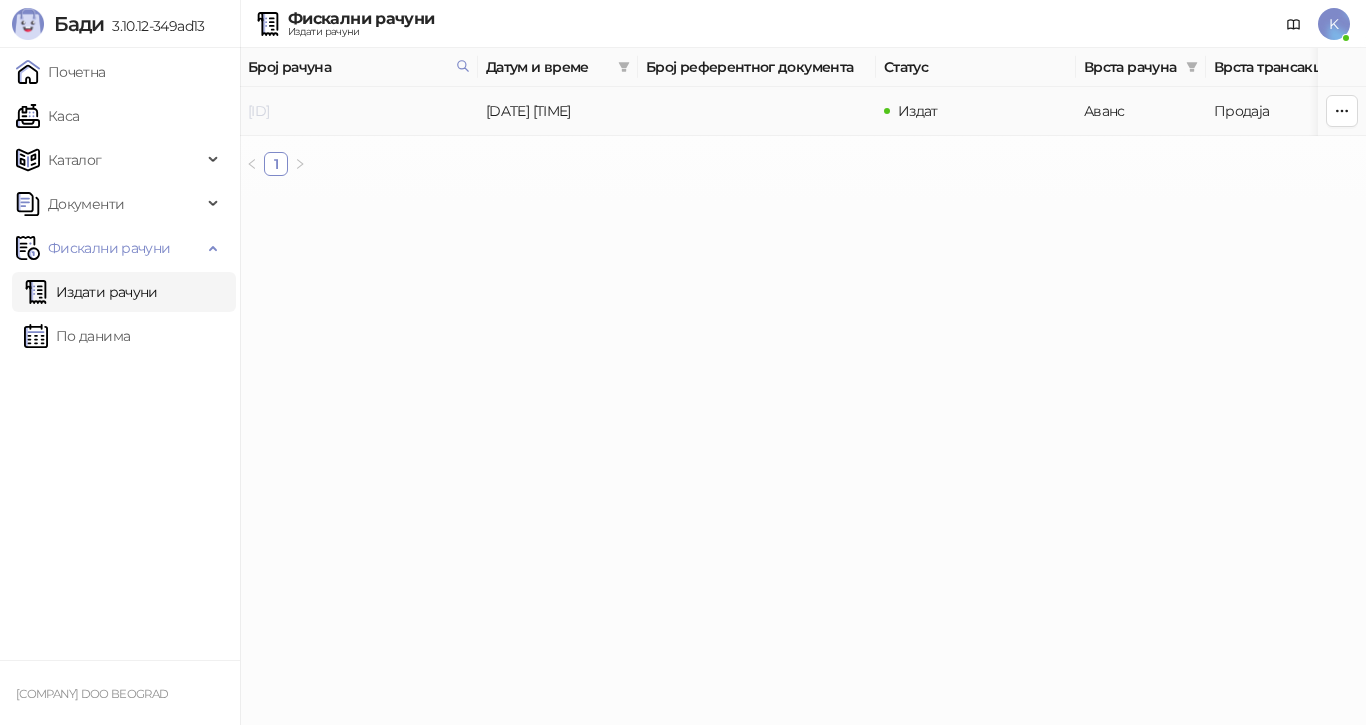 click on "[ID]" at bounding box center [258, 111] 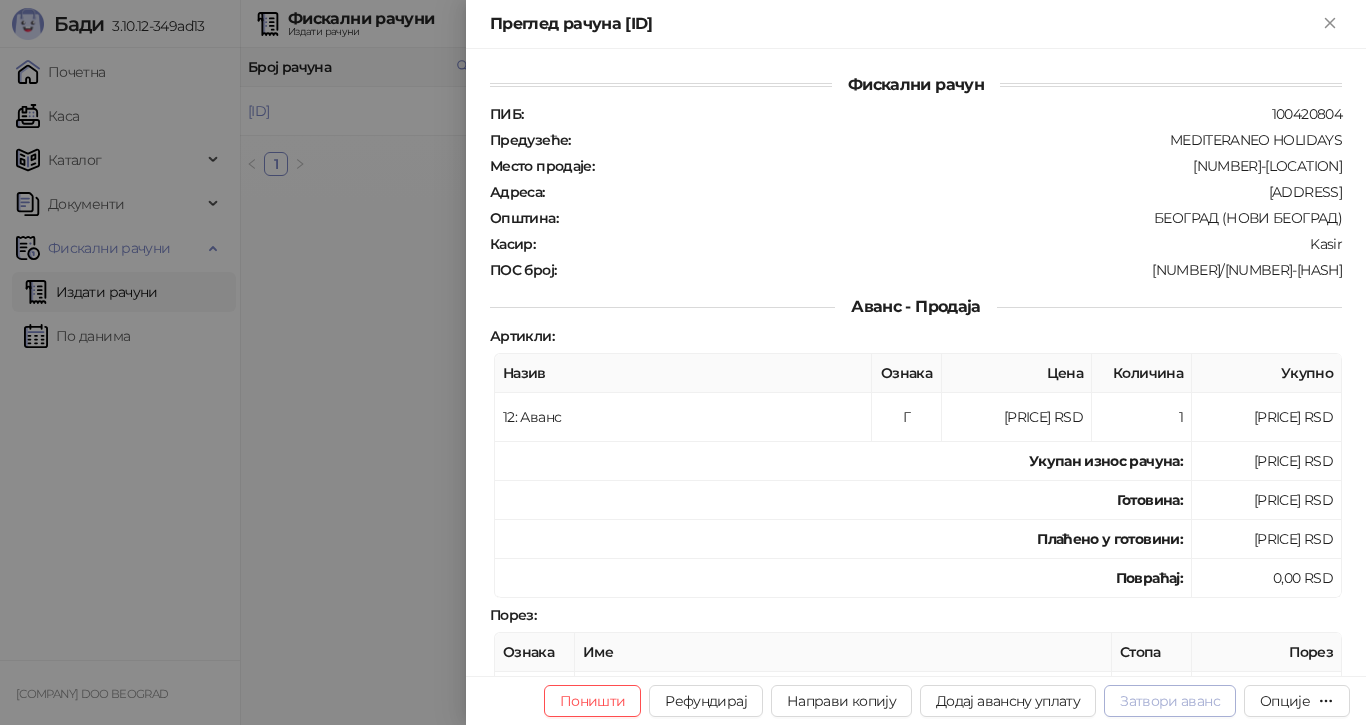 click on "Затвори аванс" at bounding box center (1170, 701) 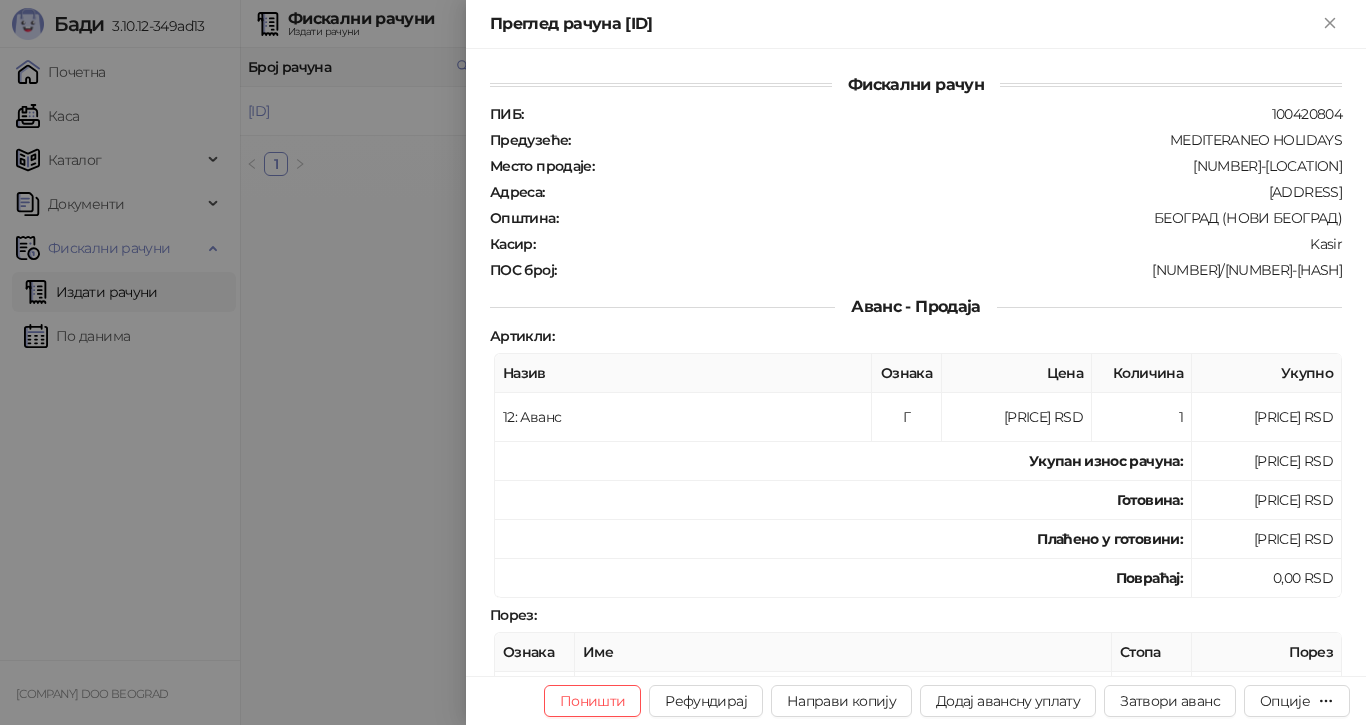 type on "**********" 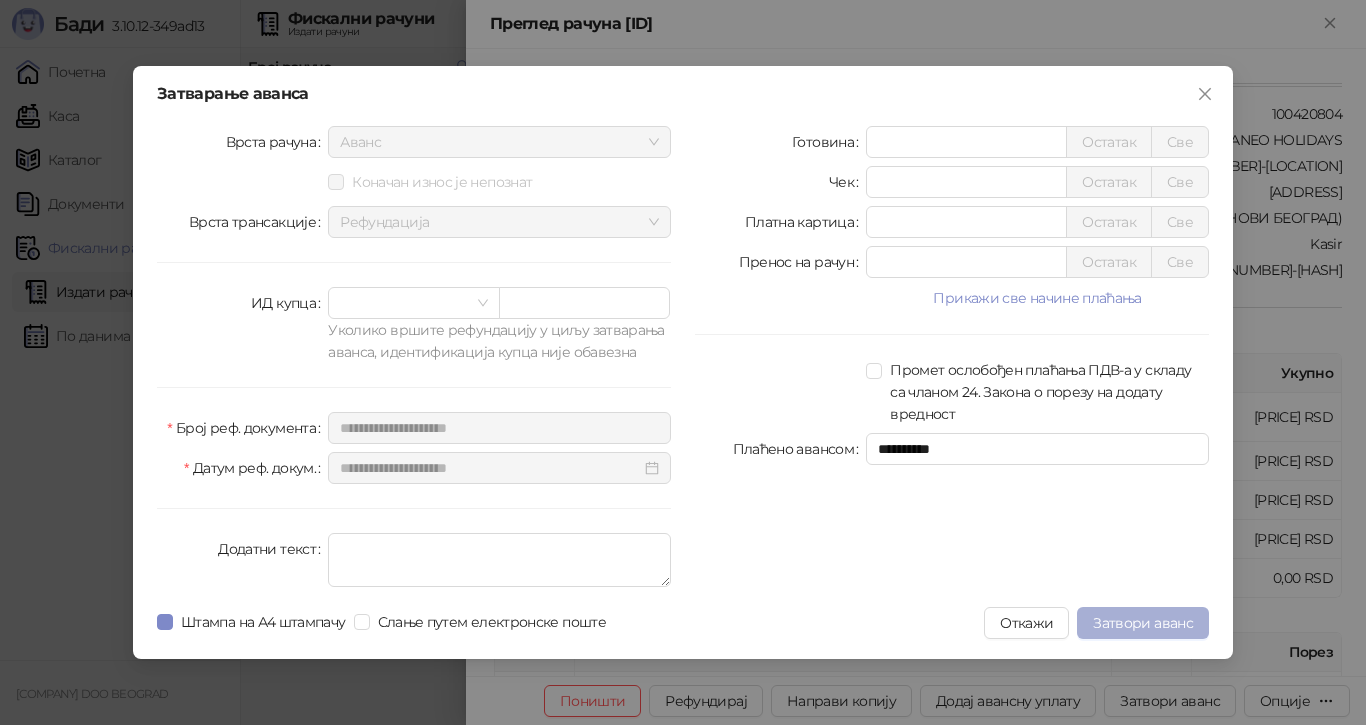 click on "Затвори аванс" at bounding box center (1143, 623) 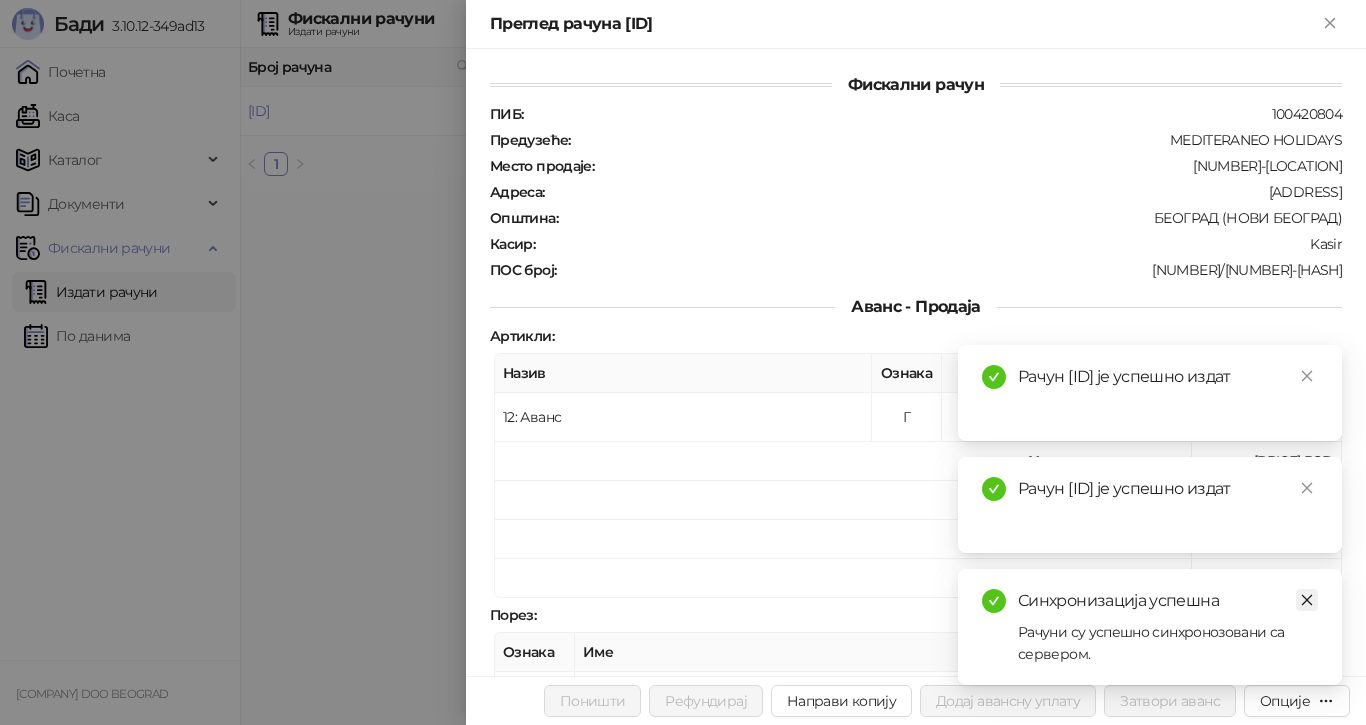 click 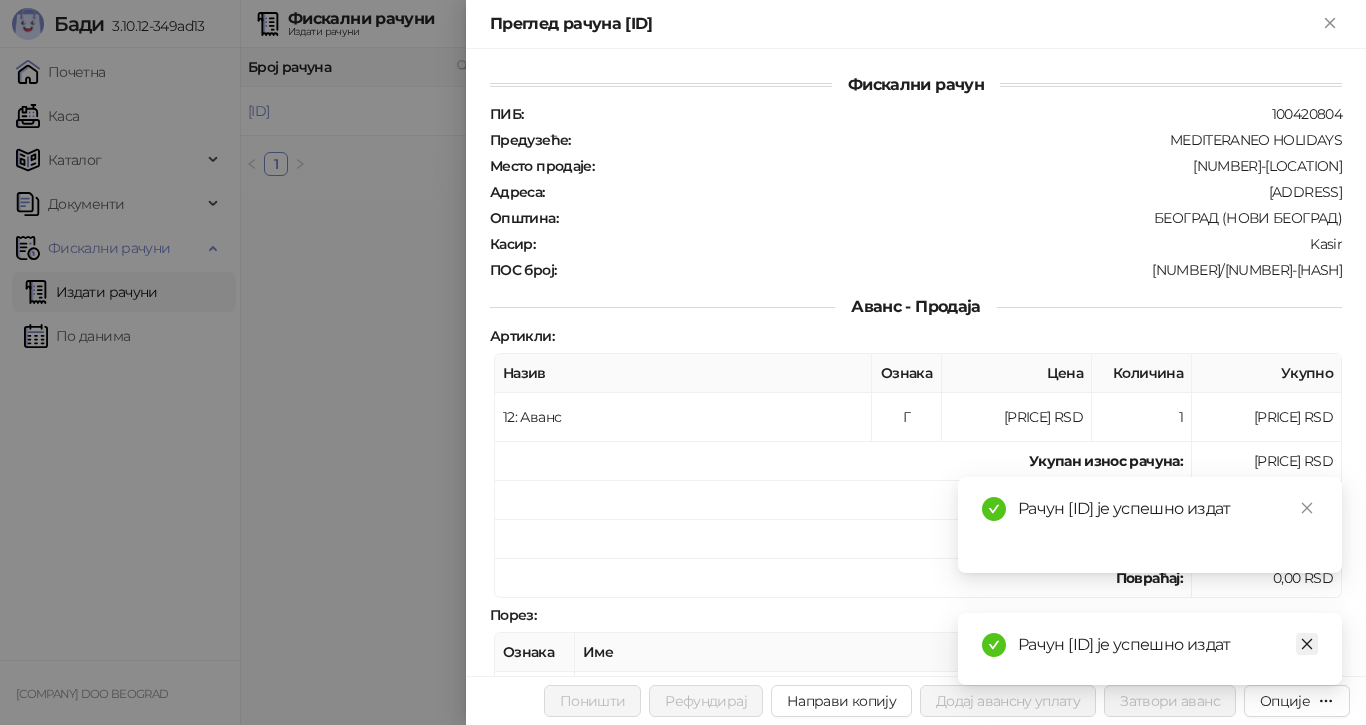click 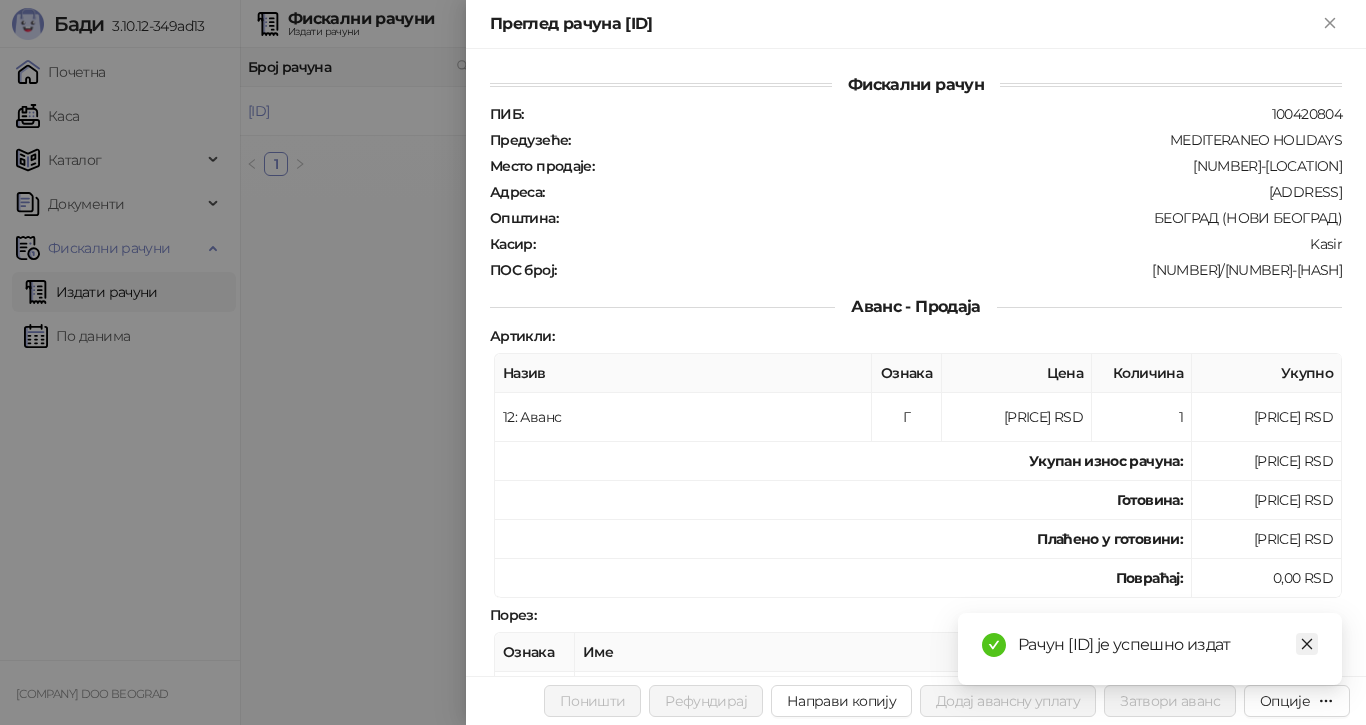 click 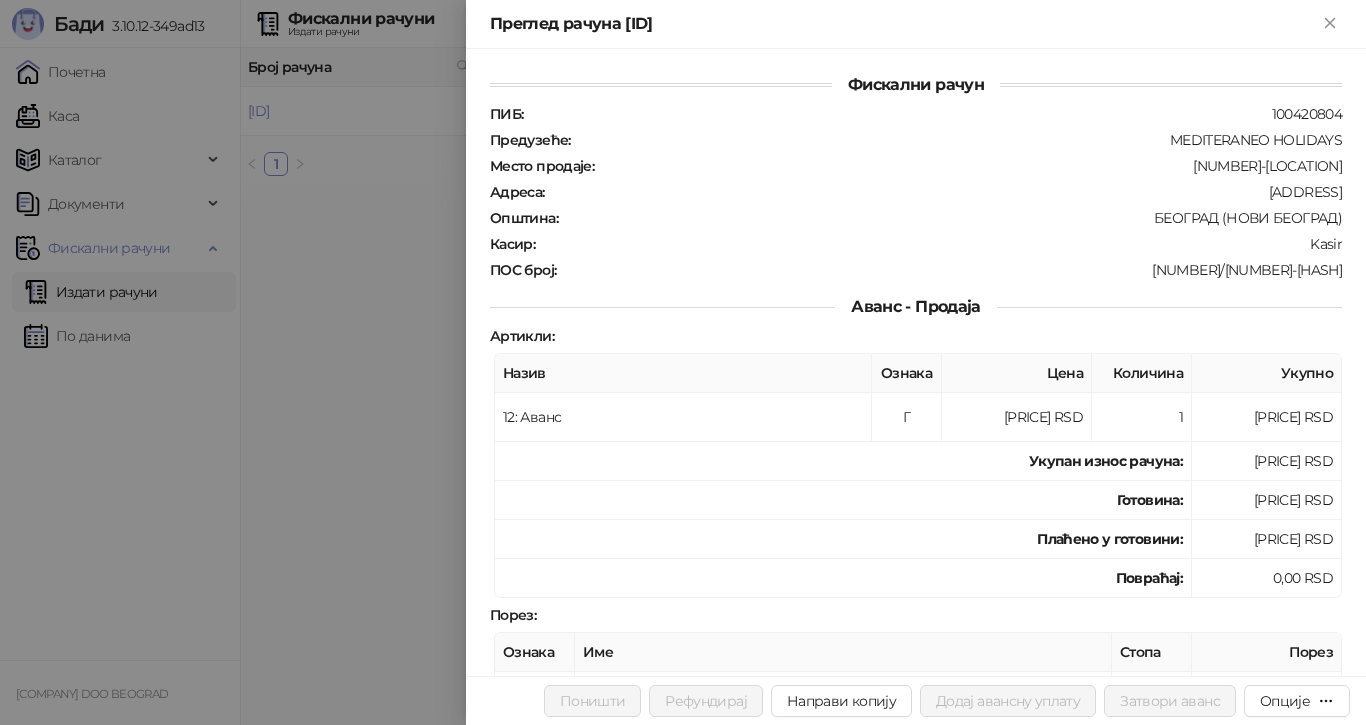 click at bounding box center (683, 362) 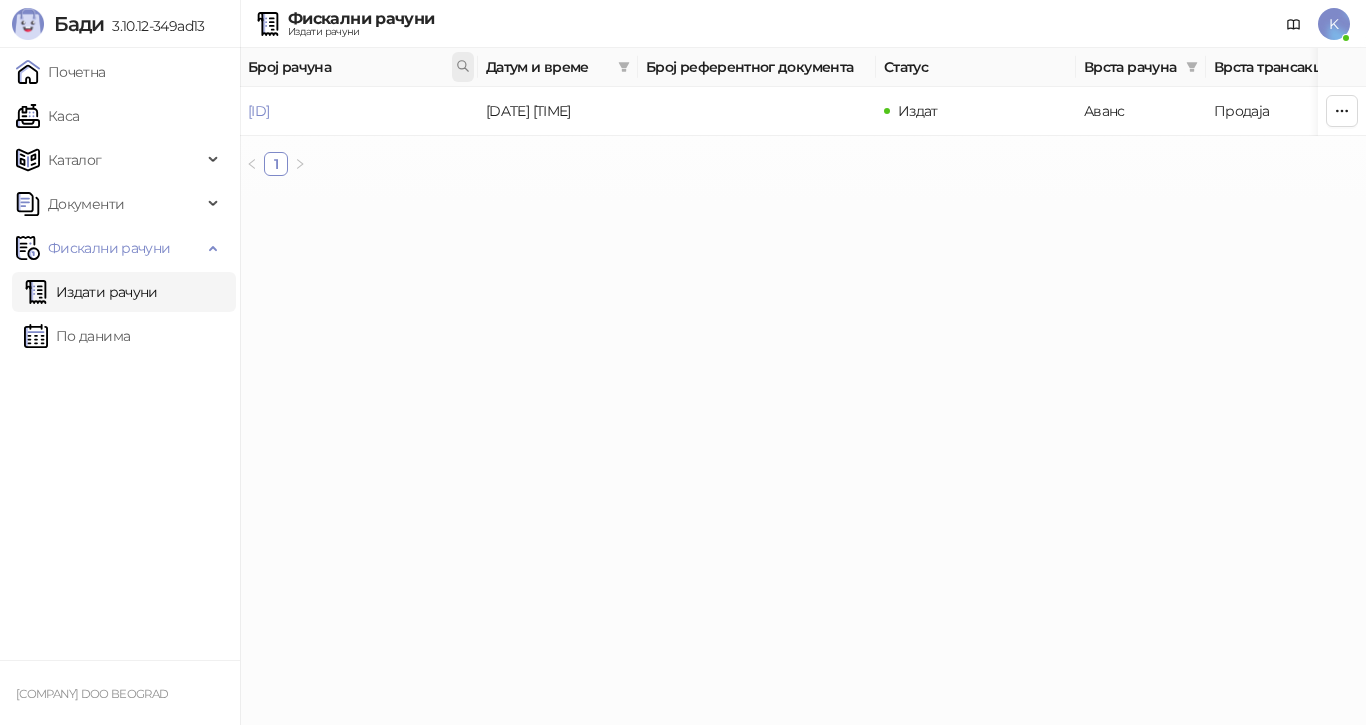 click 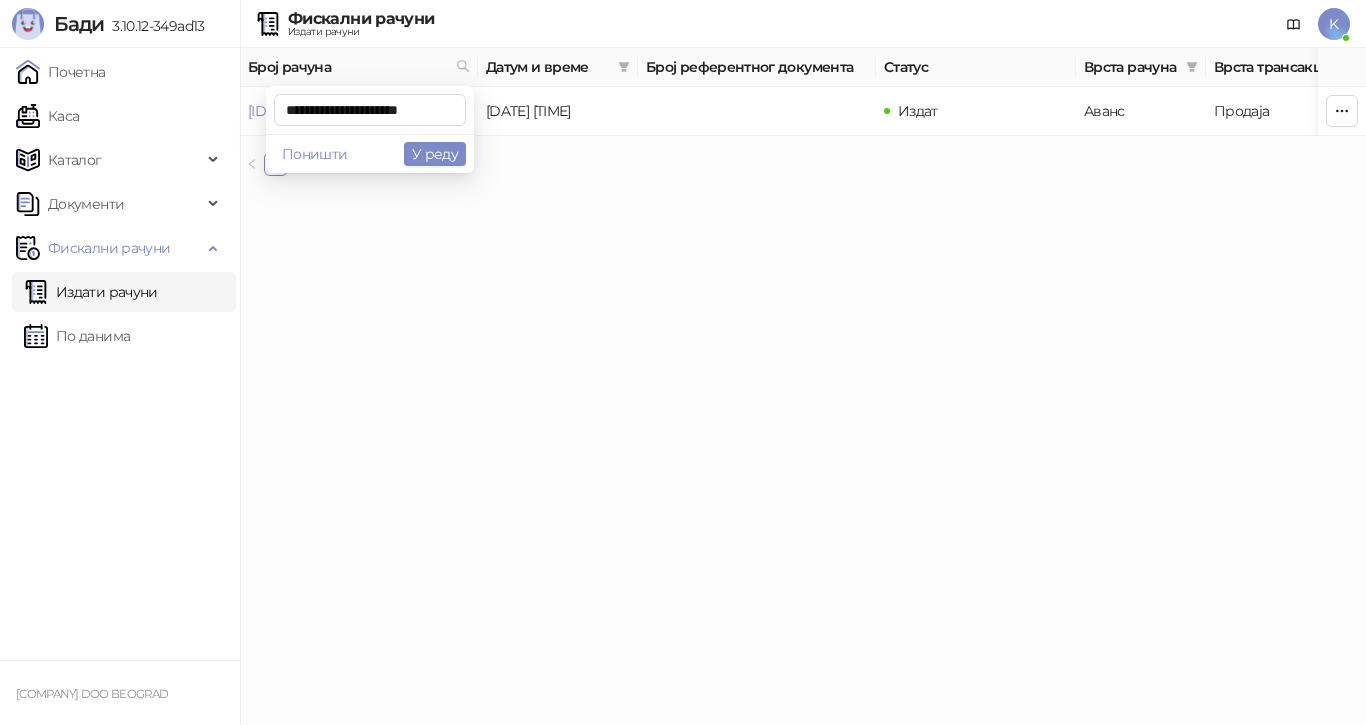scroll, scrollTop: 0, scrollLeft: 10, axis: horizontal 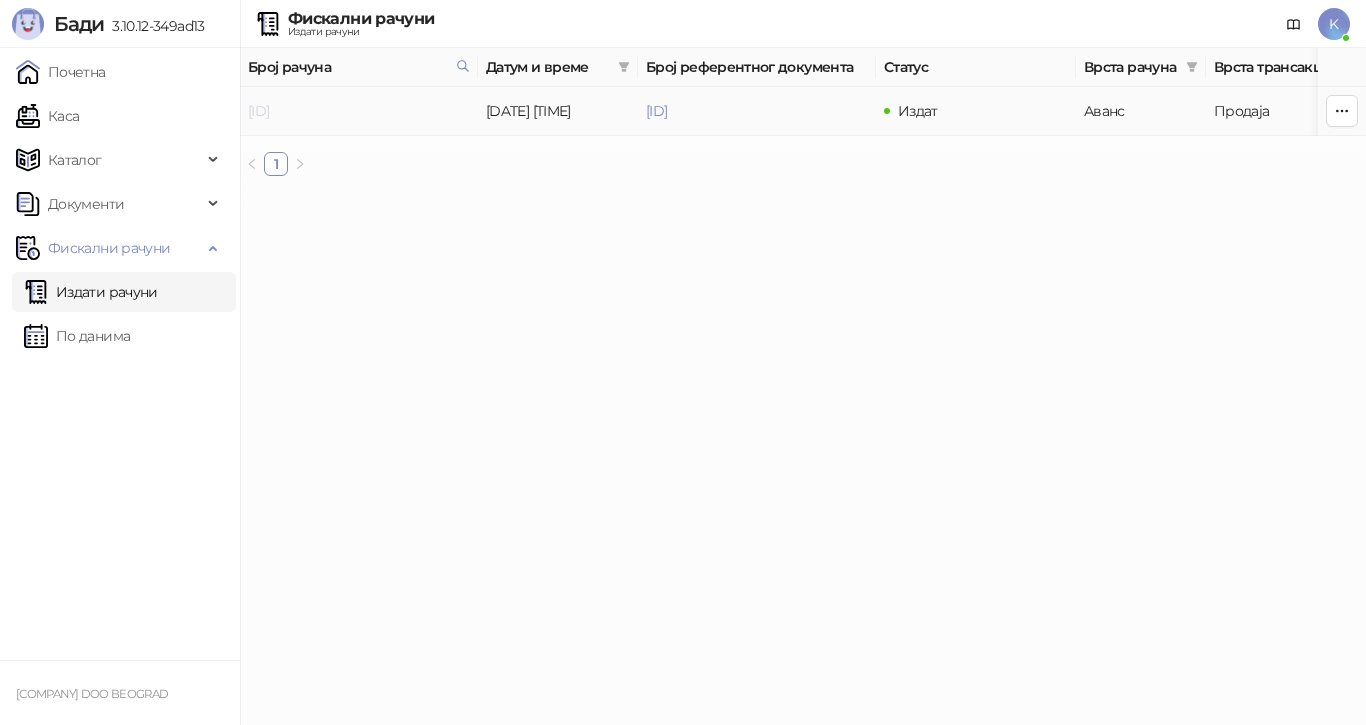 click on "[ID]" at bounding box center [258, 111] 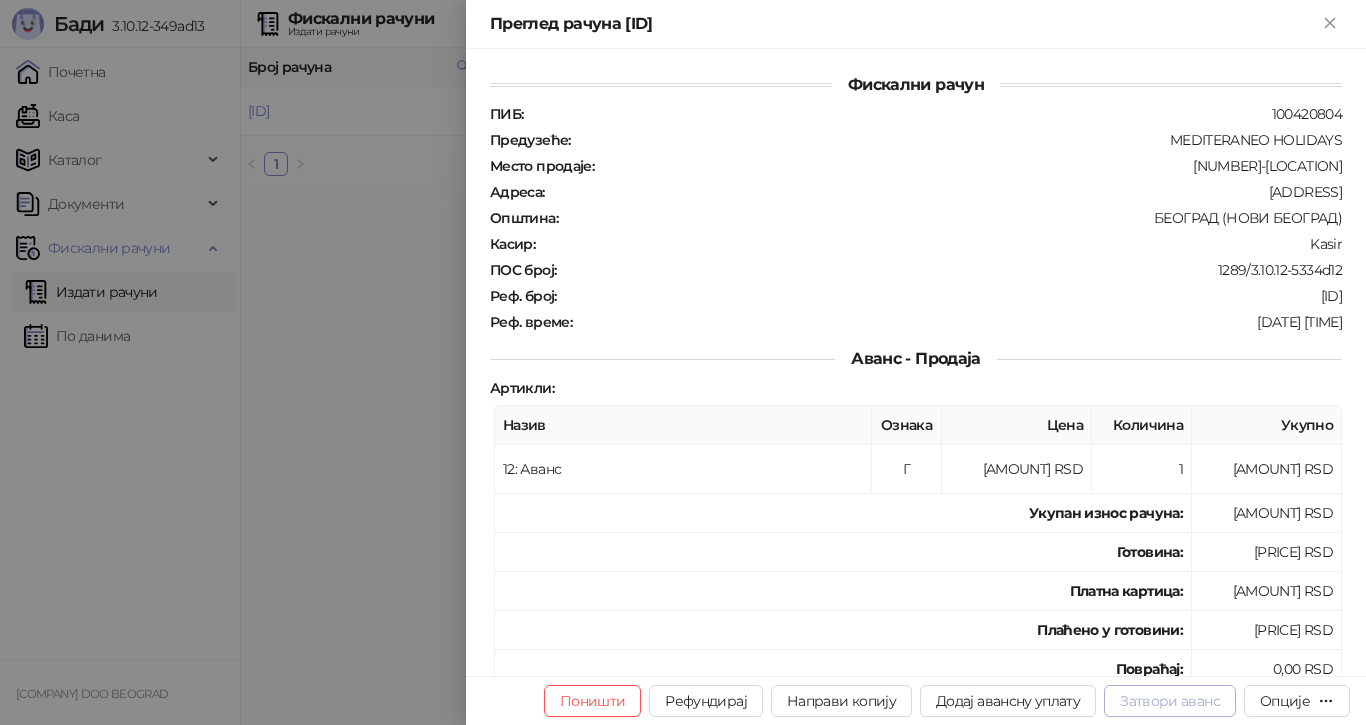 click on "Затвори аванс" at bounding box center (1170, 701) 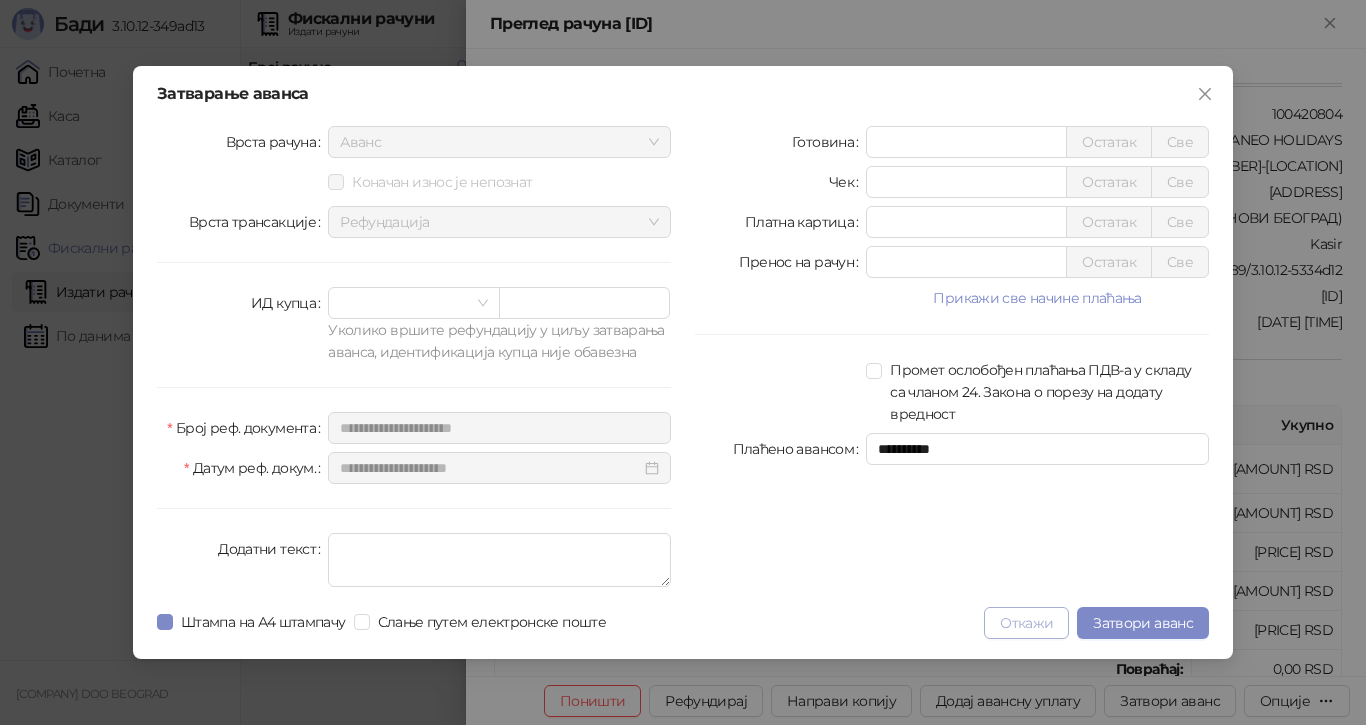 click on "Откажи" at bounding box center [1026, 623] 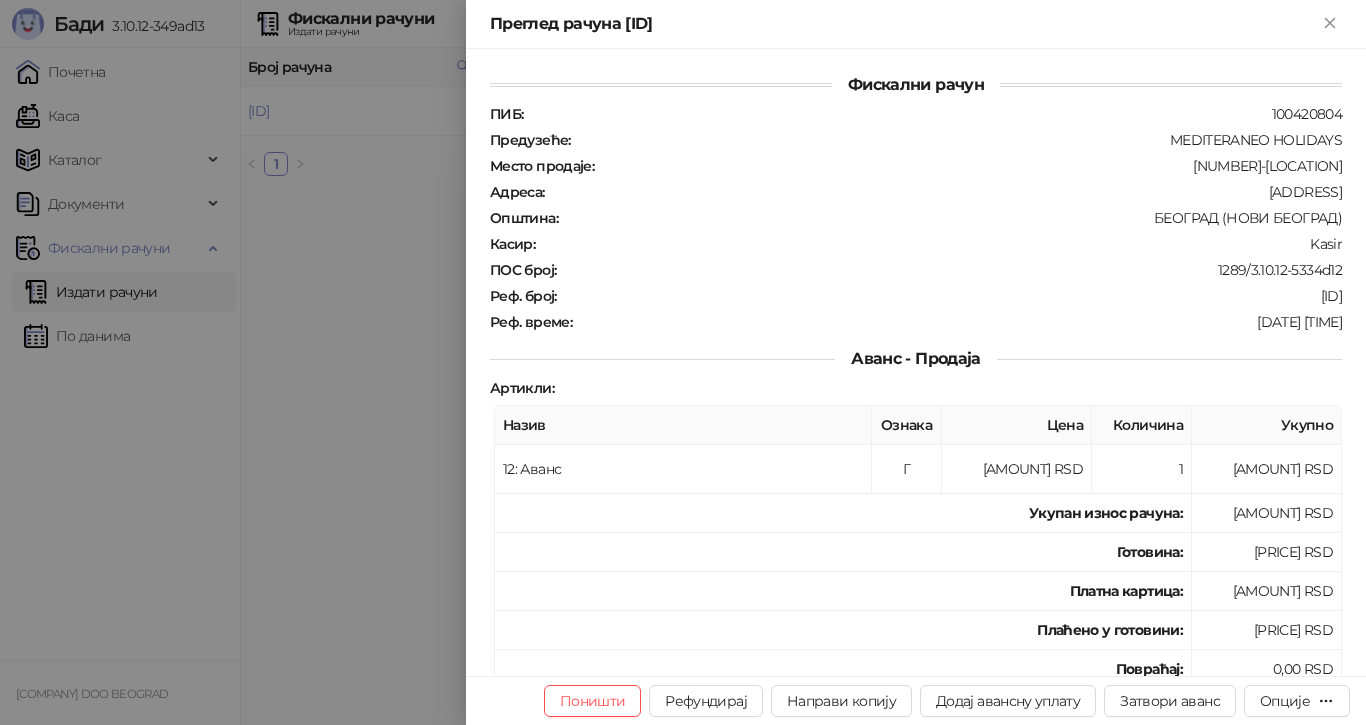 click at bounding box center [683, 362] 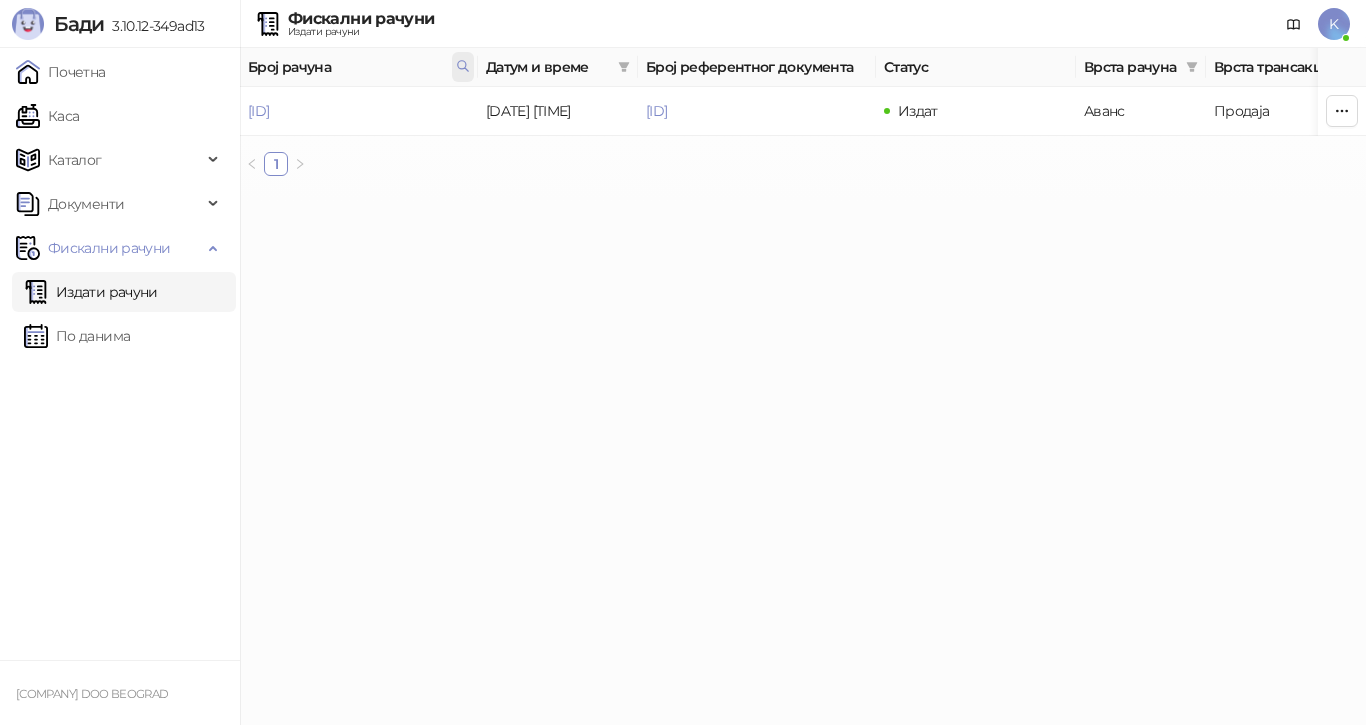 click 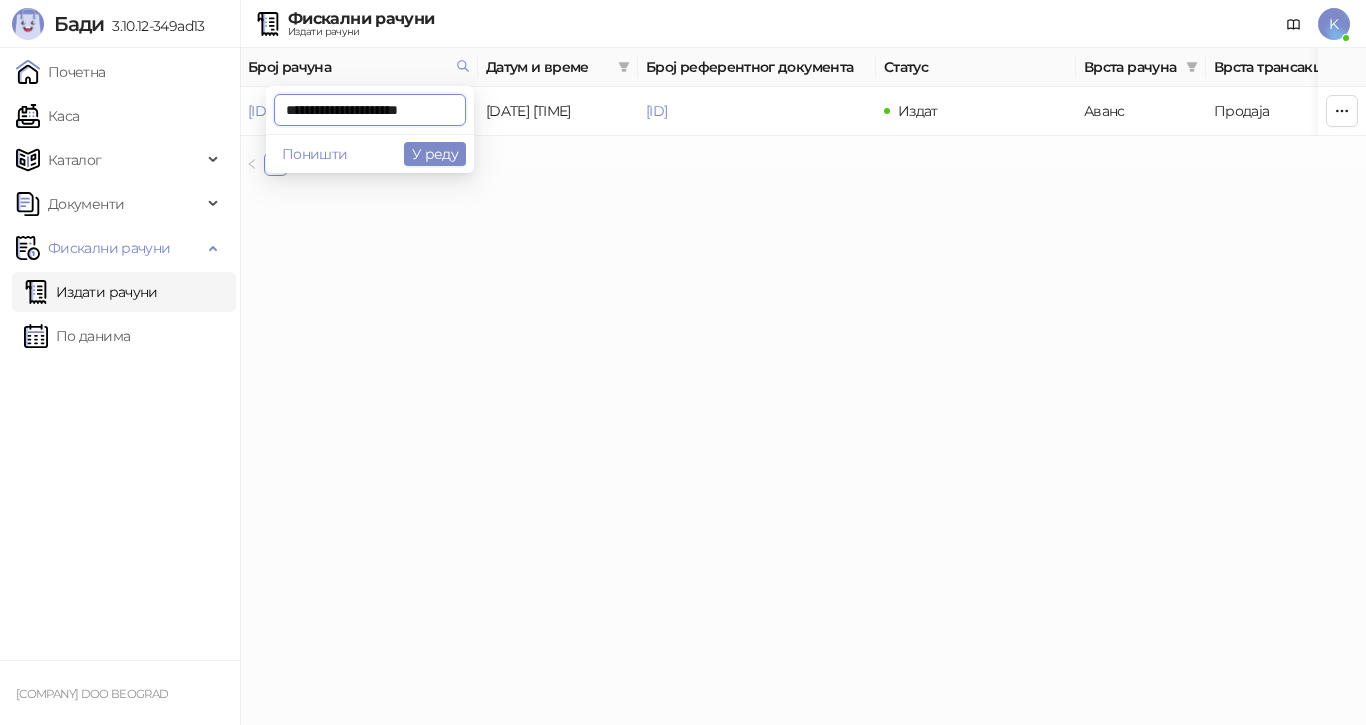 scroll, scrollTop: 0, scrollLeft: 9, axis: horizontal 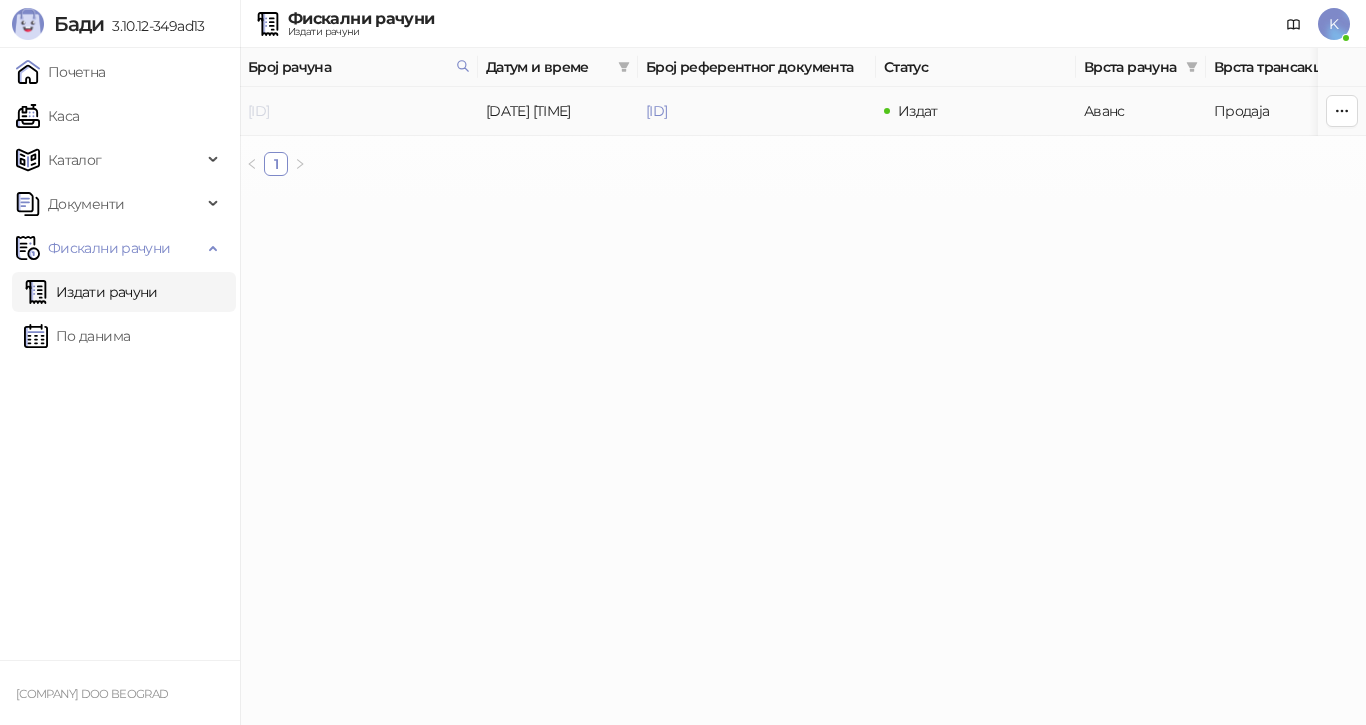click on "[ID]" at bounding box center [258, 111] 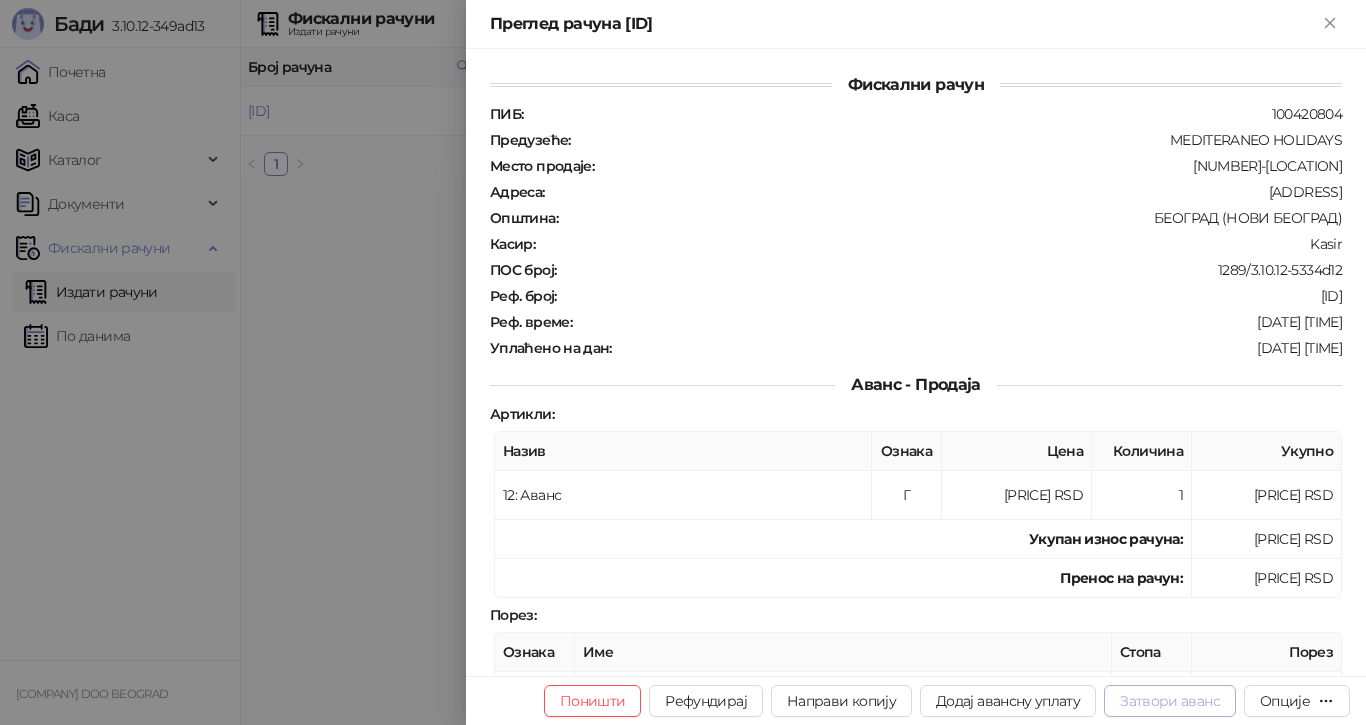 click on "Затвори аванс" at bounding box center (1170, 701) 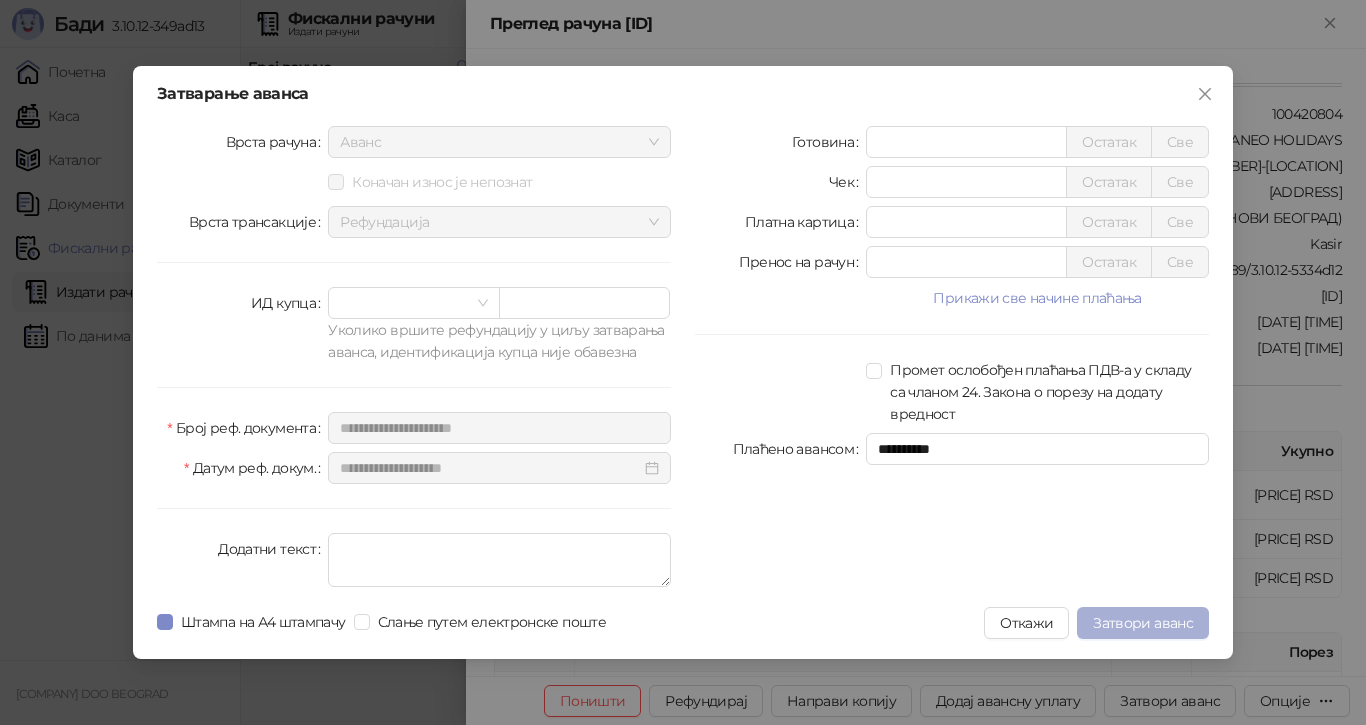 click on "Затвори аванс" at bounding box center (1143, 623) 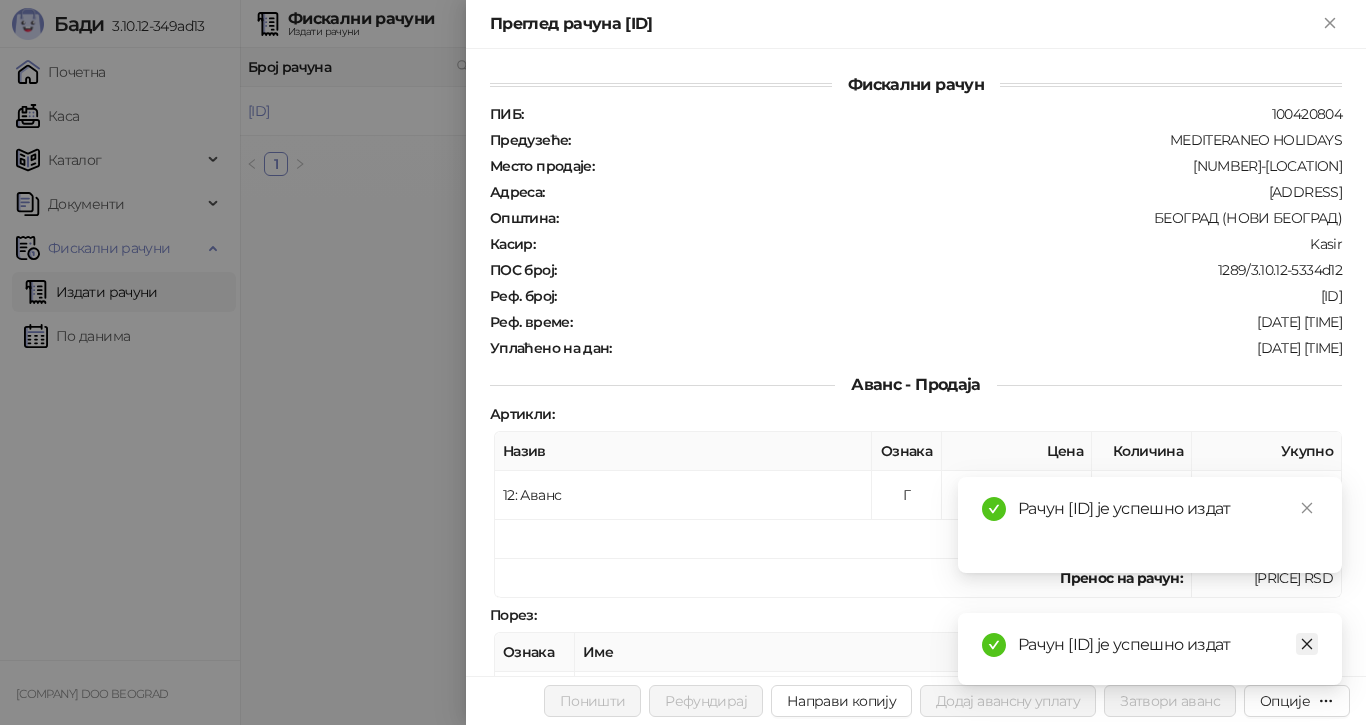 click 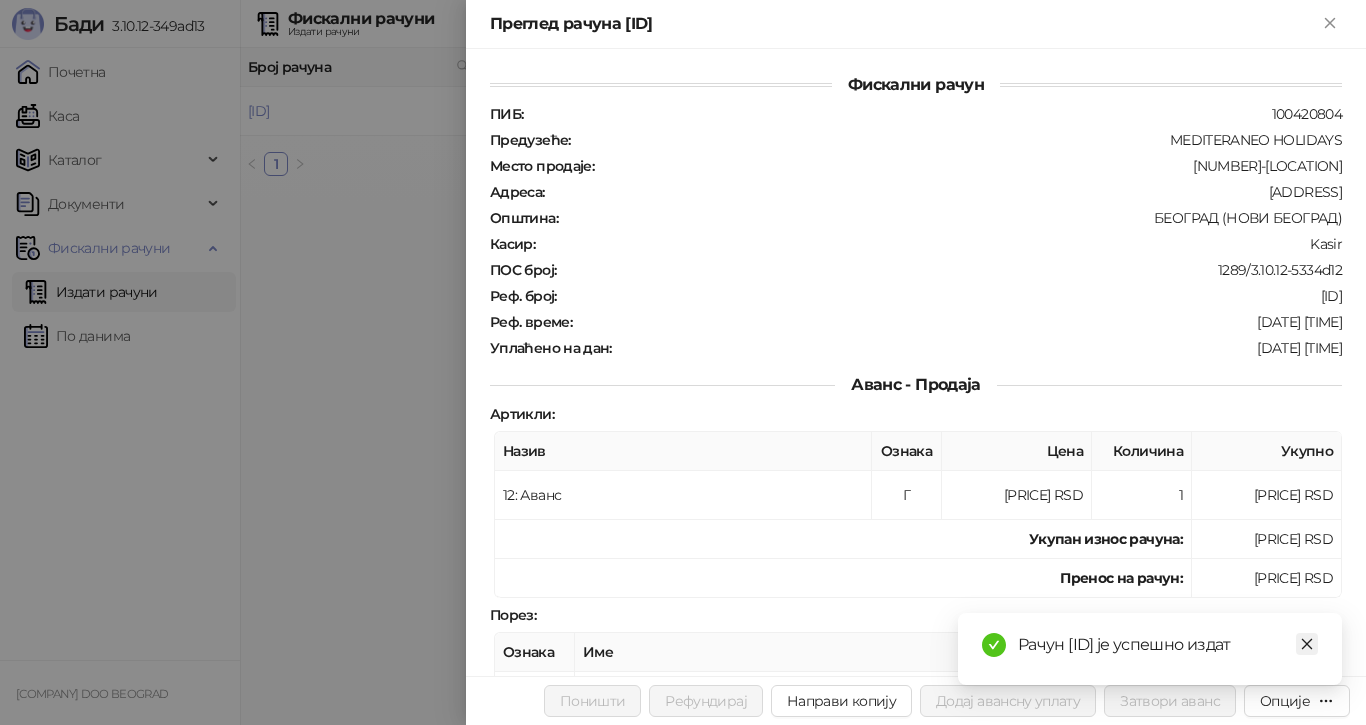 click 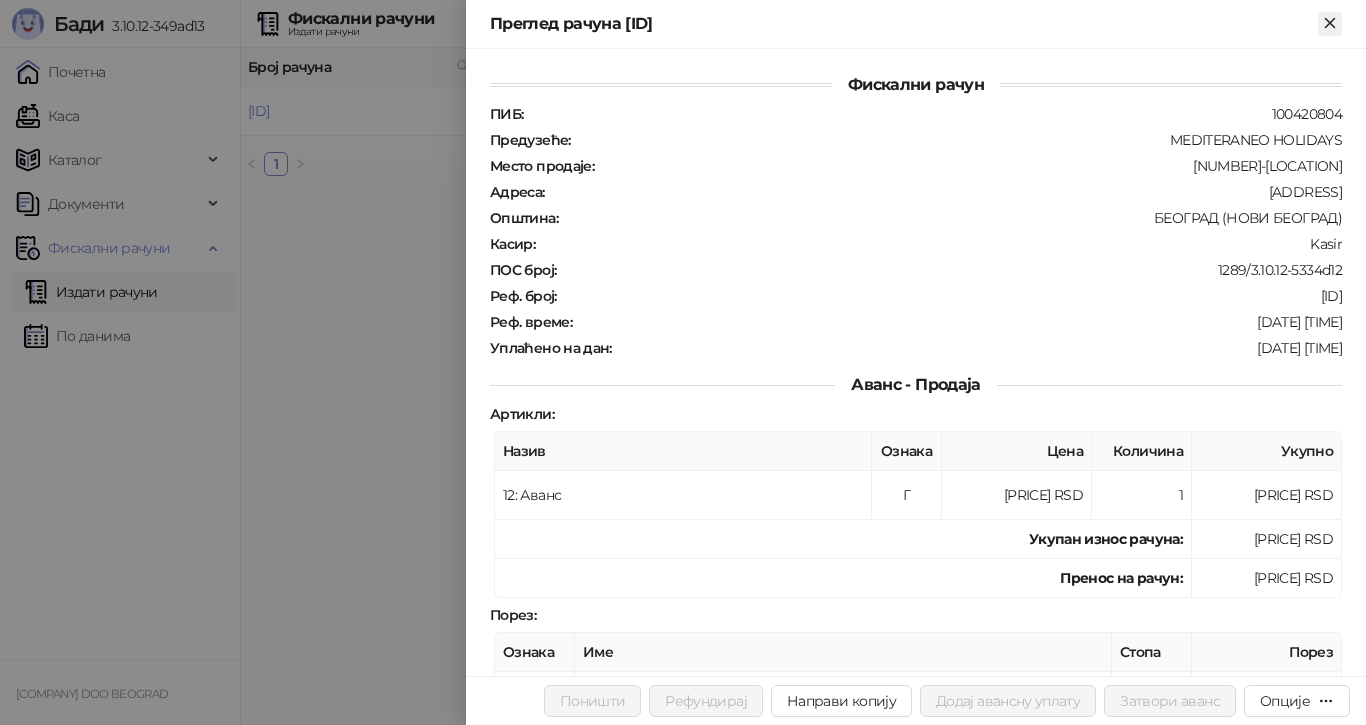 click 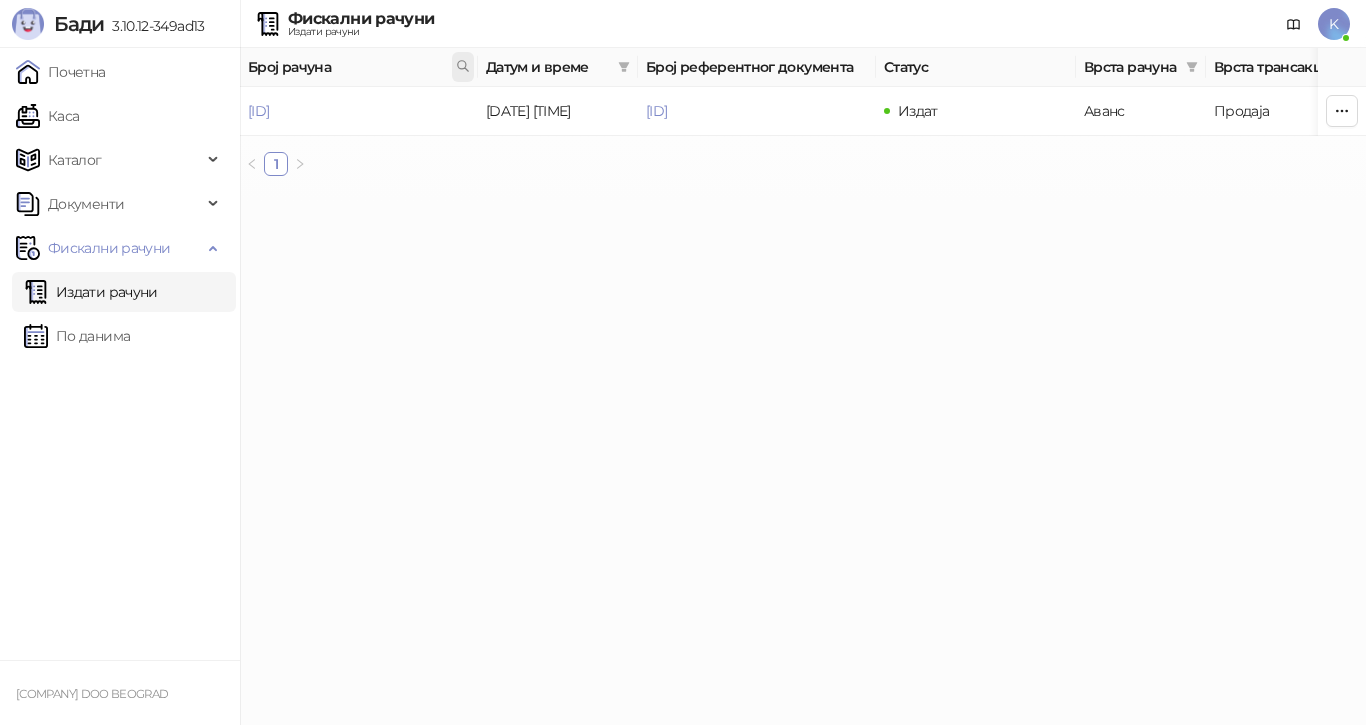 click at bounding box center [463, 67] 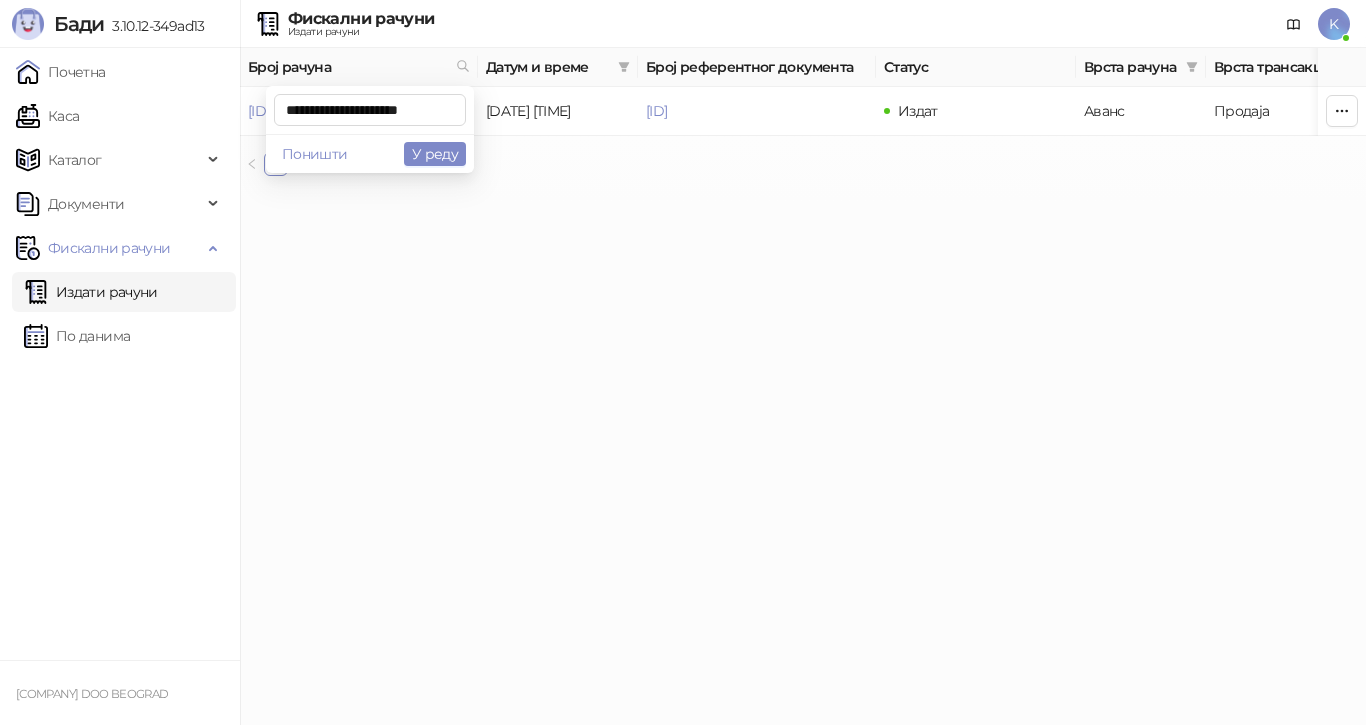 scroll, scrollTop: 0, scrollLeft: 11, axis: horizontal 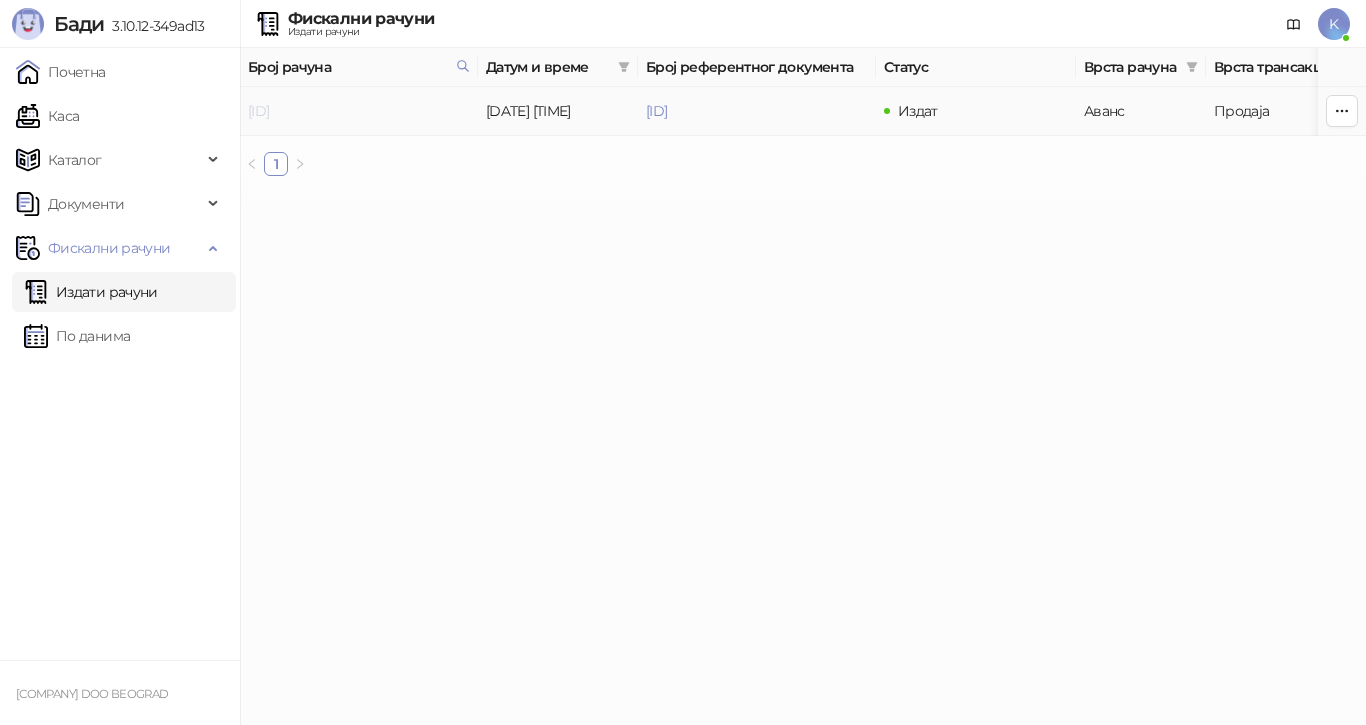 click on "[ID]" at bounding box center (258, 111) 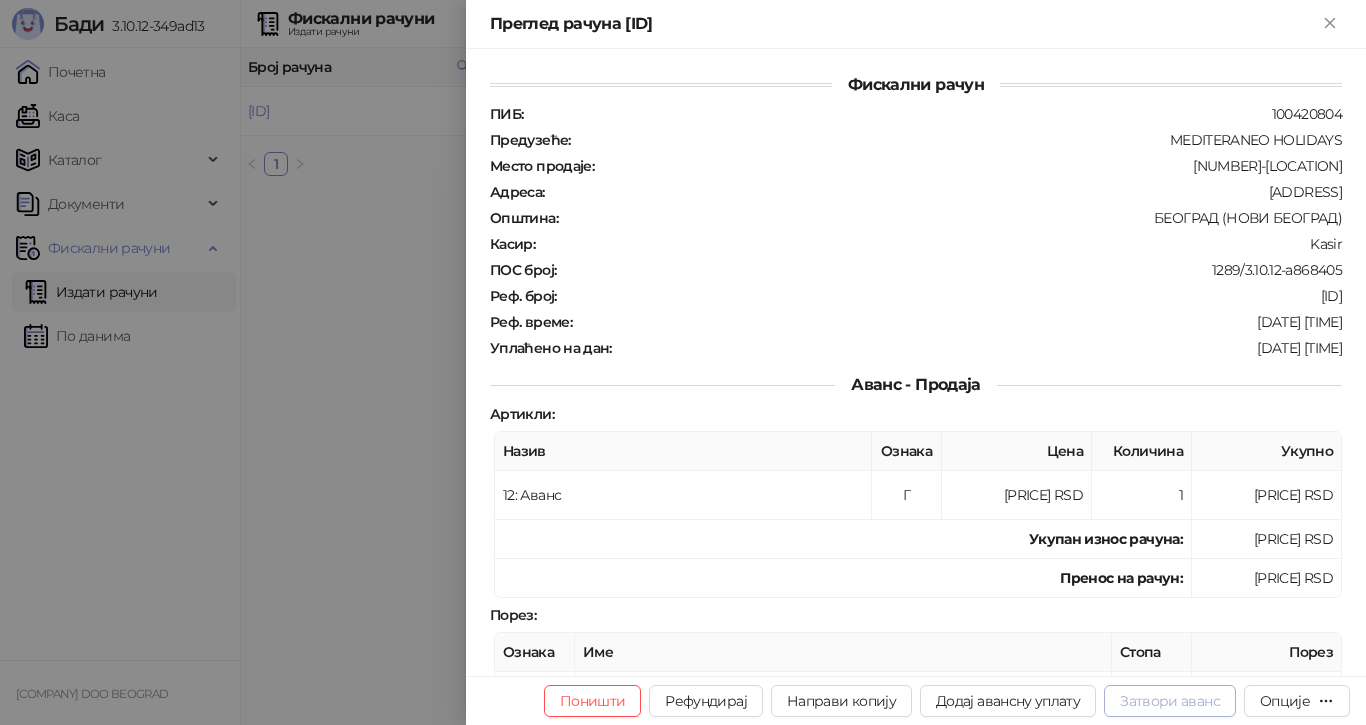 click on "Затвори аванс" at bounding box center [1170, 701] 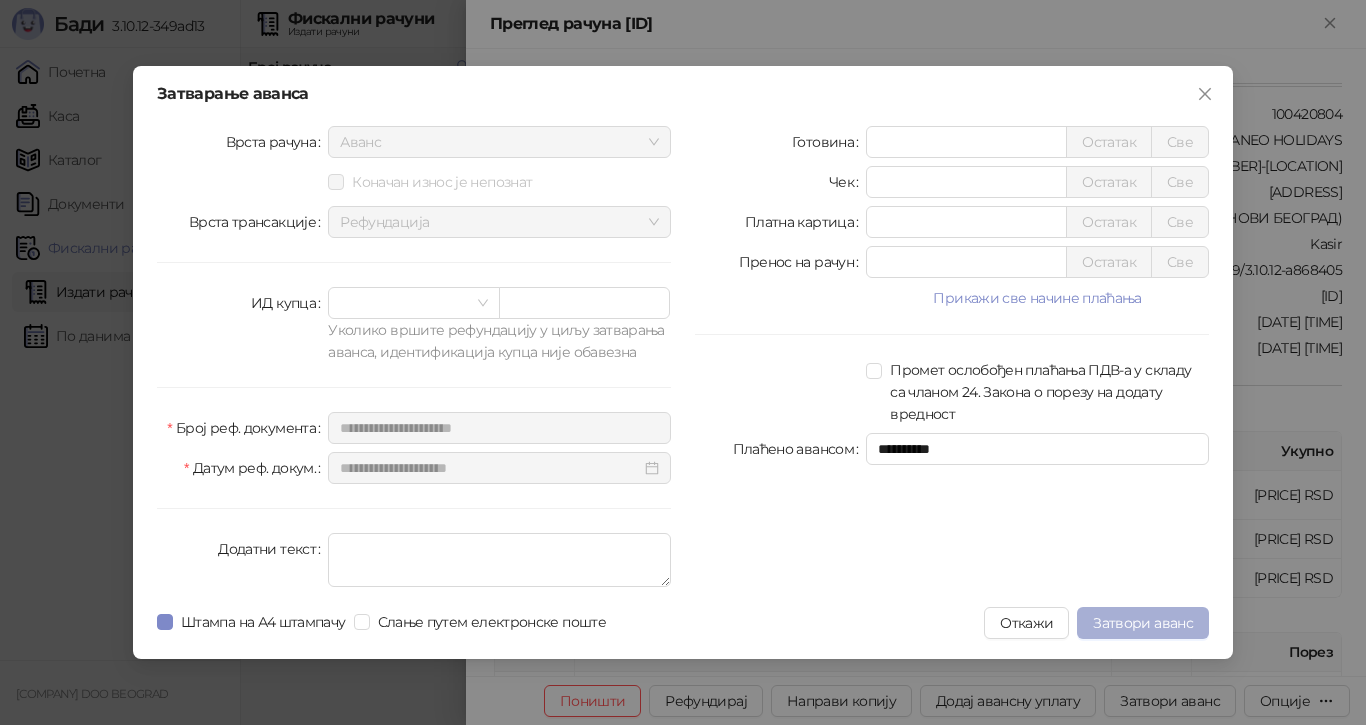 click on "Затвори аванс" at bounding box center (1143, 623) 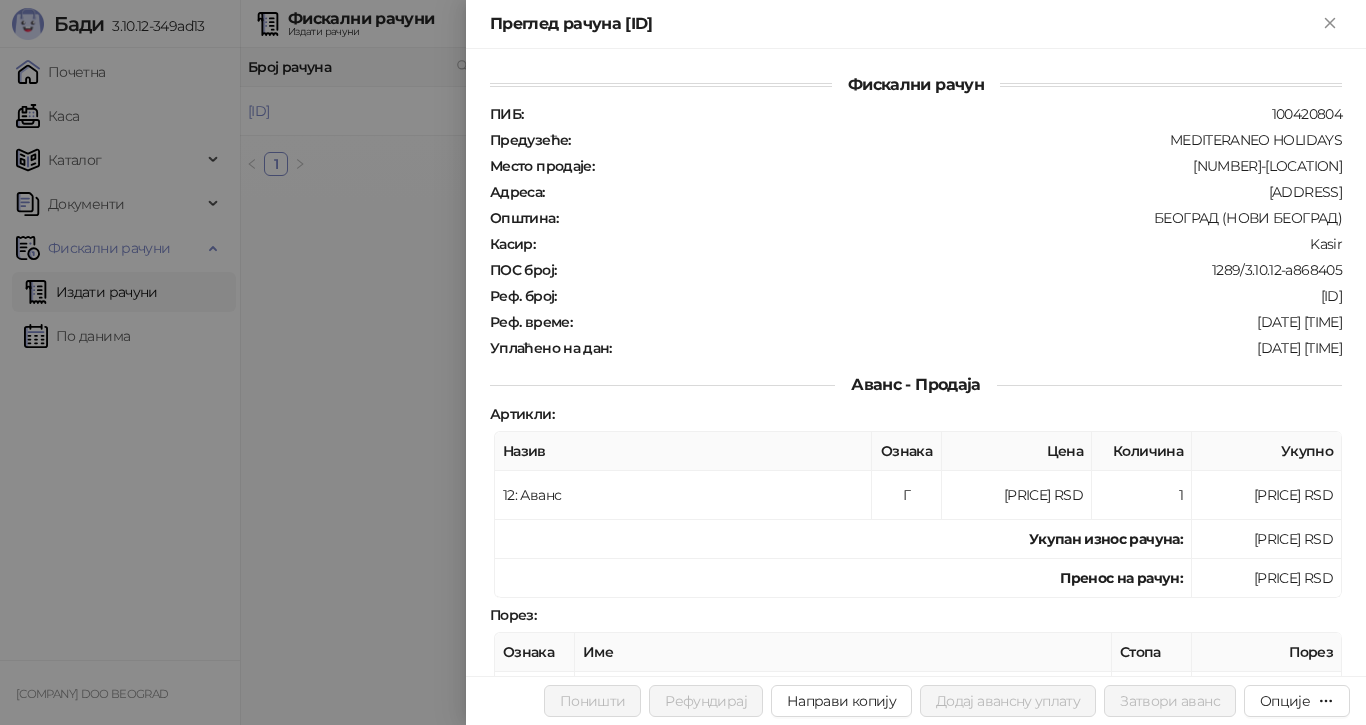 click at bounding box center [683, 362] 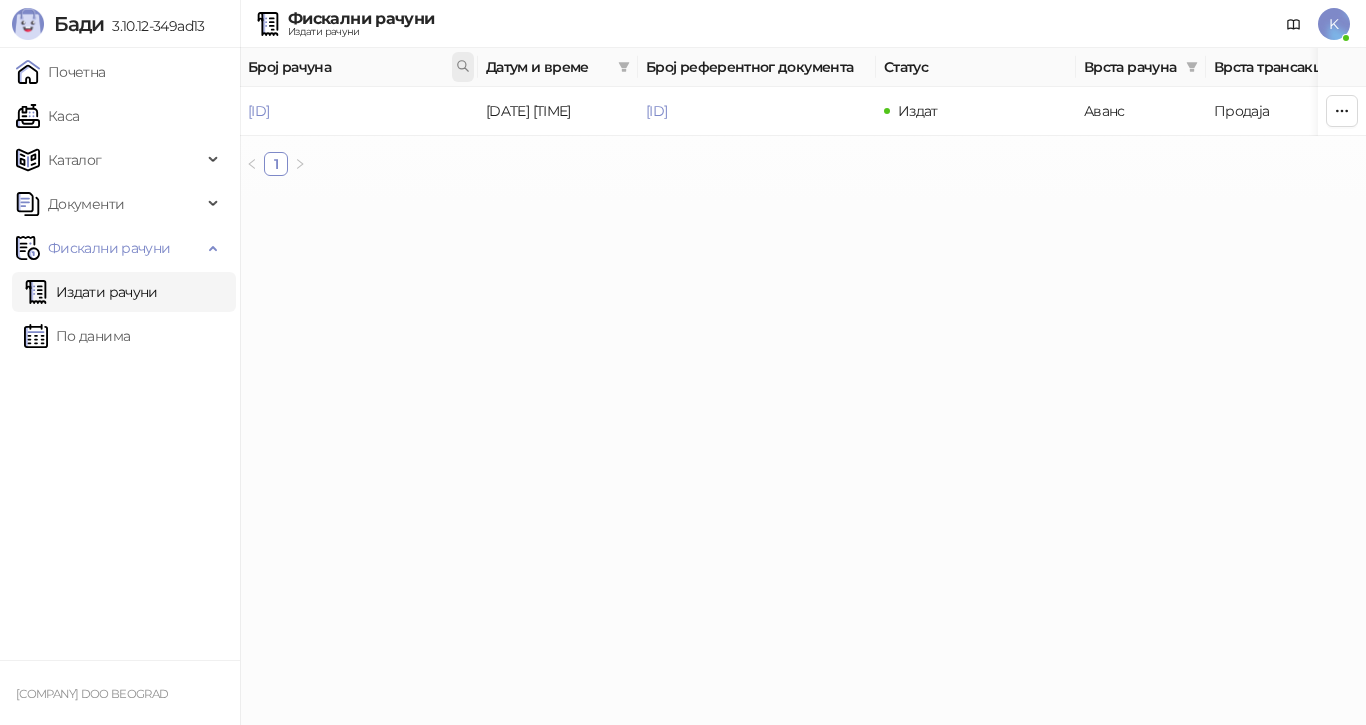 click 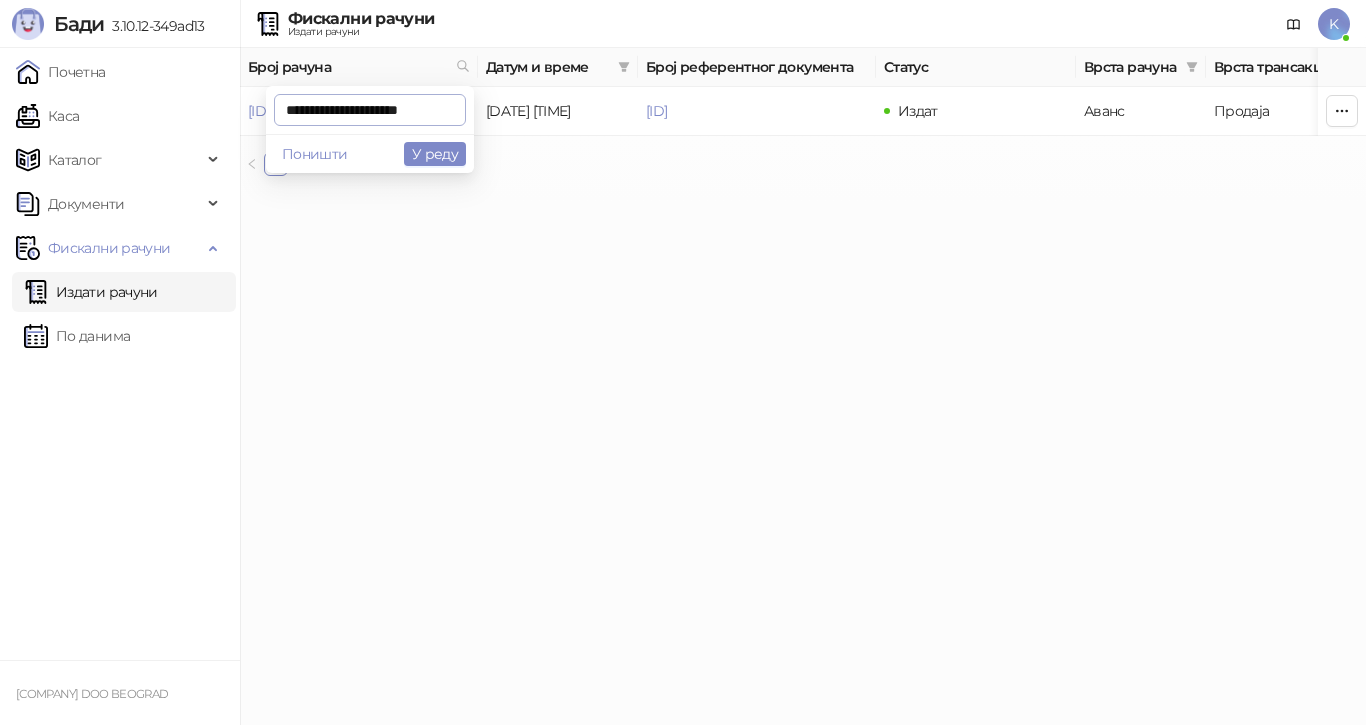 scroll, scrollTop: 0, scrollLeft: 7, axis: horizontal 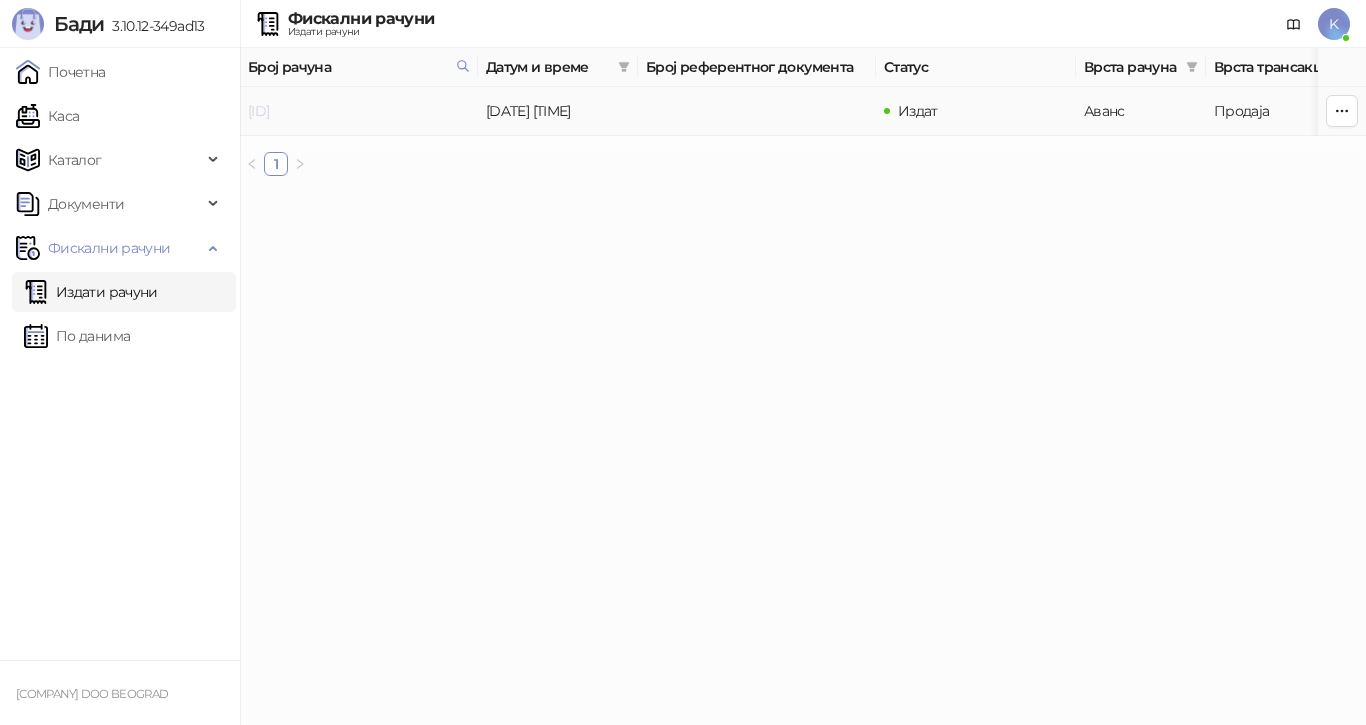 click on "[ID]" at bounding box center (258, 111) 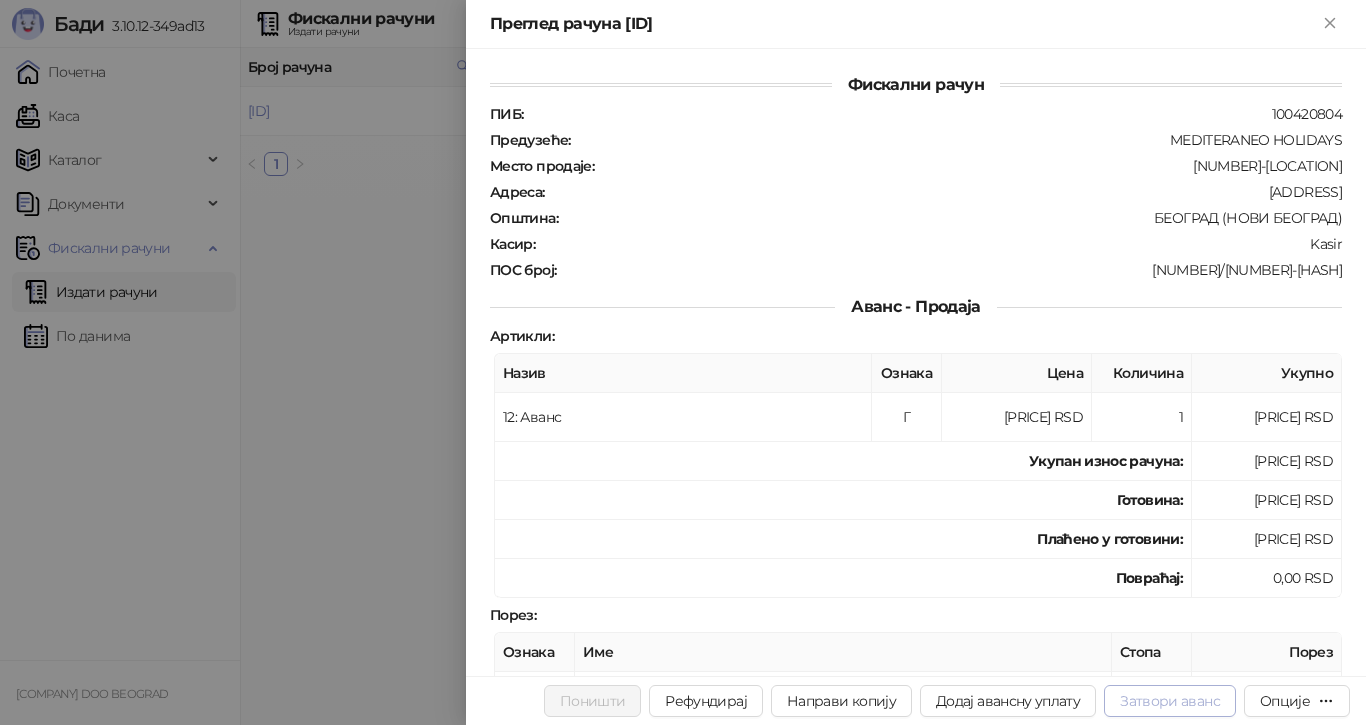 click on "Затвори аванс" at bounding box center [1170, 701] 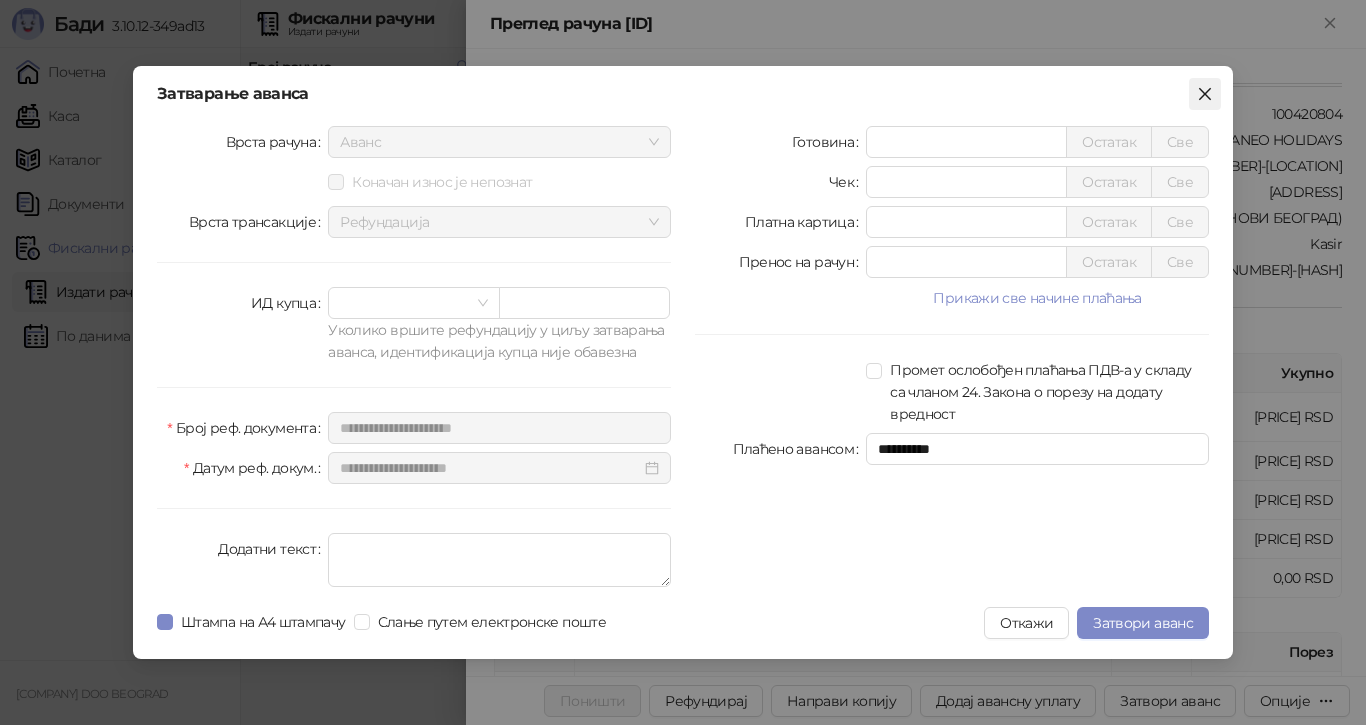 click 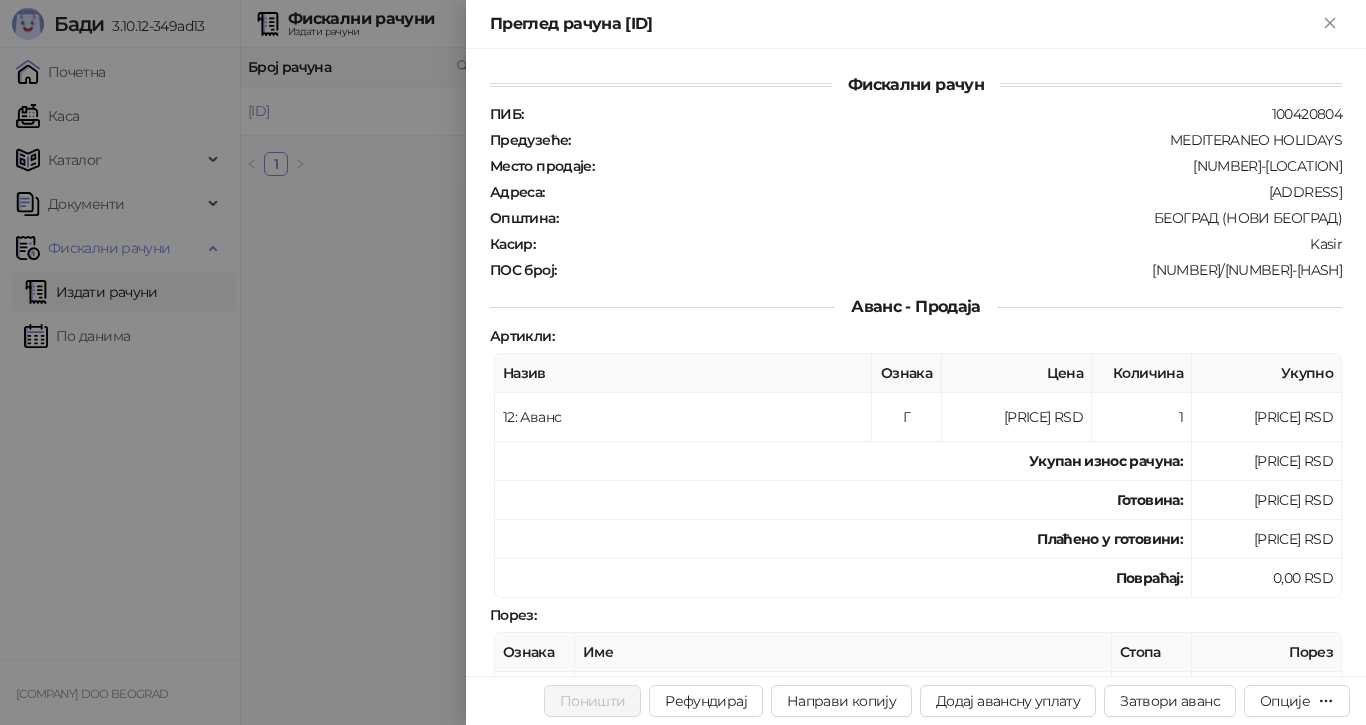 click at bounding box center (683, 362) 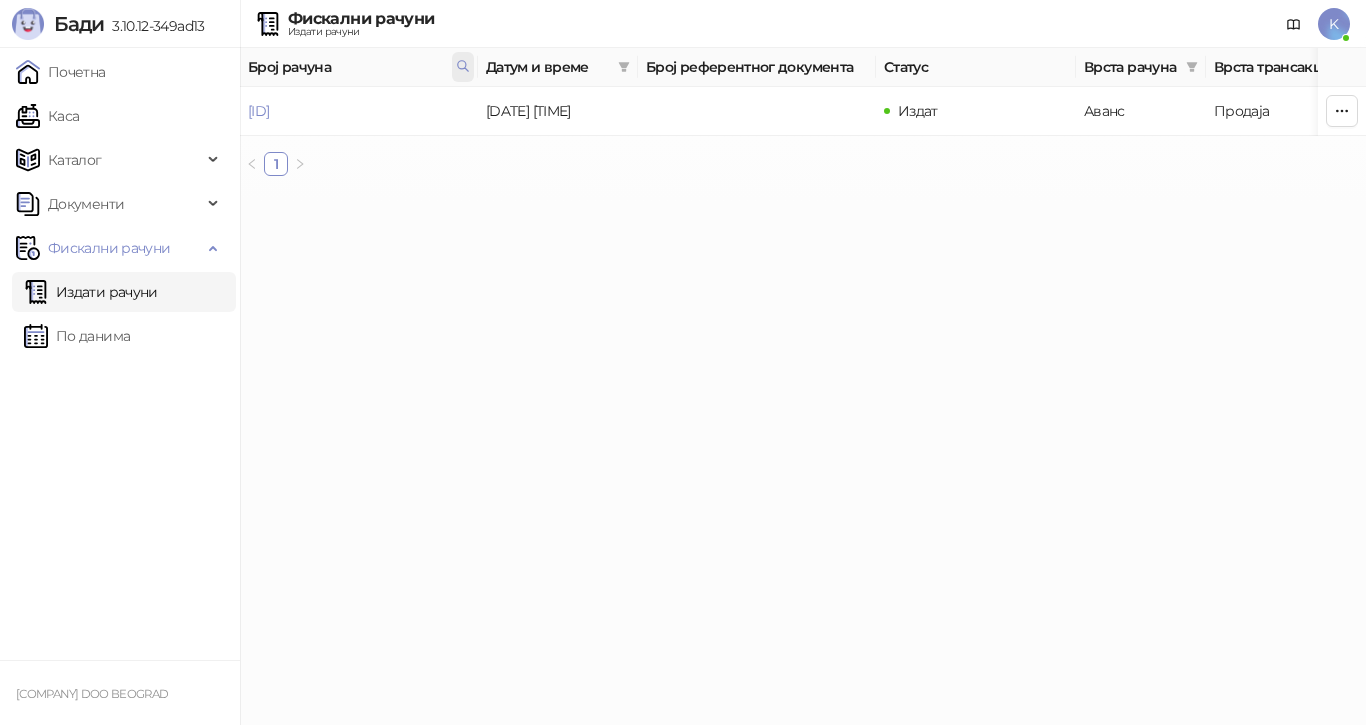 click 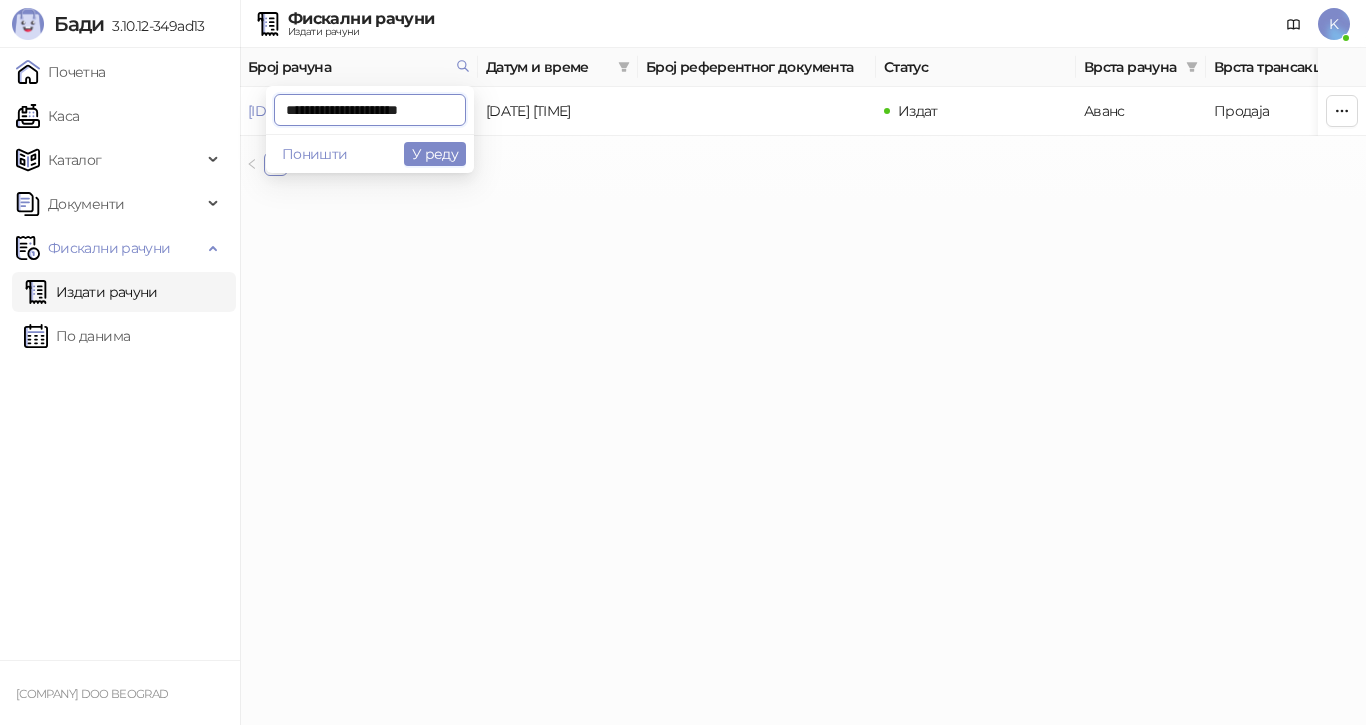 scroll, scrollTop: 0, scrollLeft: 2, axis: horizontal 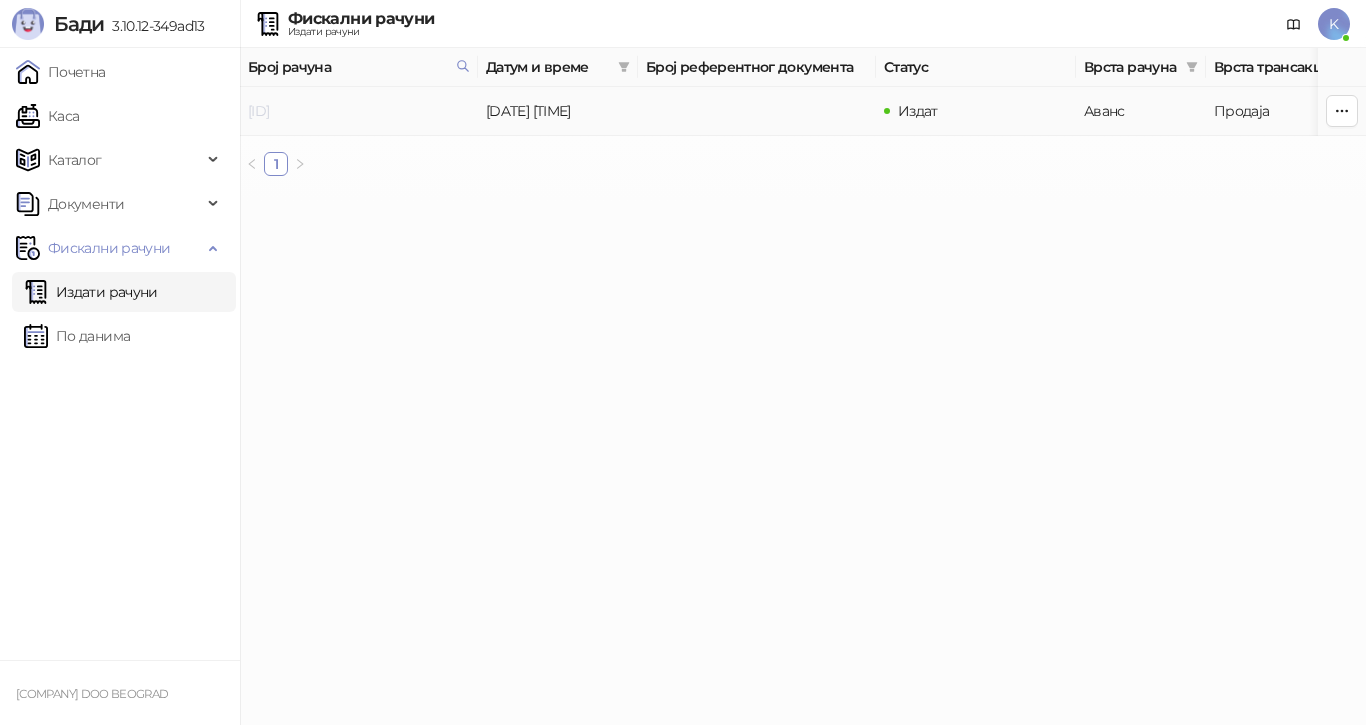 click on "[ID]" at bounding box center (258, 111) 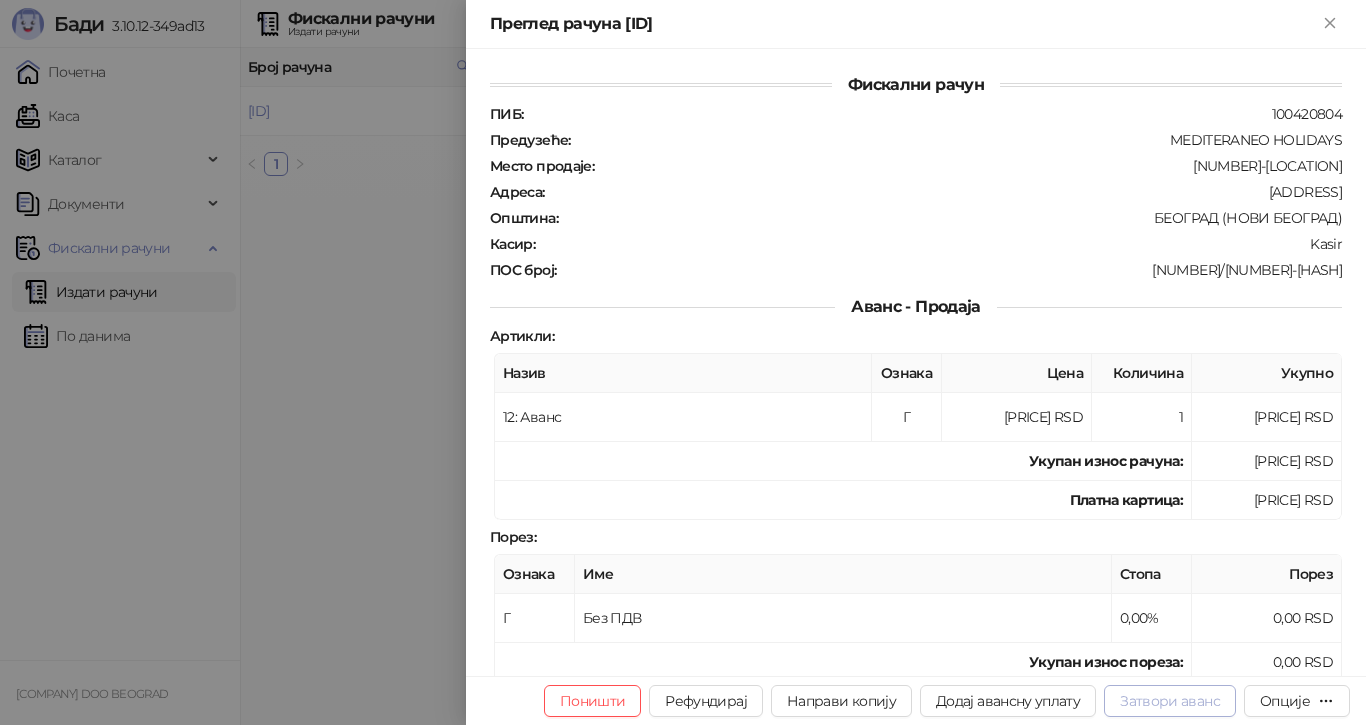click on "Затвори аванс" at bounding box center [1170, 701] 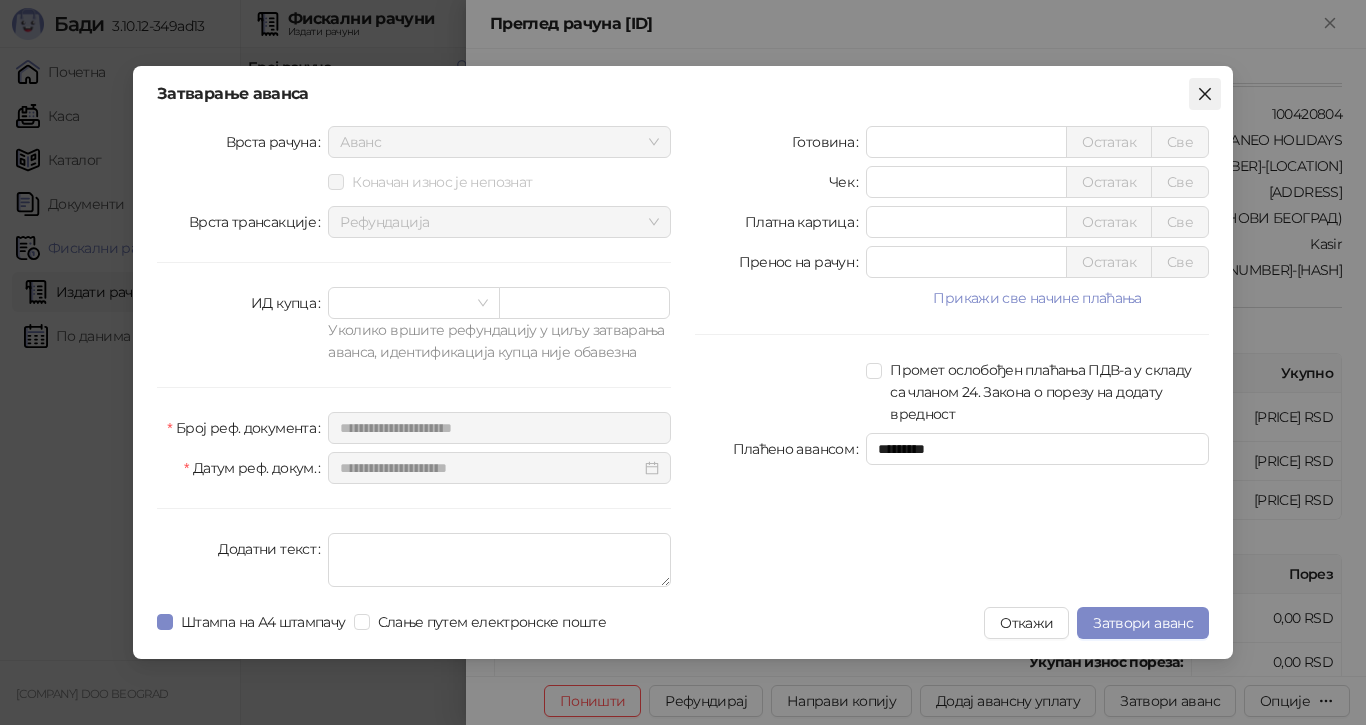 click 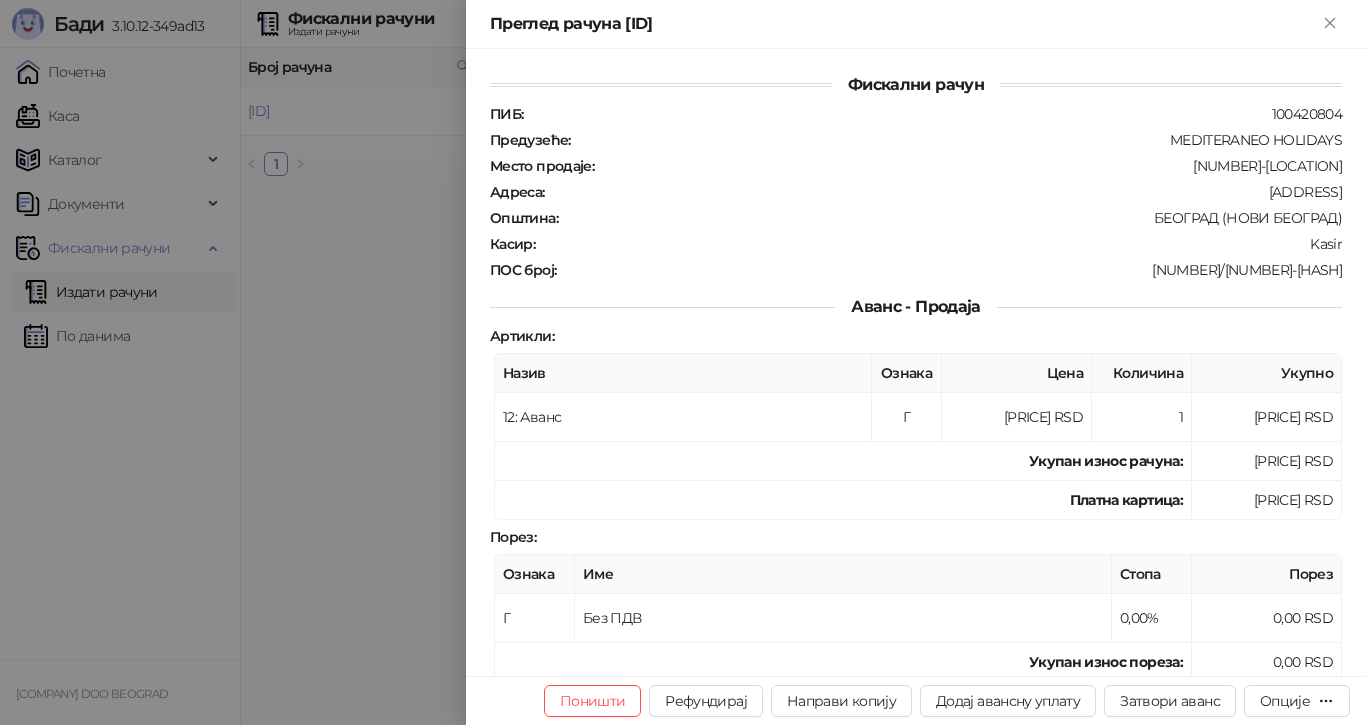 click at bounding box center (683, 362) 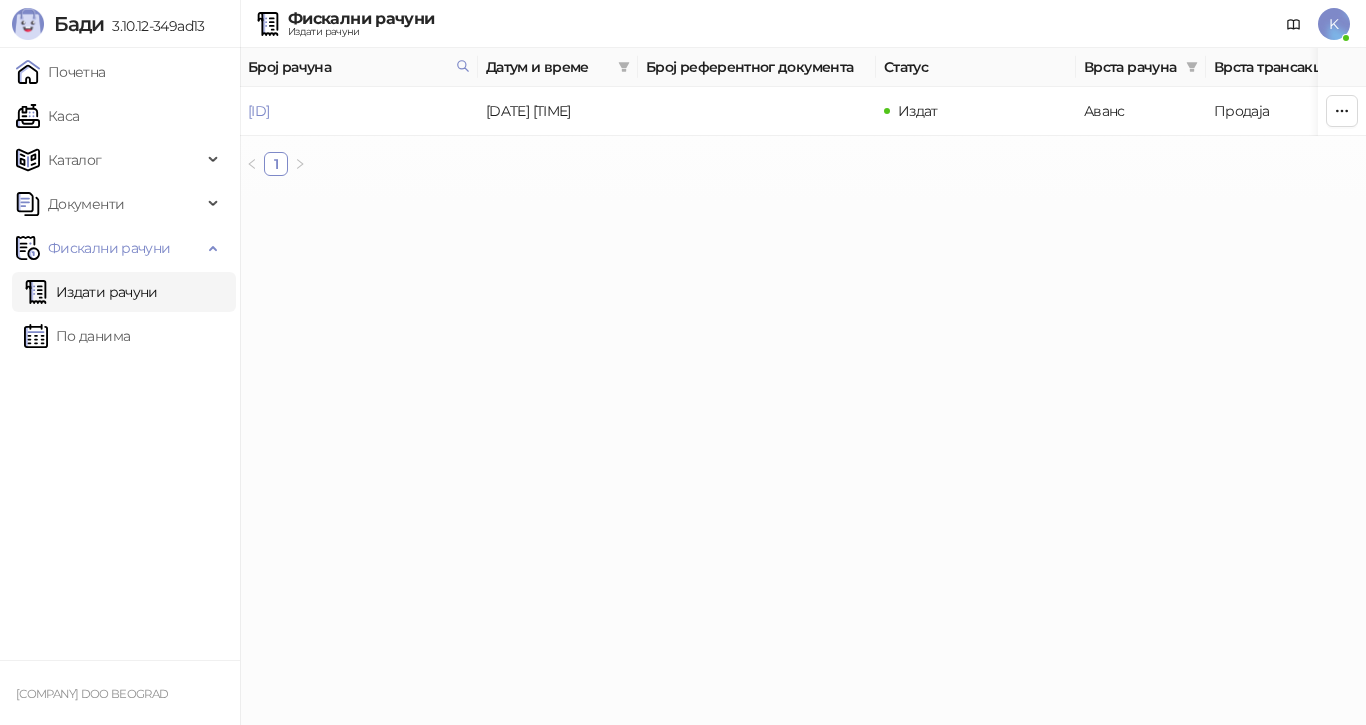 click on "Бади [VERSION] Почетна Каса Каталог Документи Фискални рачуни Издати рачуни По данима MEDITERANEO HOLIDAYS DOO BEOGRAD Фискални рачуни Издати рачуни K  Број рачуна Датум и време Број референтног документа Статус Врста рачуна Врста трансакције Износ Касир Продајно место                     [ID] [DATE] [TIME] Издат Аванс Продаја [AMOUNT] RSD Kasir   Poslovnica YBC 1 ФИСКАЛНИ РАЧУН ПИБ:  [NUMBER] Предузеће:  MEDITERANEO HOLIDAYS Место продаје:  [ID]  Адреса:  БУЛЕВАР МИХАЈЛА ПУПИНА 10В 1   Општина:  [CITY] ([DISTRICT]) Касир:  Kasir   ЕСИР број:  [NUMBER]/[VERSION] Реф. број:  [ID] Реф. време: Артикли" at bounding box center [683, 96] 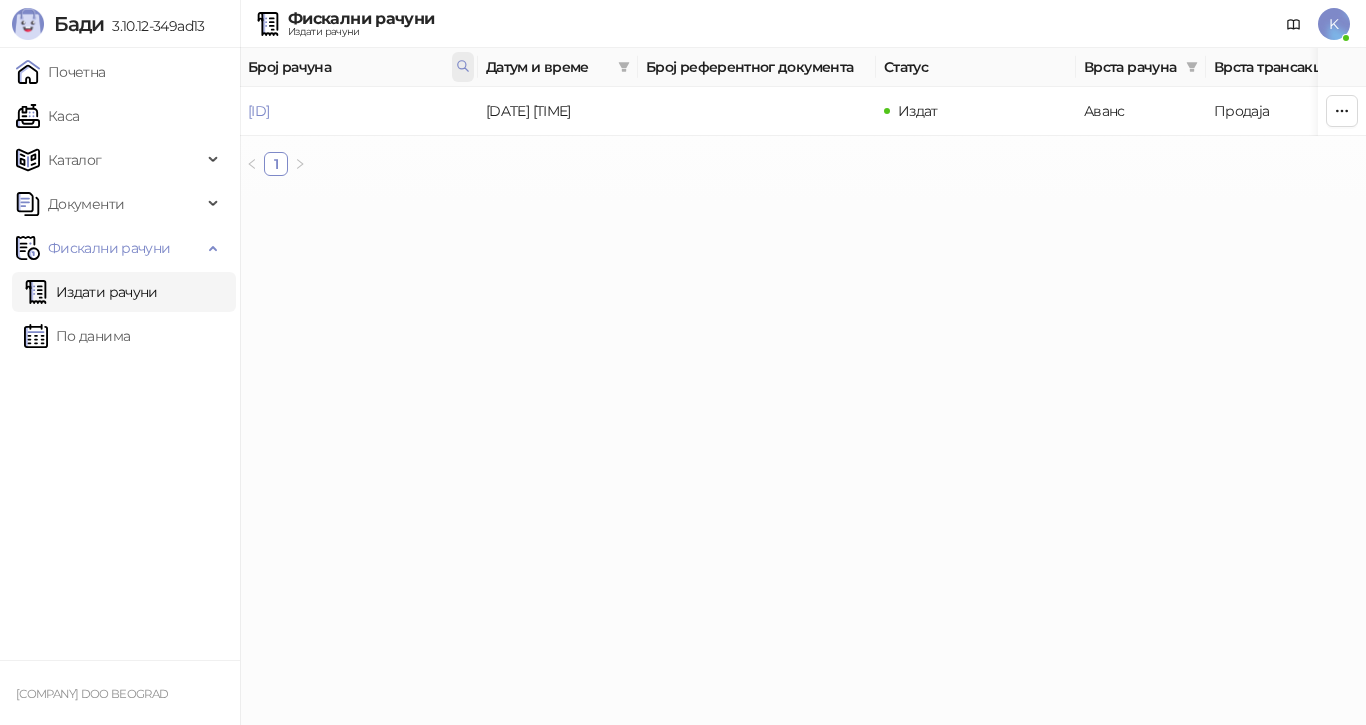 click 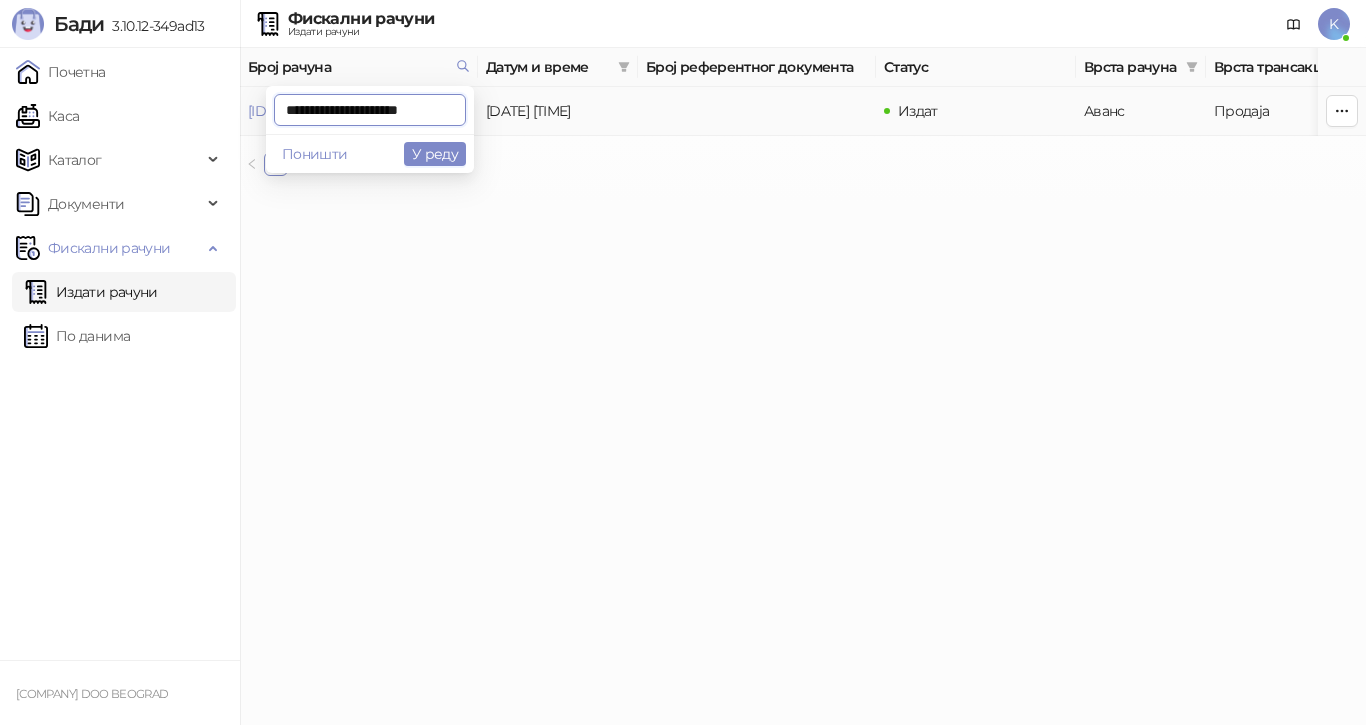 scroll, scrollTop: 0, scrollLeft: 7, axis: horizontal 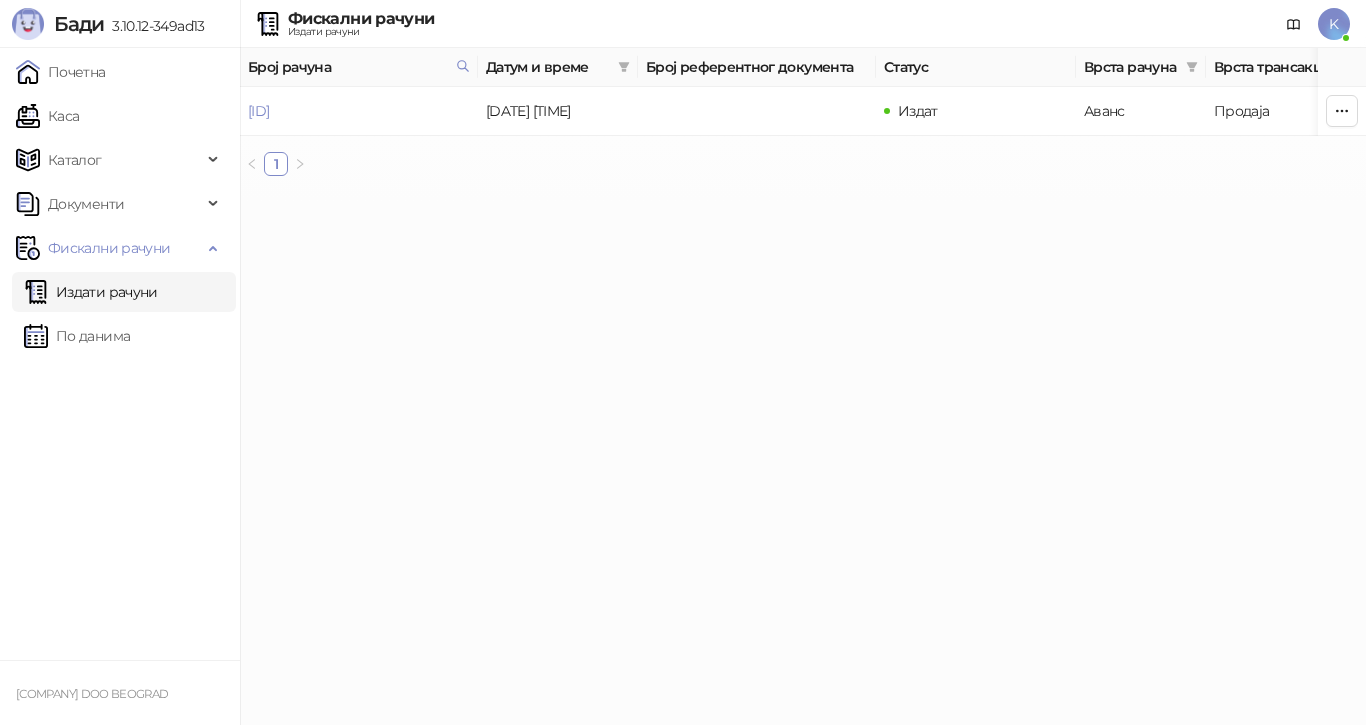 drag, startPoint x: 292, startPoint y: 391, endPoint x: 302, endPoint y: 367, distance: 26 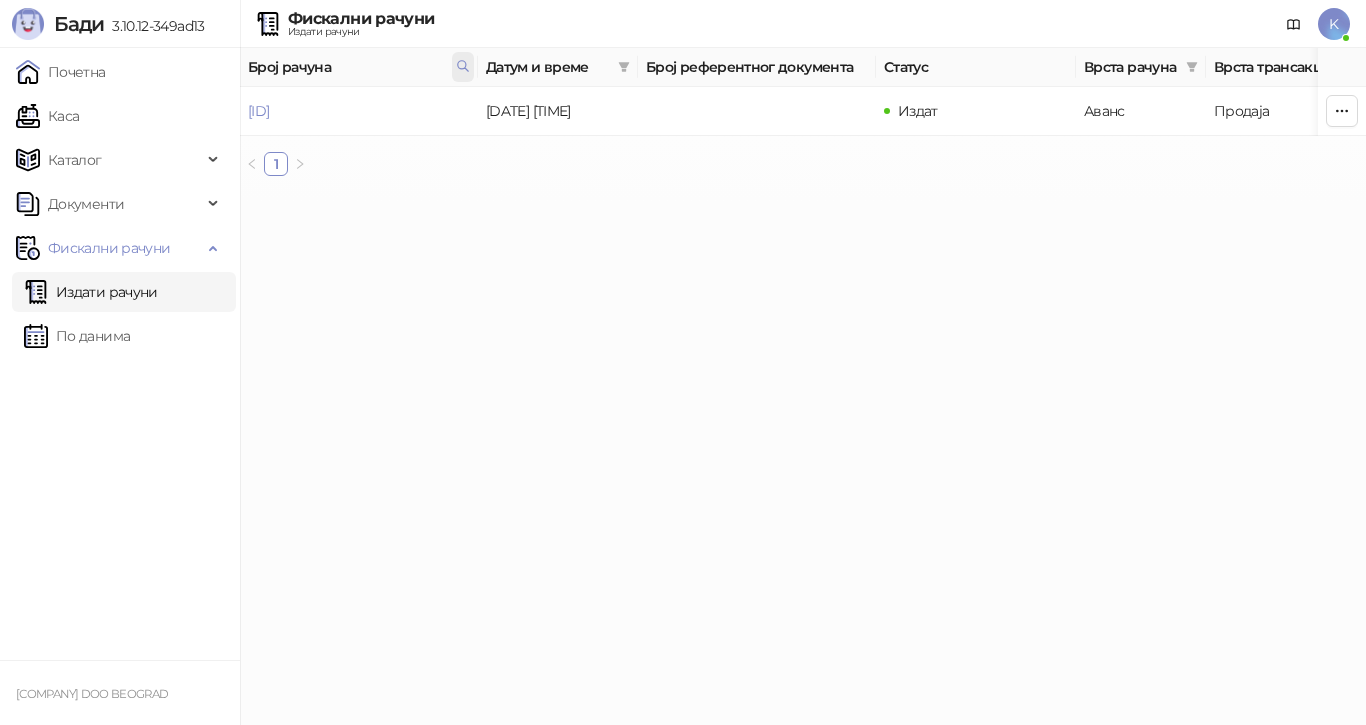 click 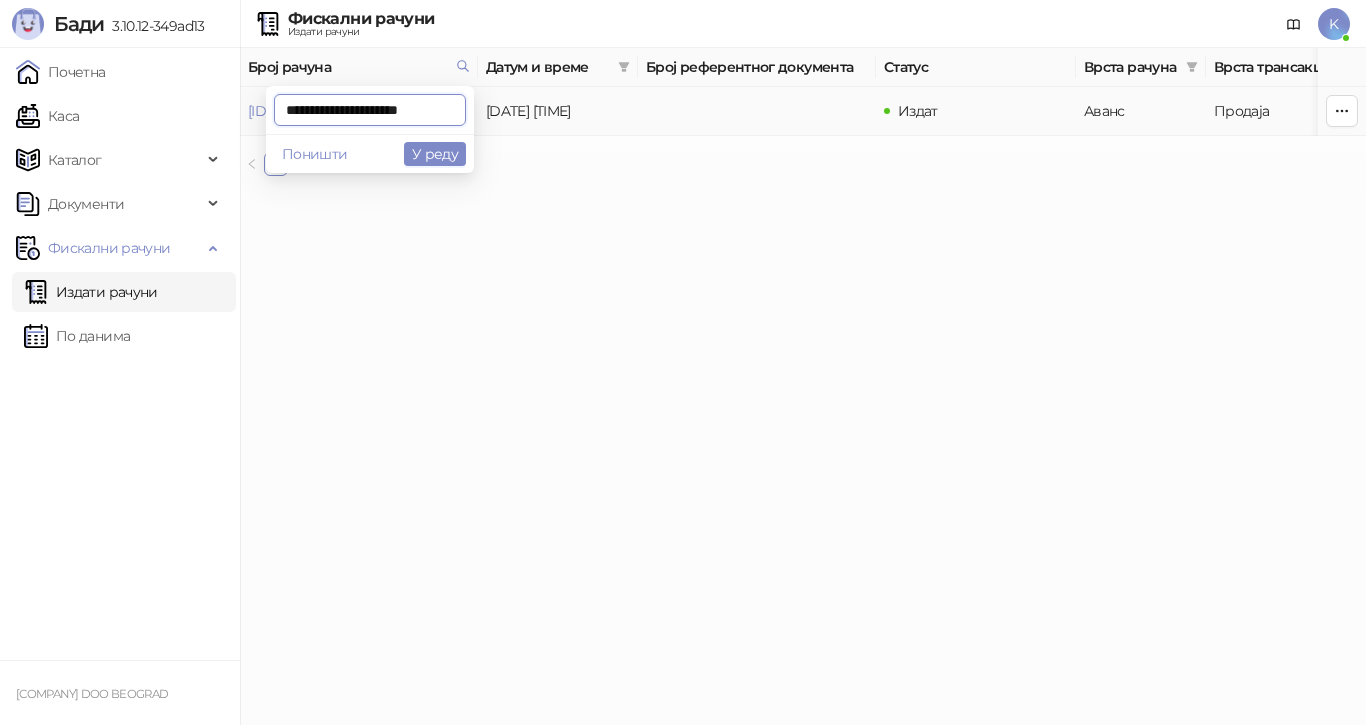 scroll, scrollTop: 0, scrollLeft: 7, axis: horizontal 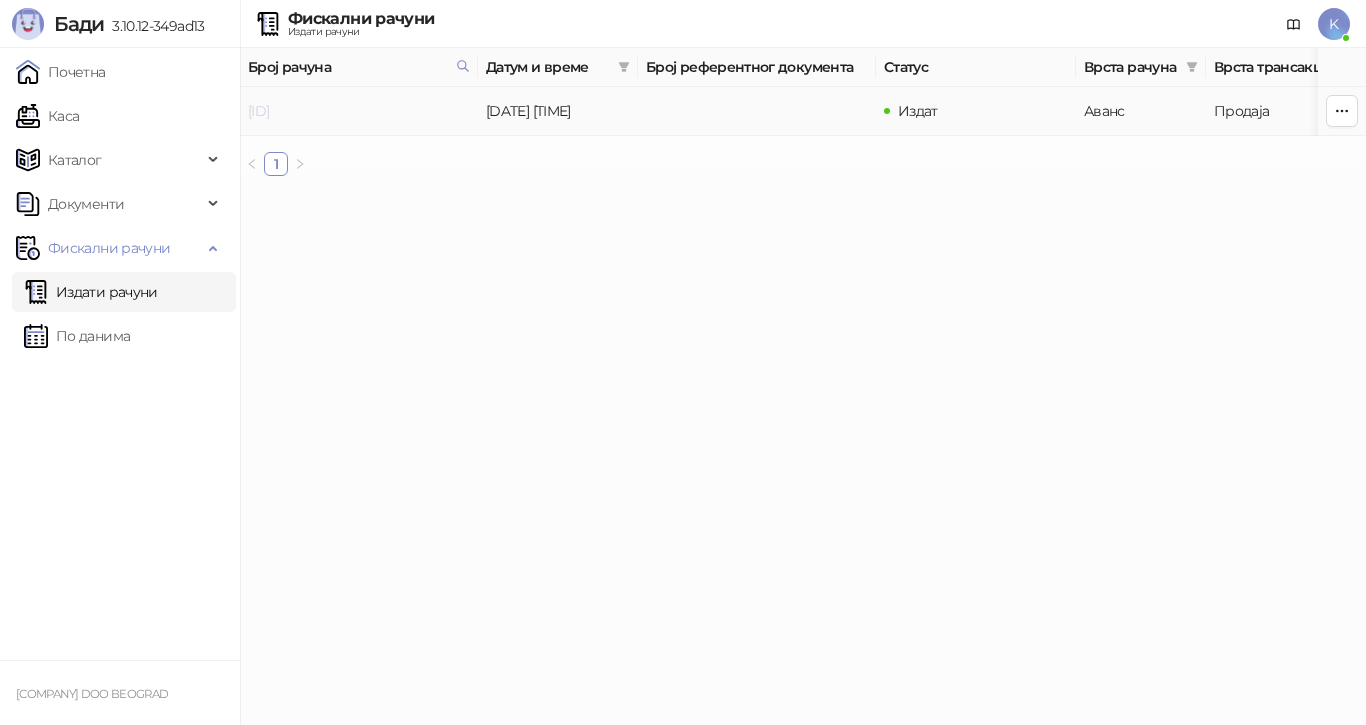 click on "[ID]" at bounding box center (258, 111) 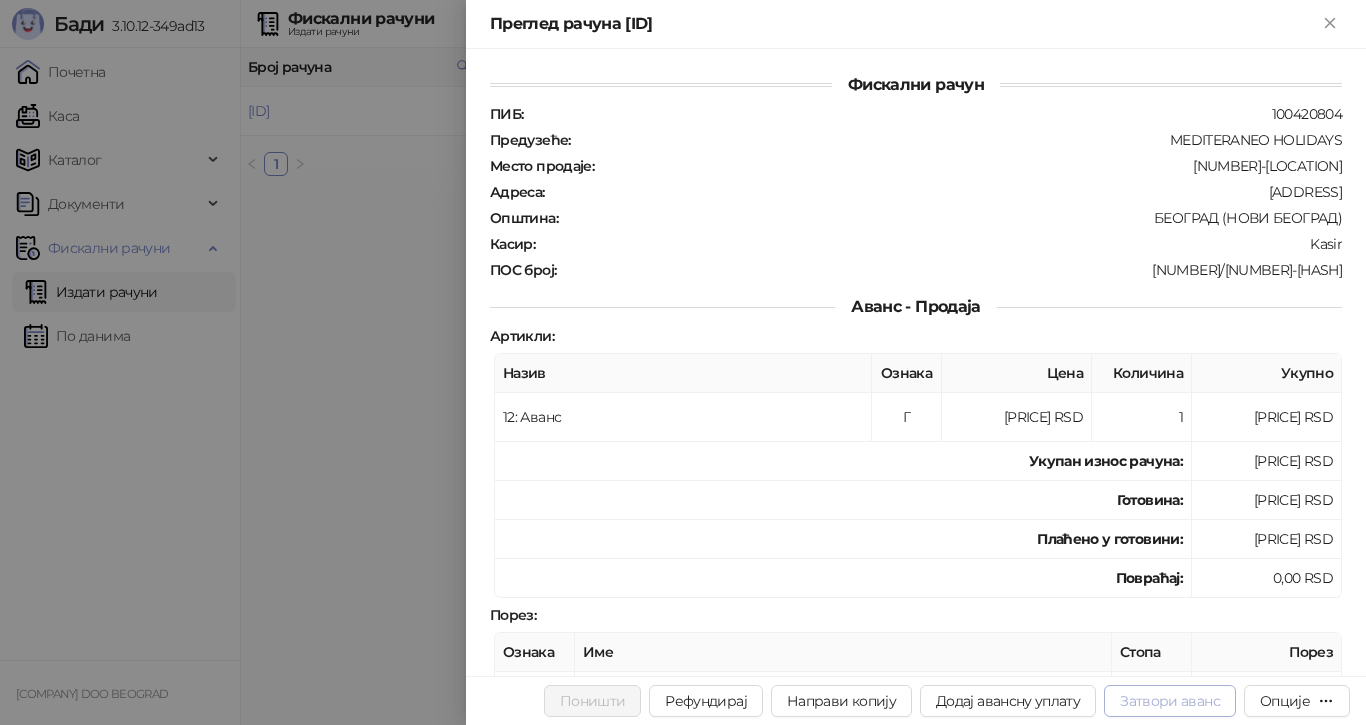 click on "Затвори аванс" at bounding box center (1170, 701) 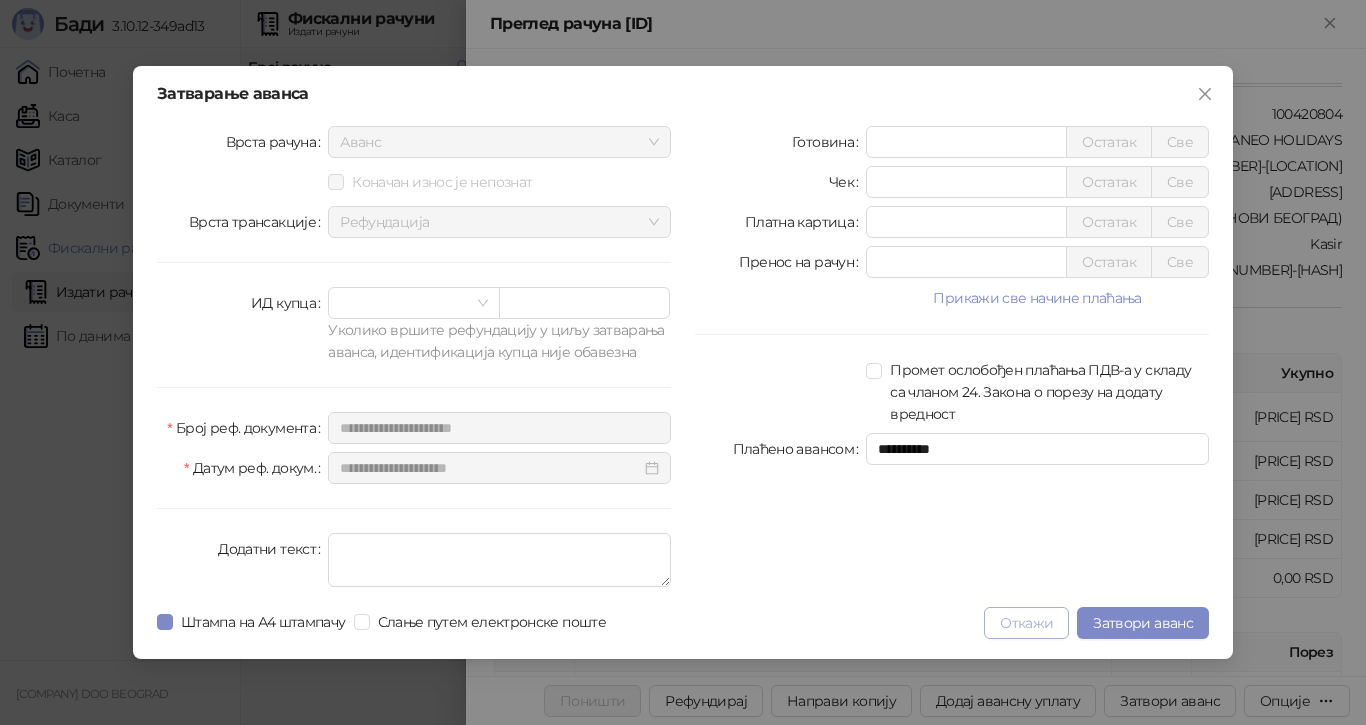 click on "Откажи" at bounding box center [1026, 623] 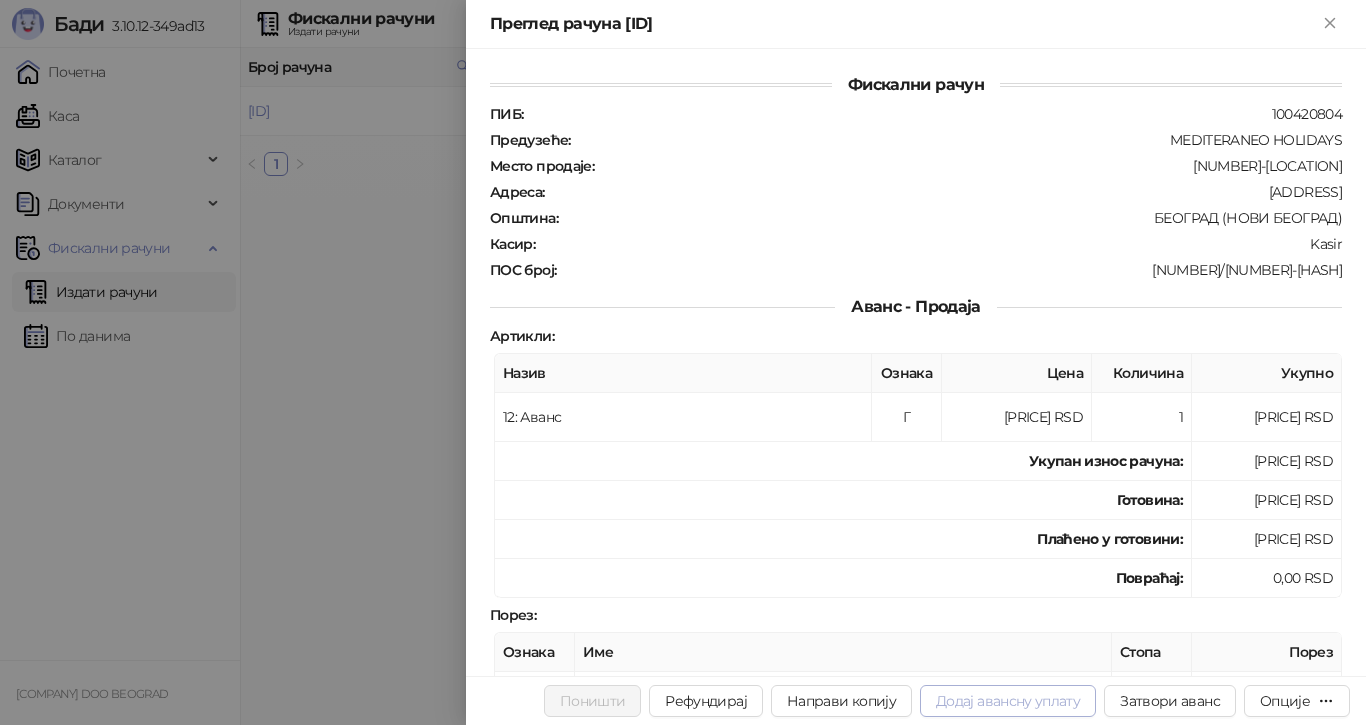 click on "Додај авансну уплату" at bounding box center [1008, 701] 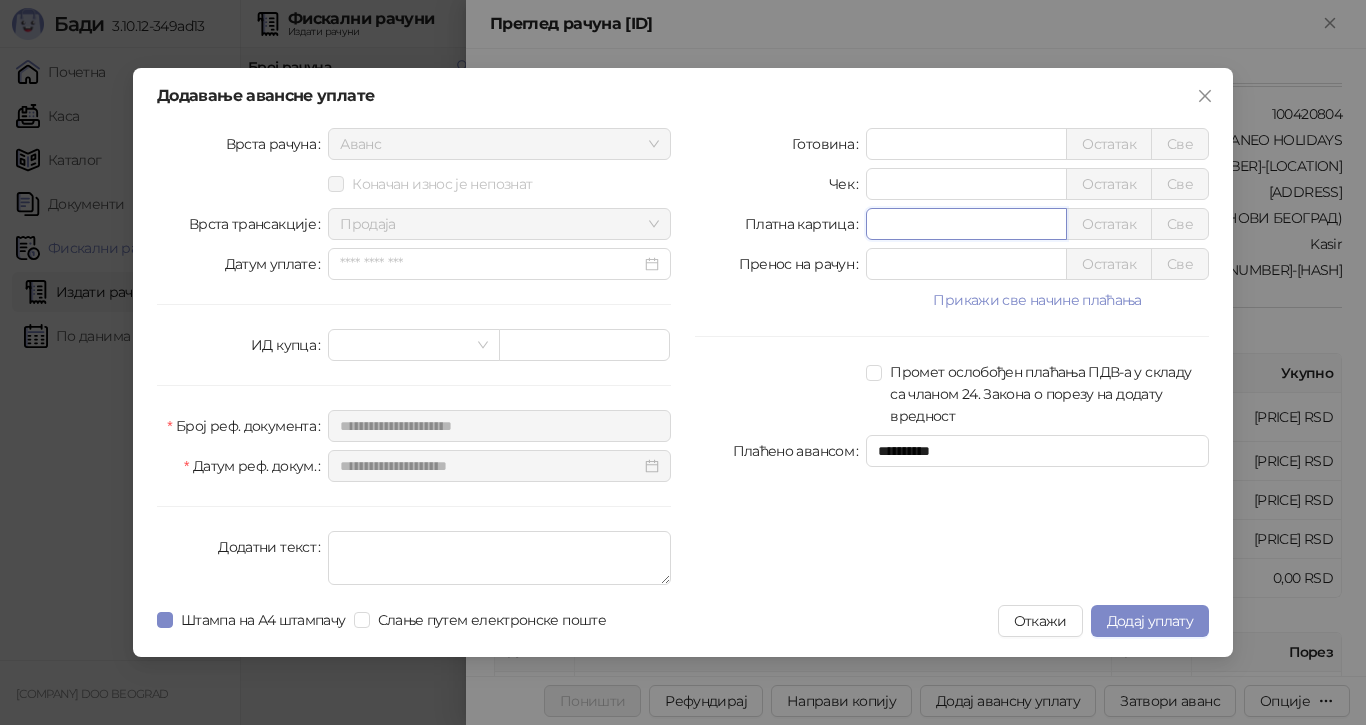 click on "*" at bounding box center (966, 224) 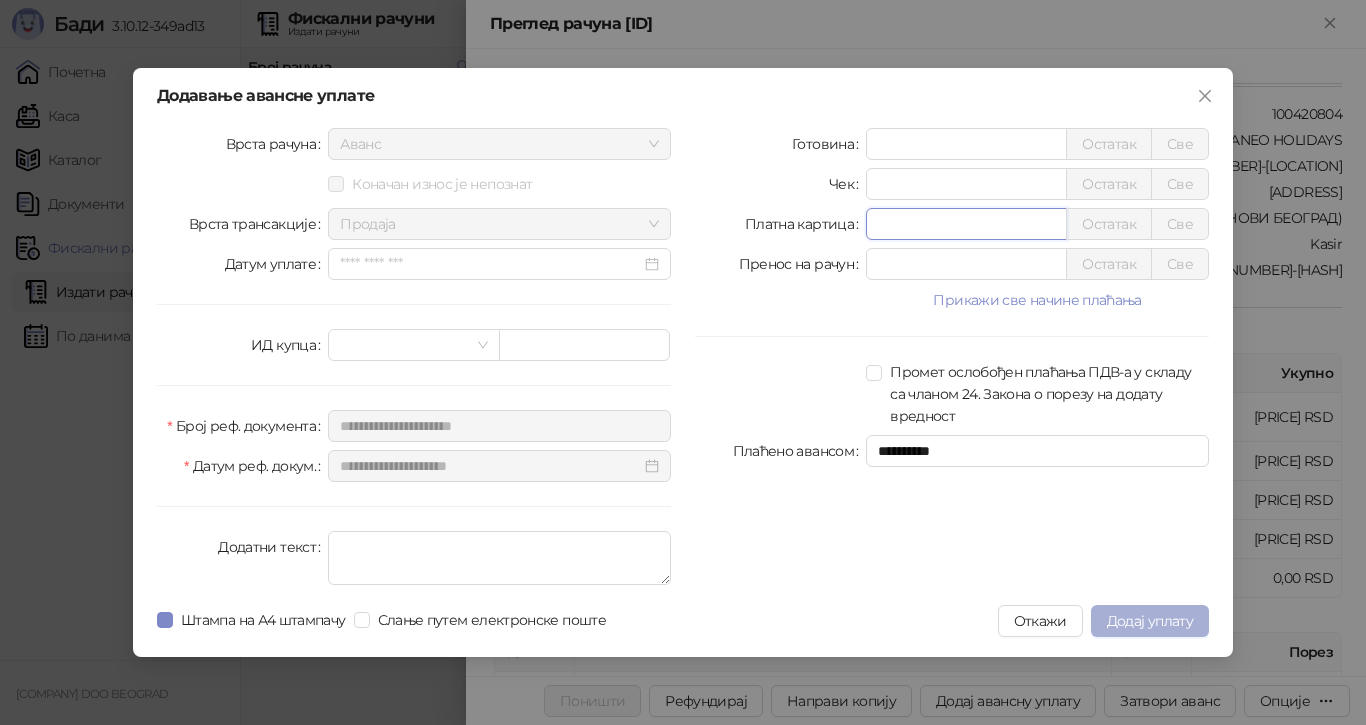 type on "*****" 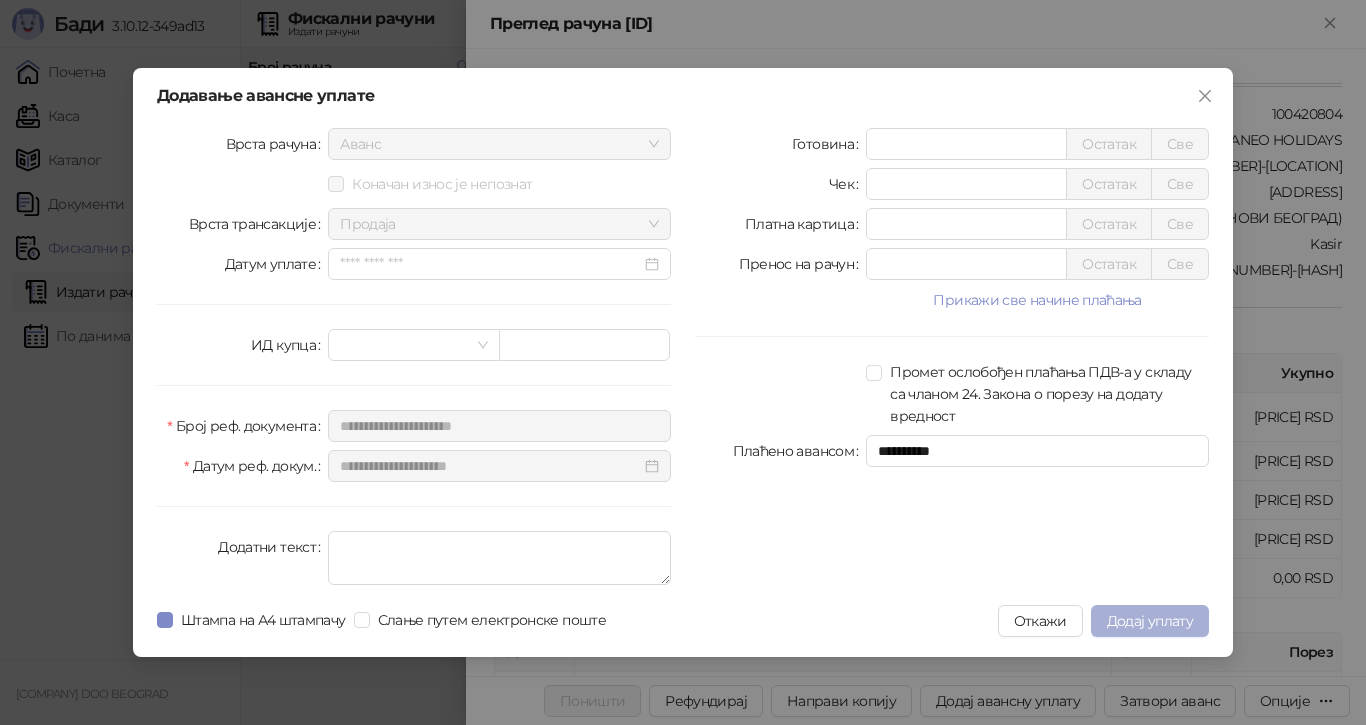 click on "Додај уплату" at bounding box center [1150, 621] 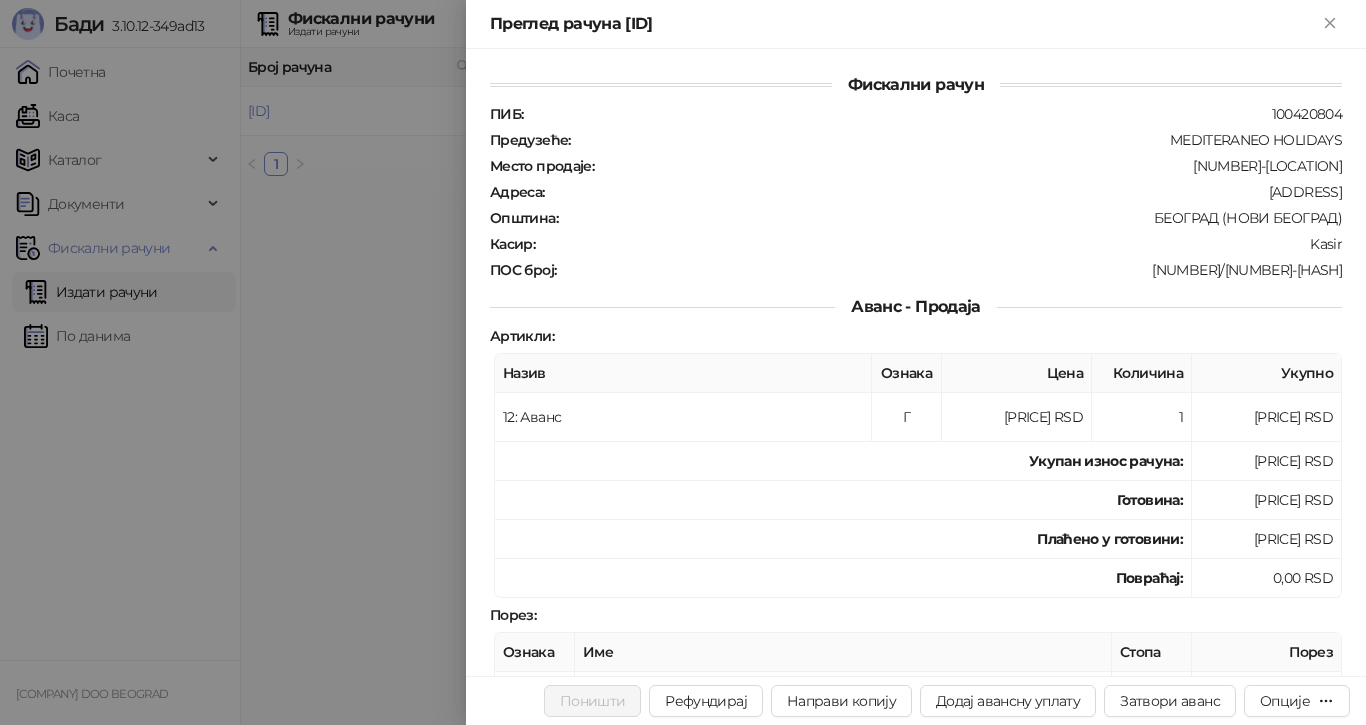 click at bounding box center [683, 362] 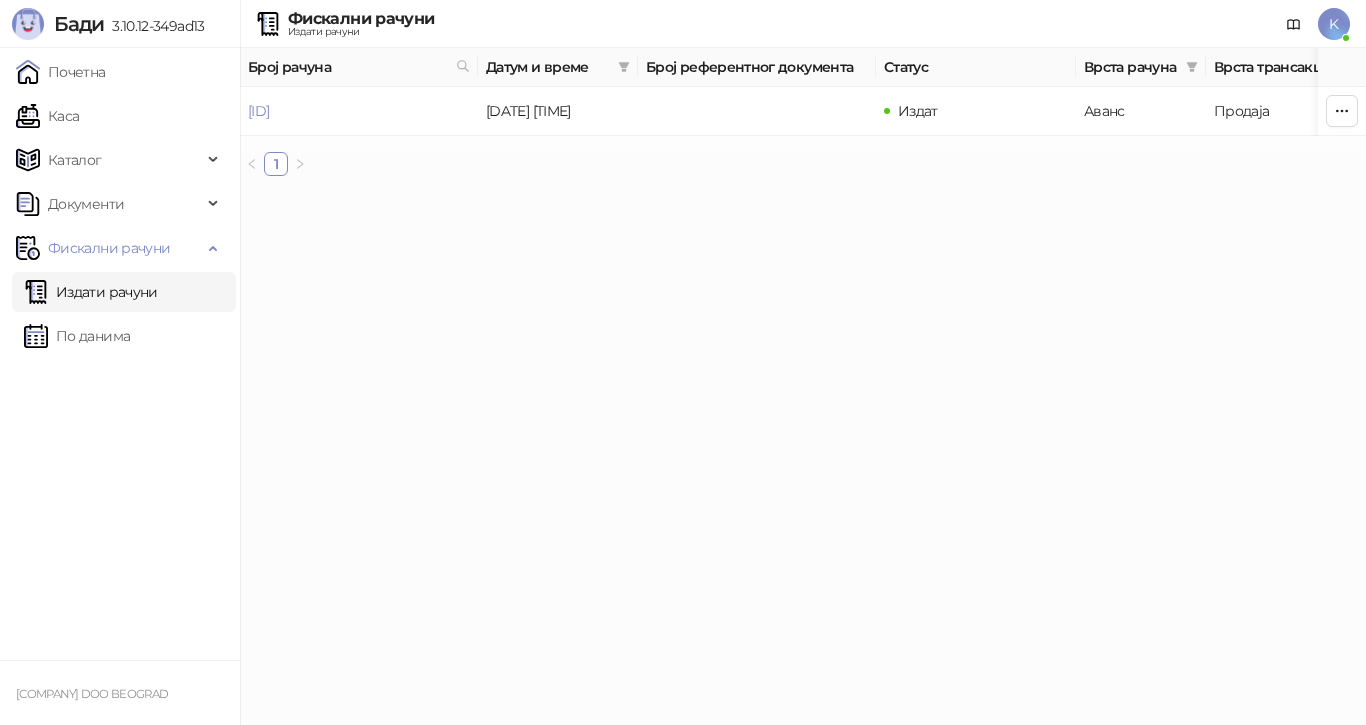 click on "Издати рачуни" at bounding box center [91, 292] 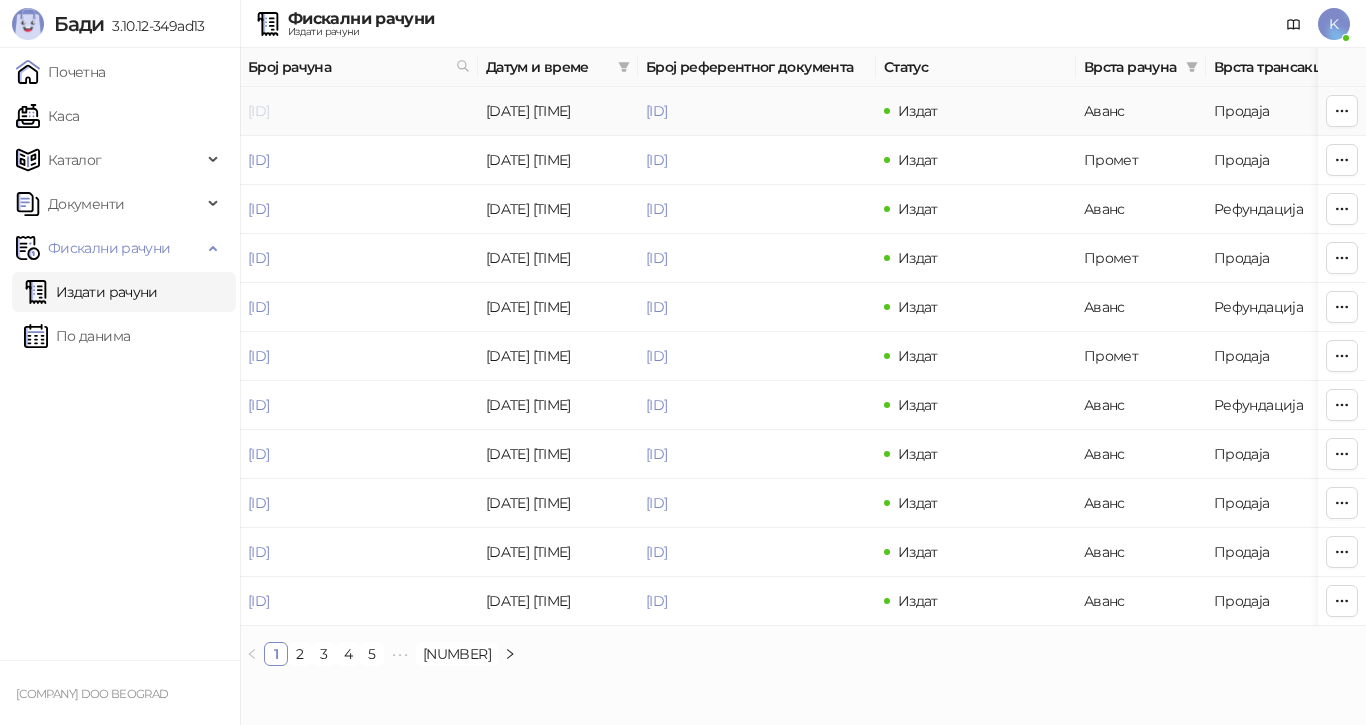 click on "[ID]" at bounding box center [258, 111] 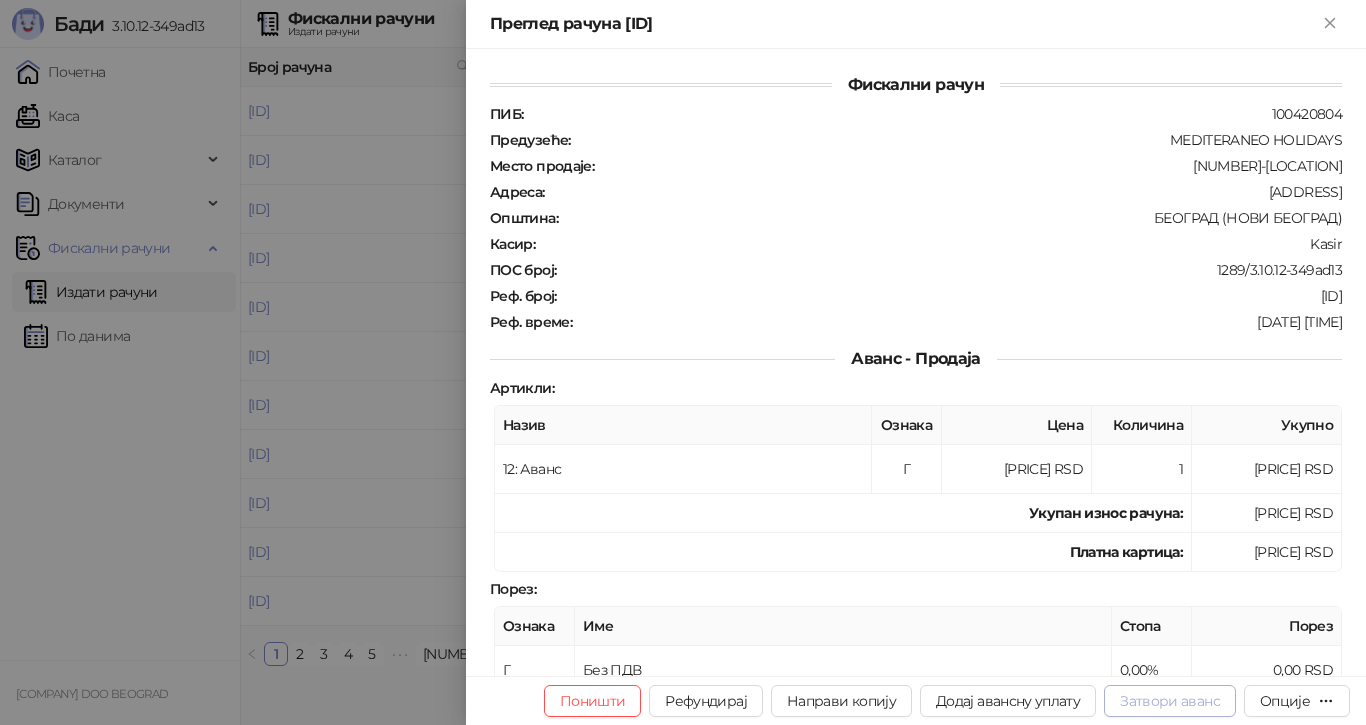 click on "Затвори аванс" at bounding box center [1170, 701] 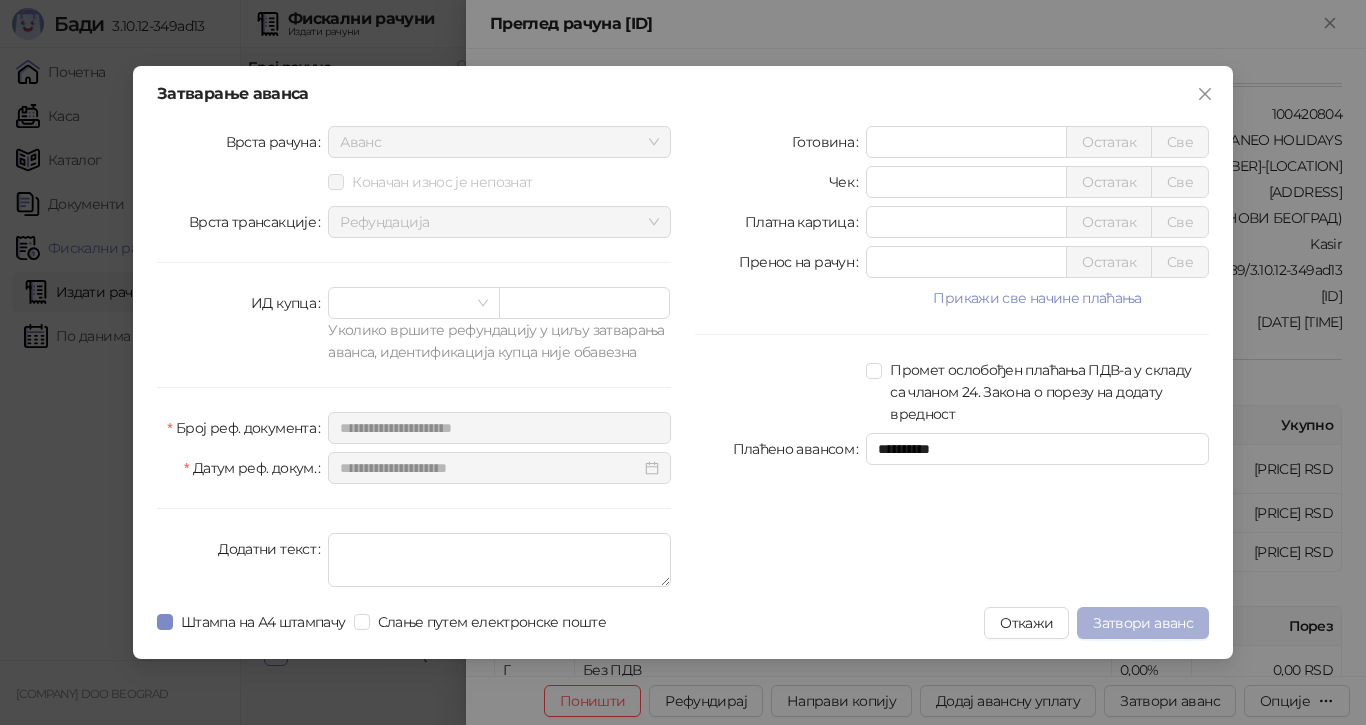 click on "Затвори аванс" at bounding box center (1143, 623) 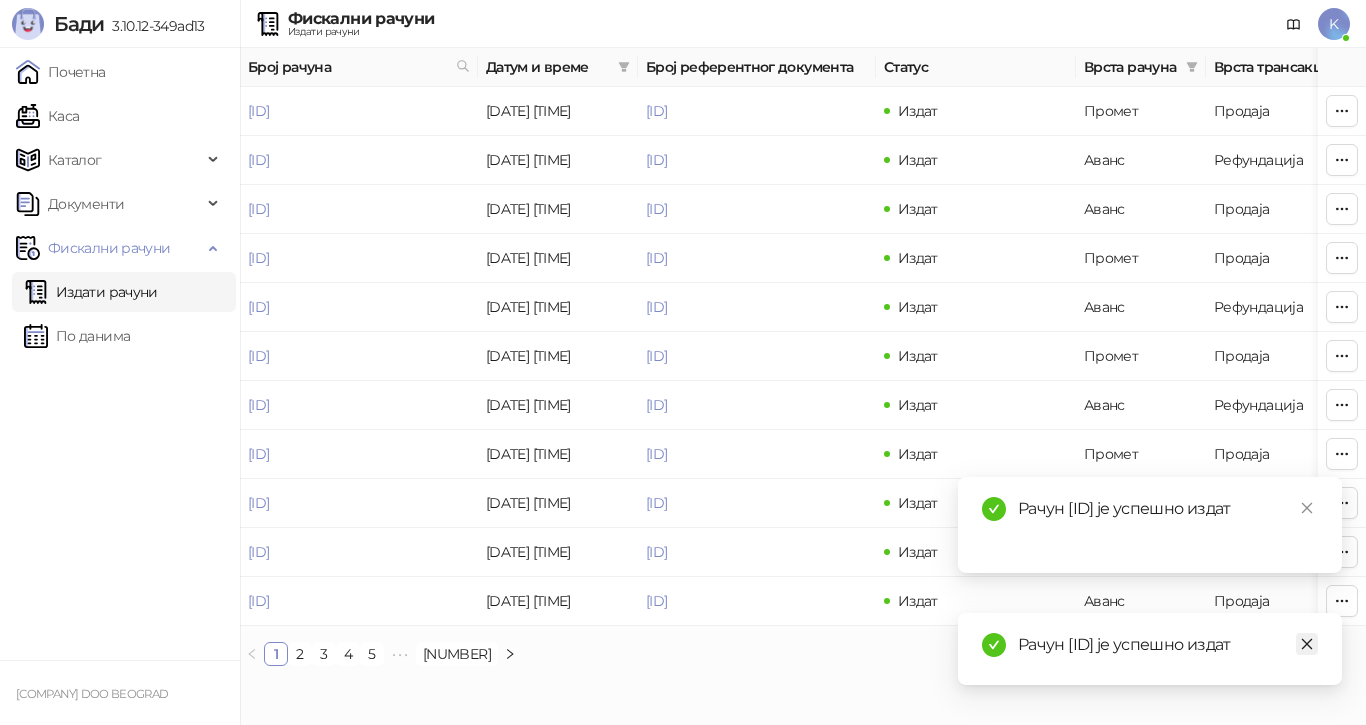 click 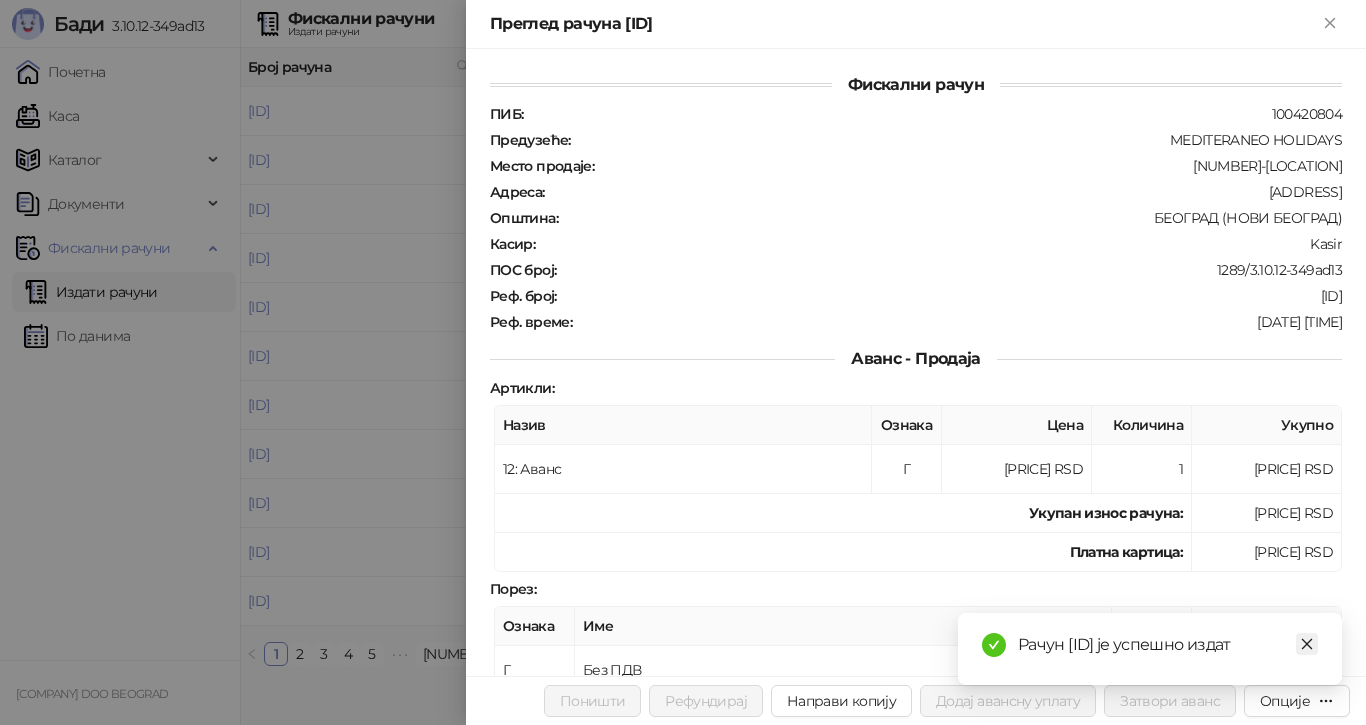 click 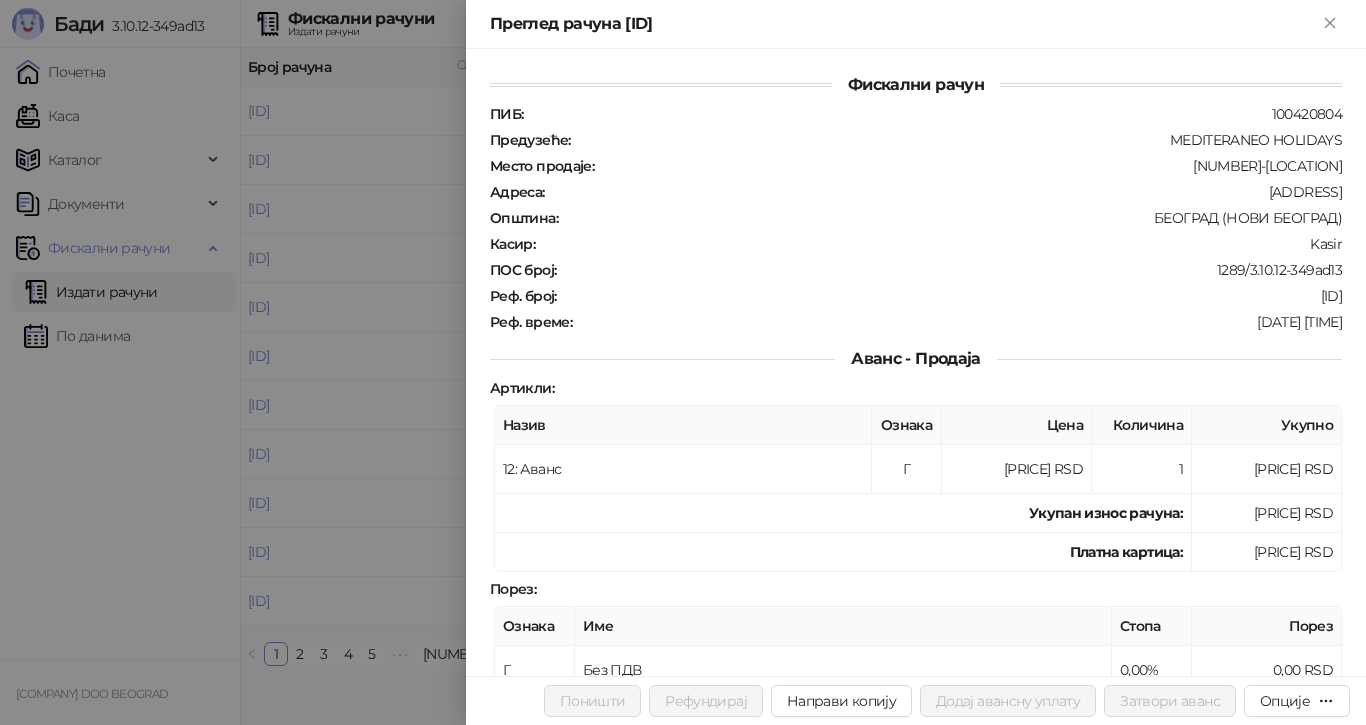click at bounding box center (683, 362) 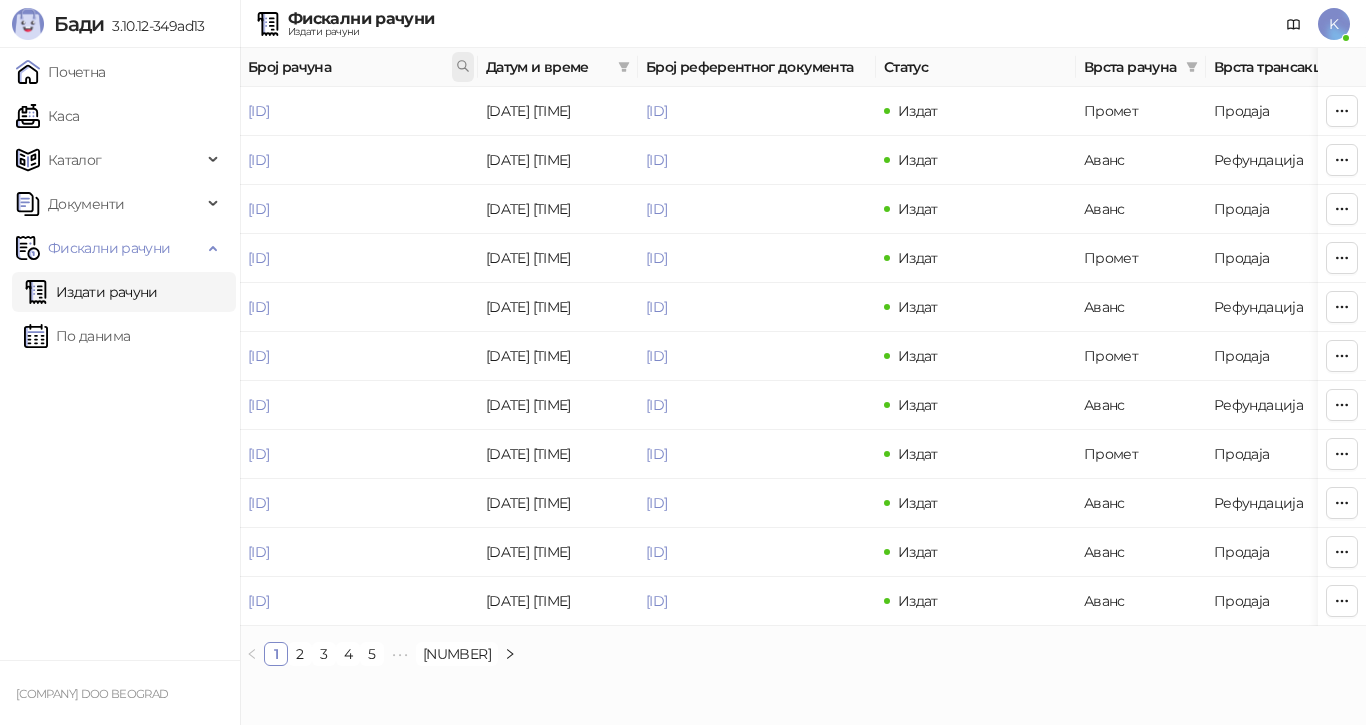 click 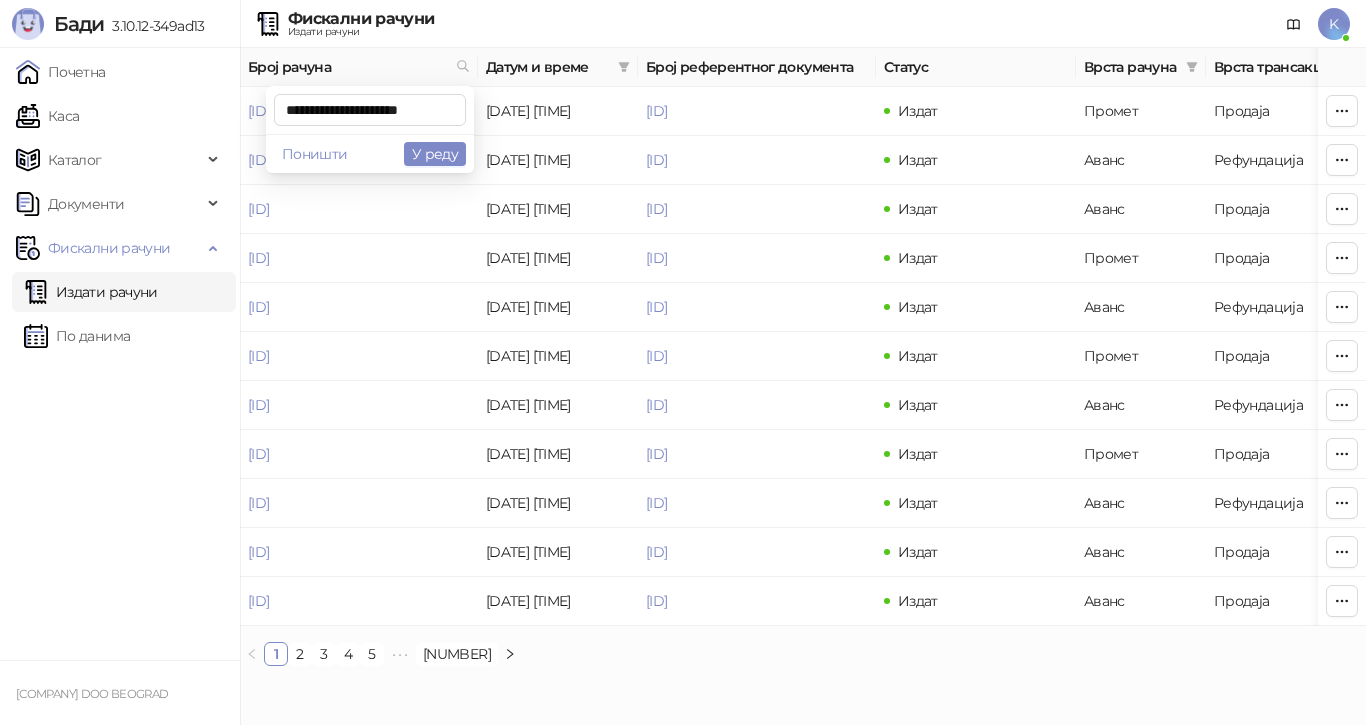 scroll, scrollTop: 0, scrollLeft: 3, axis: horizontal 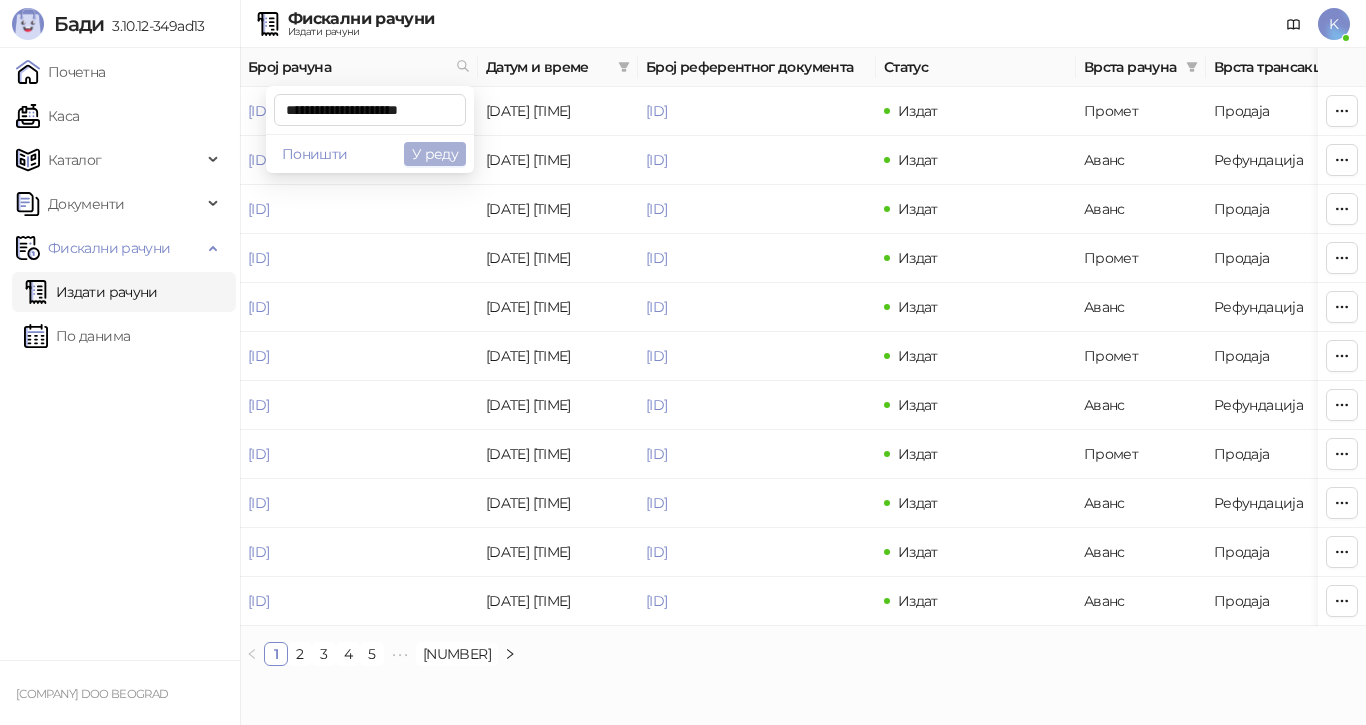 type on "**********" 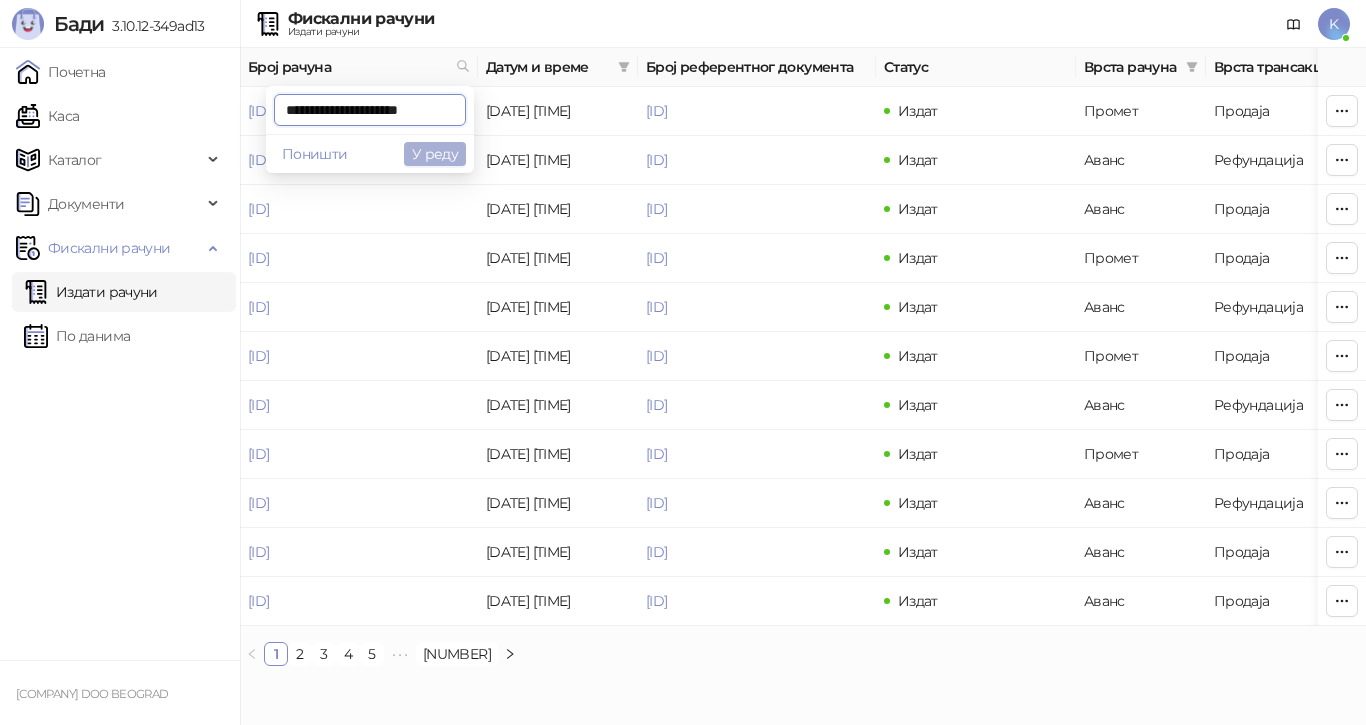 scroll, scrollTop: 0, scrollLeft: 3, axis: horizontal 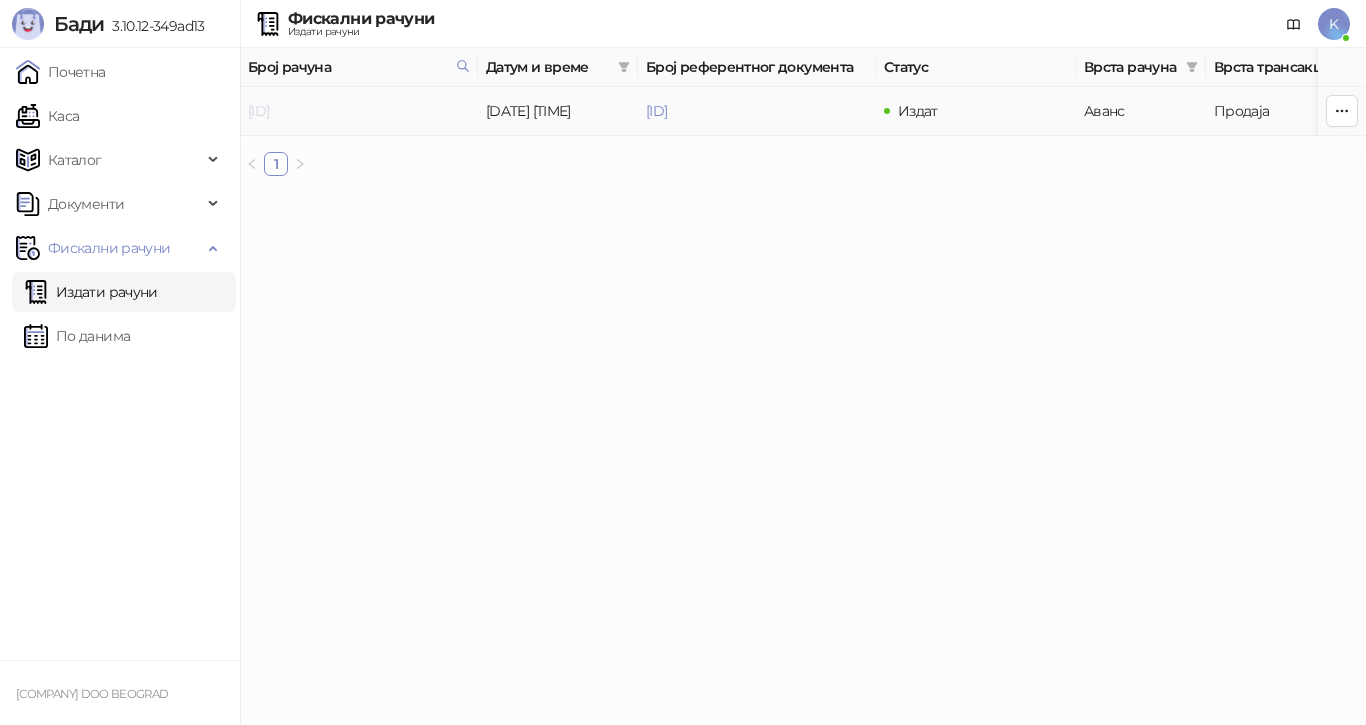 click on "[ID]" at bounding box center (258, 111) 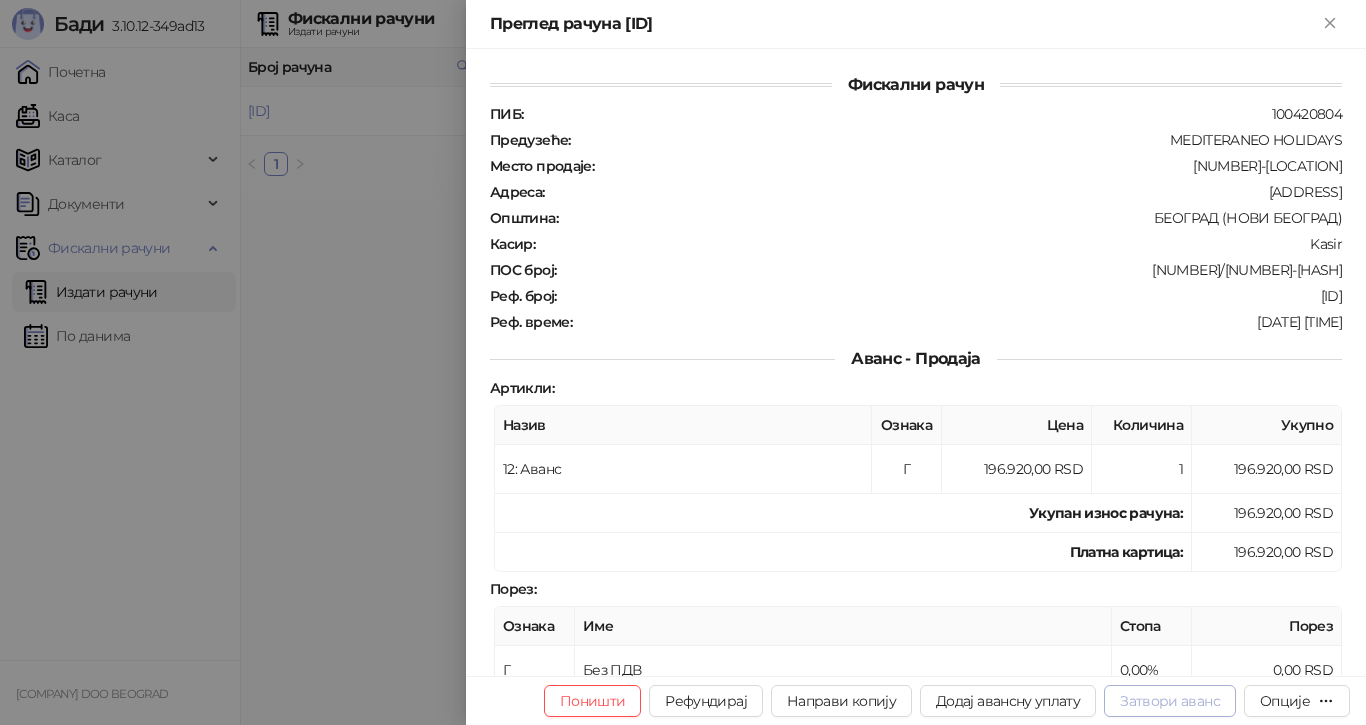 click on "Затвори аванс" at bounding box center (1170, 701) 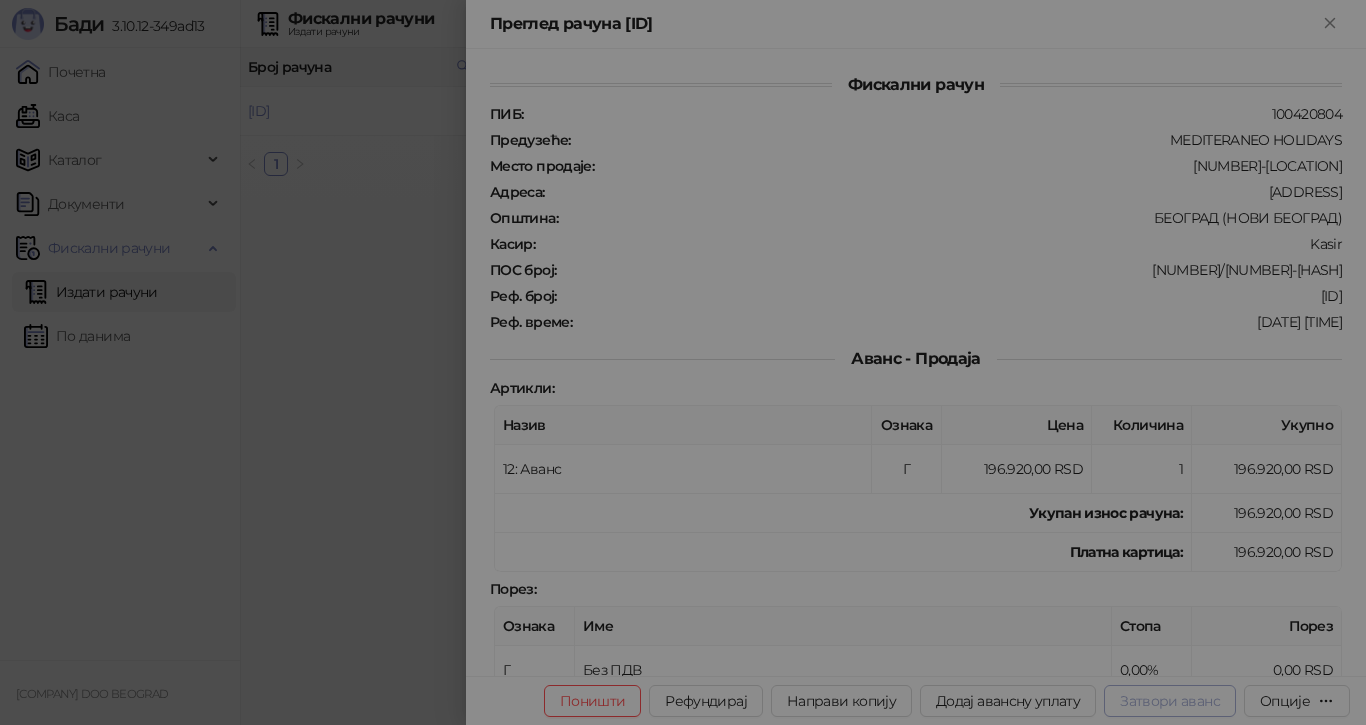type on "**********" 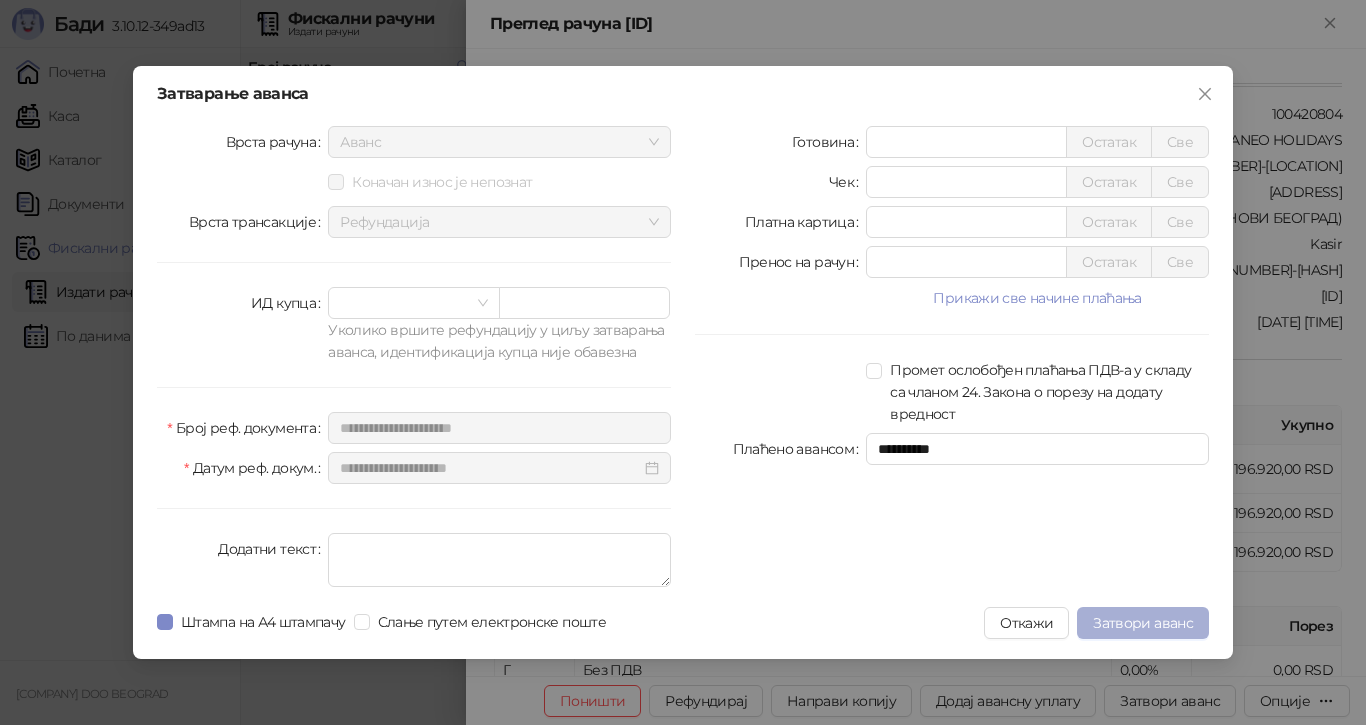 click on "Затвори аванс" at bounding box center [1143, 623] 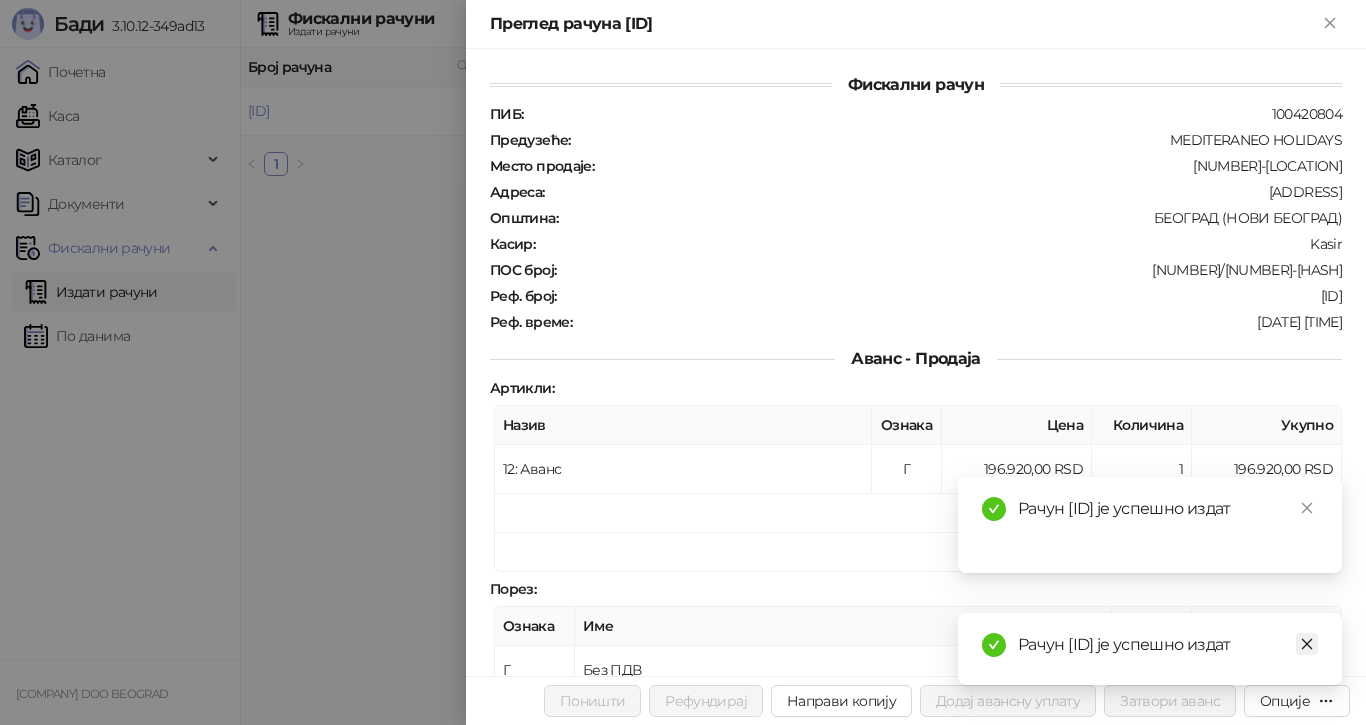 click 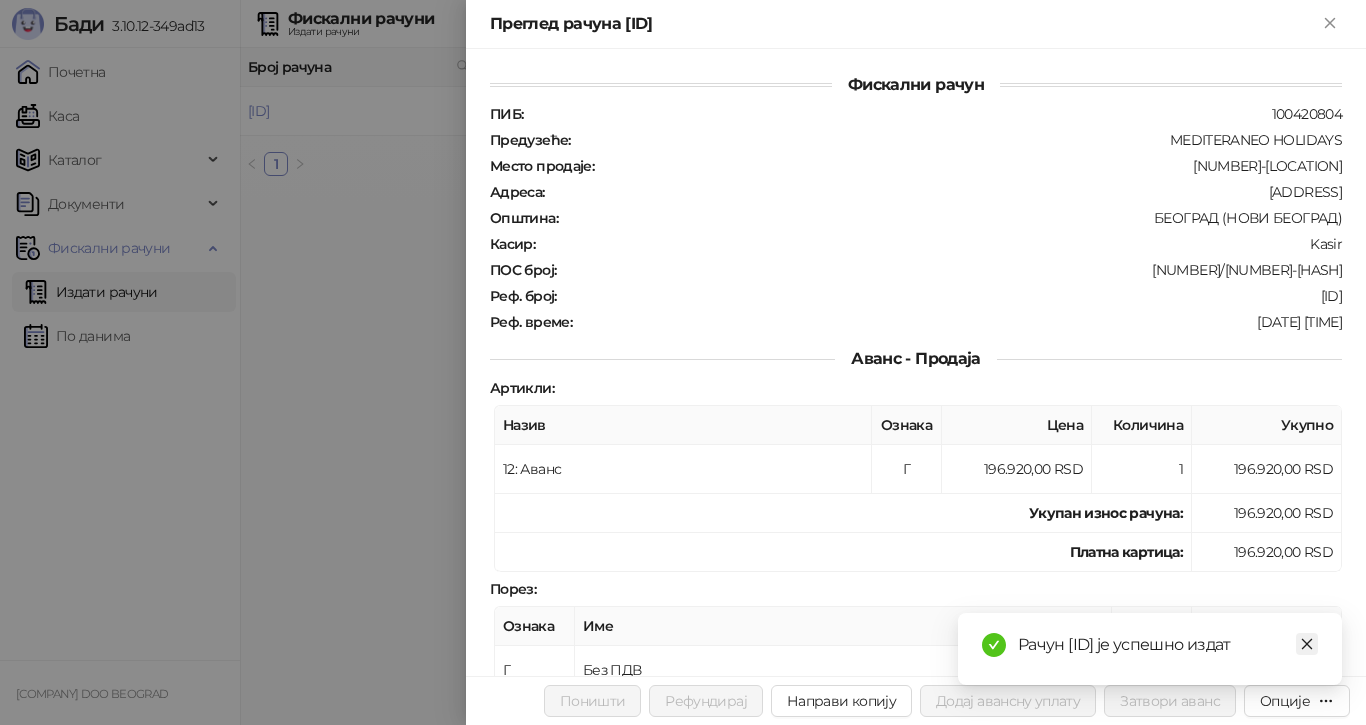 click at bounding box center [1307, 644] 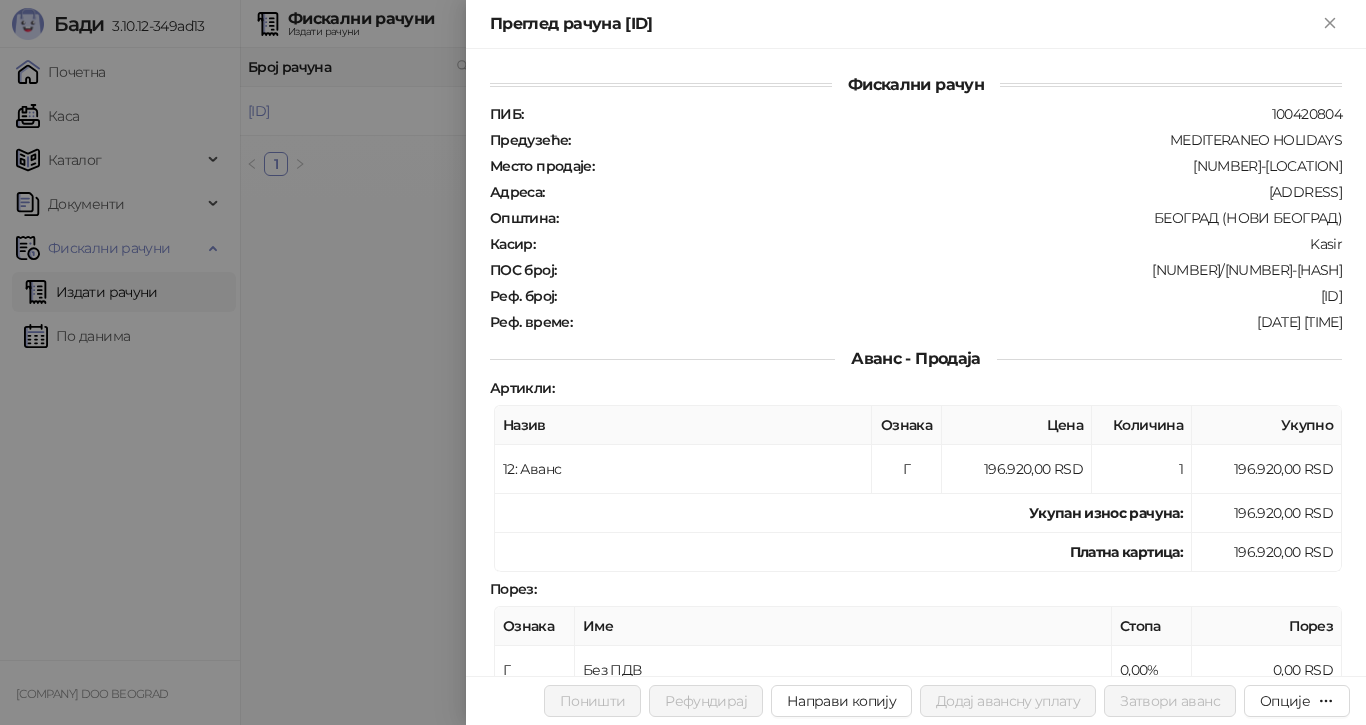 click on "Порез" at bounding box center [1267, 626] 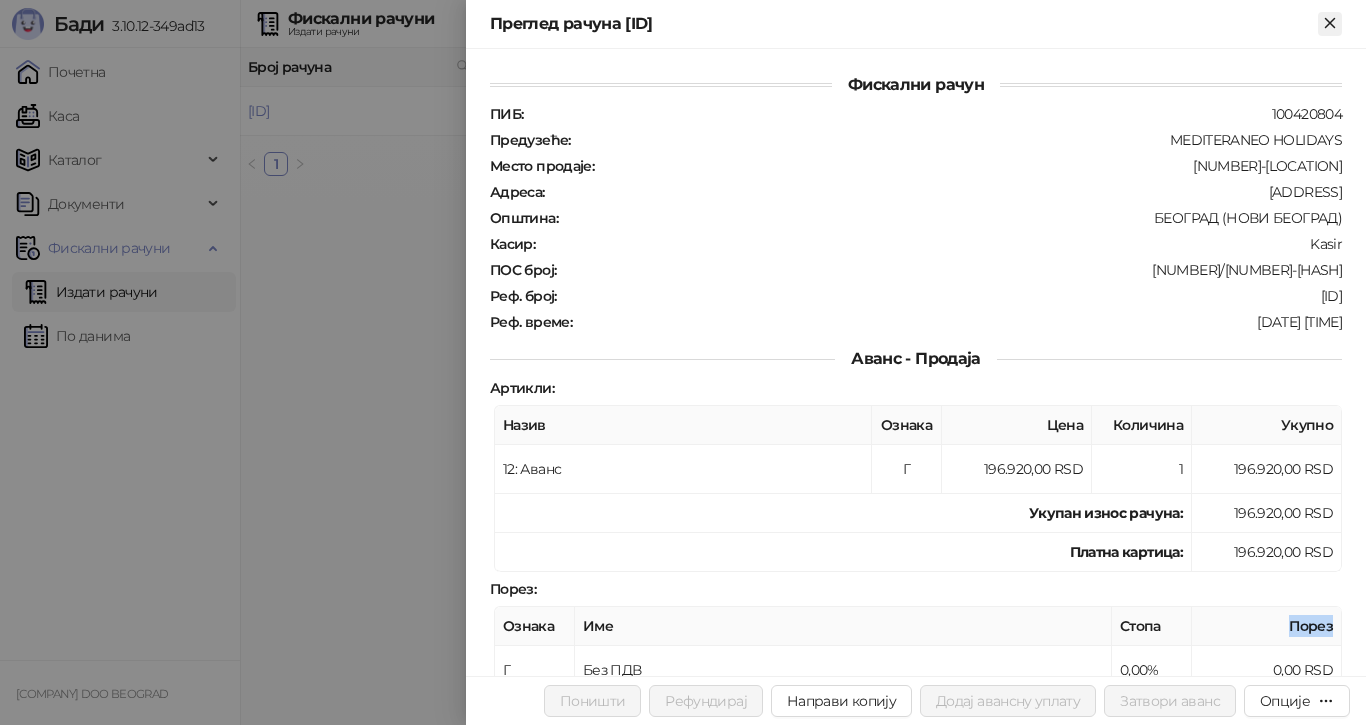click 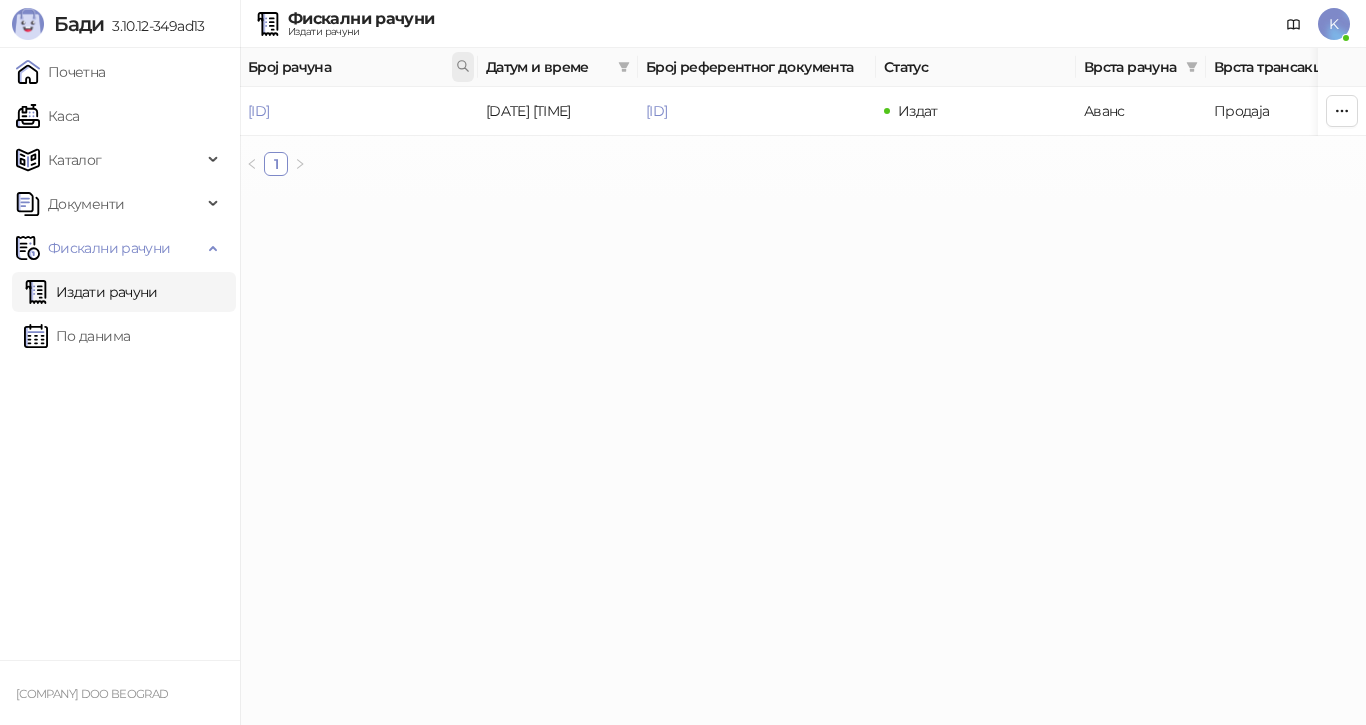 click 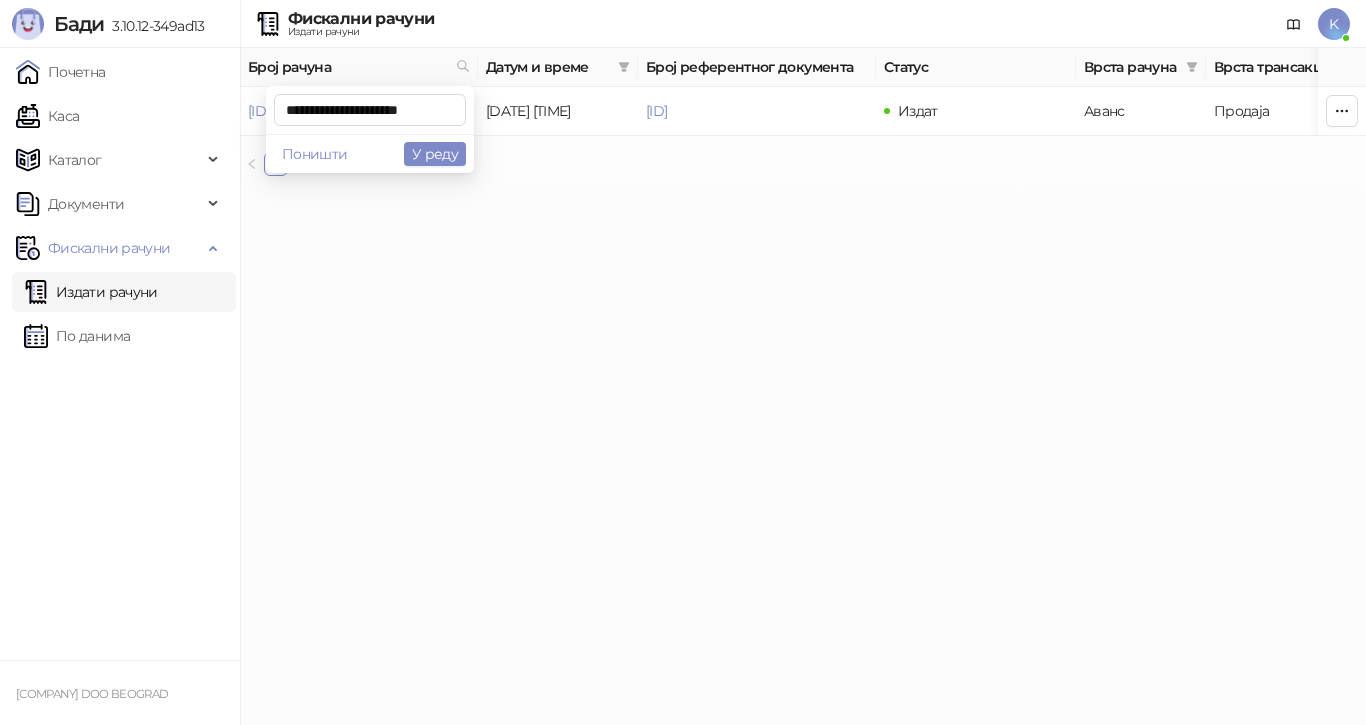 scroll, scrollTop: 0, scrollLeft: 6, axis: horizontal 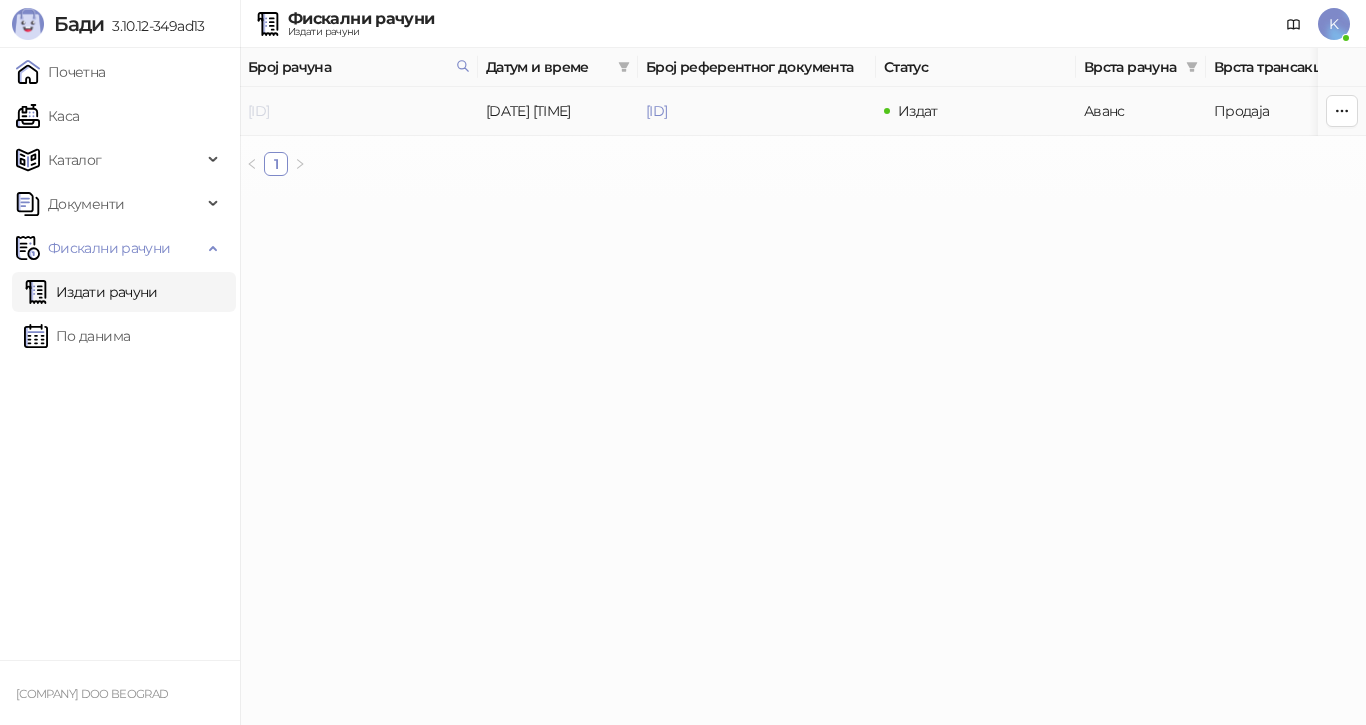 click on "[ID]" at bounding box center (258, 111) 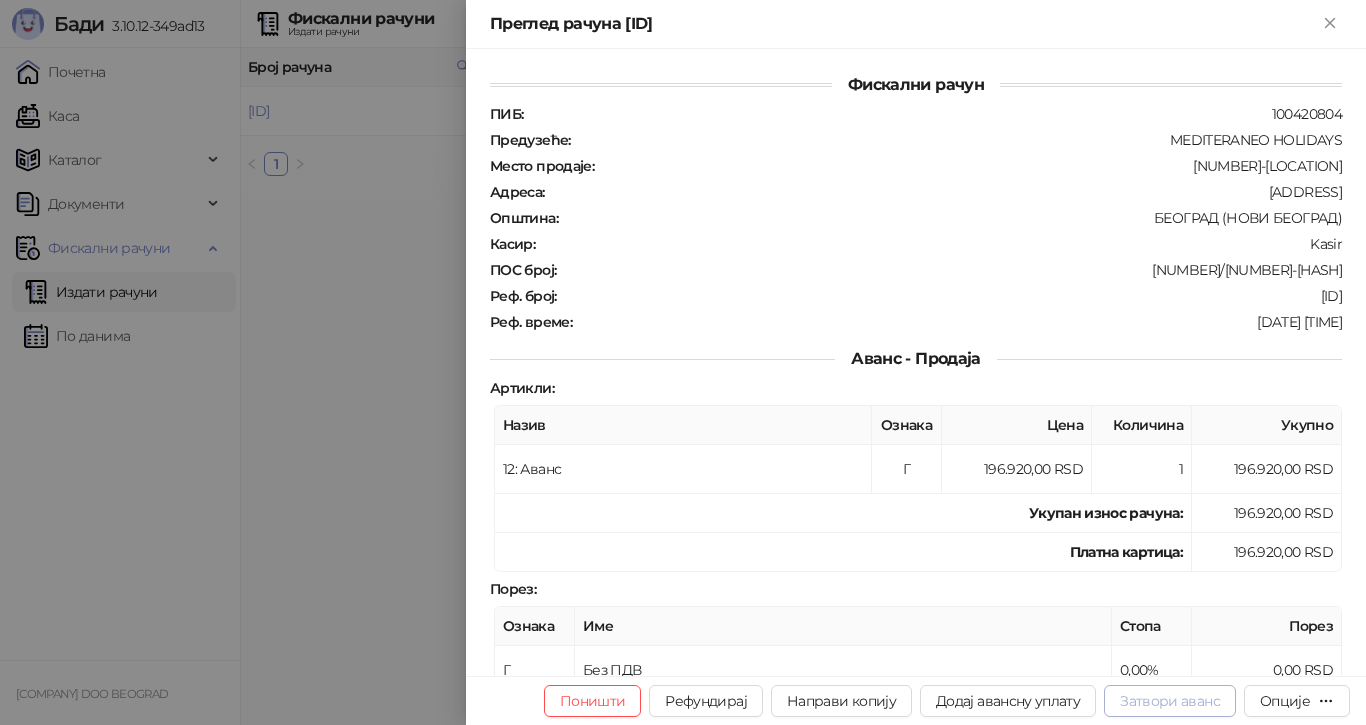 click on "Затвори аванс" at bounding box center (1170, 701) 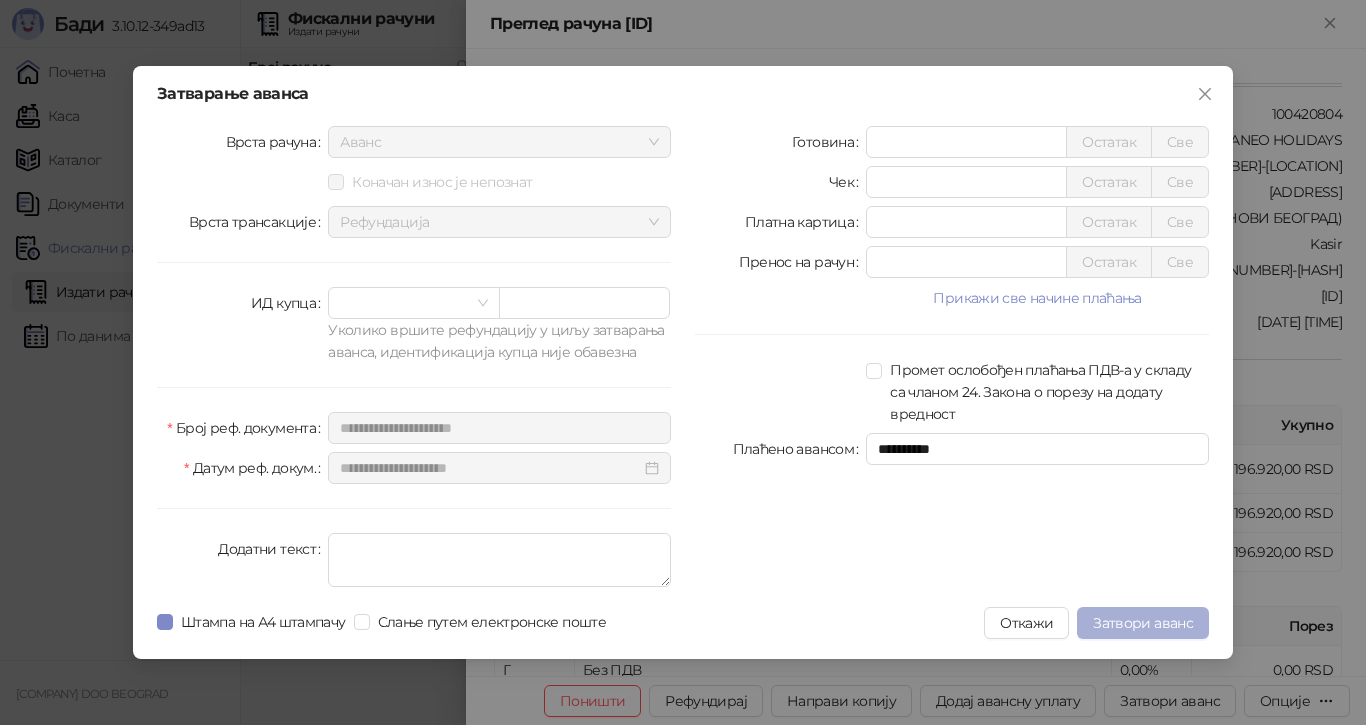 click on "Затвори аванс" at bounding box center (1143, 623) 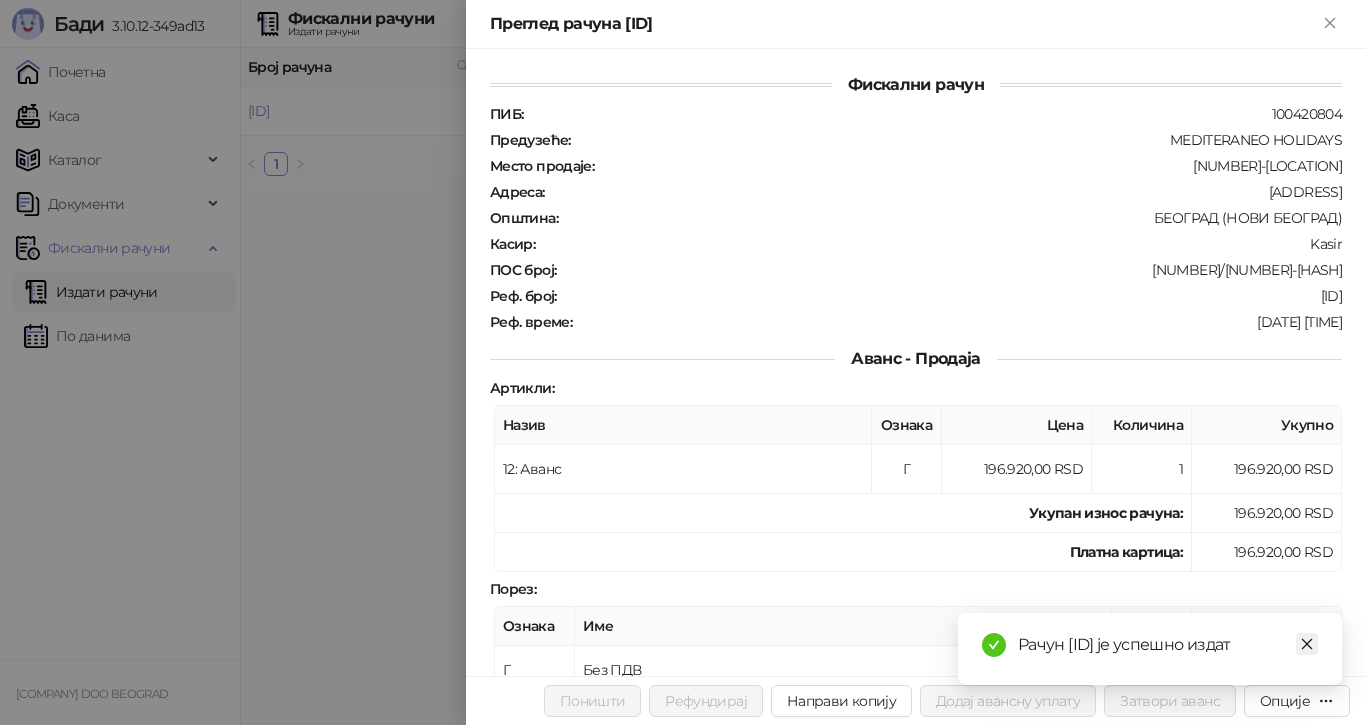 click 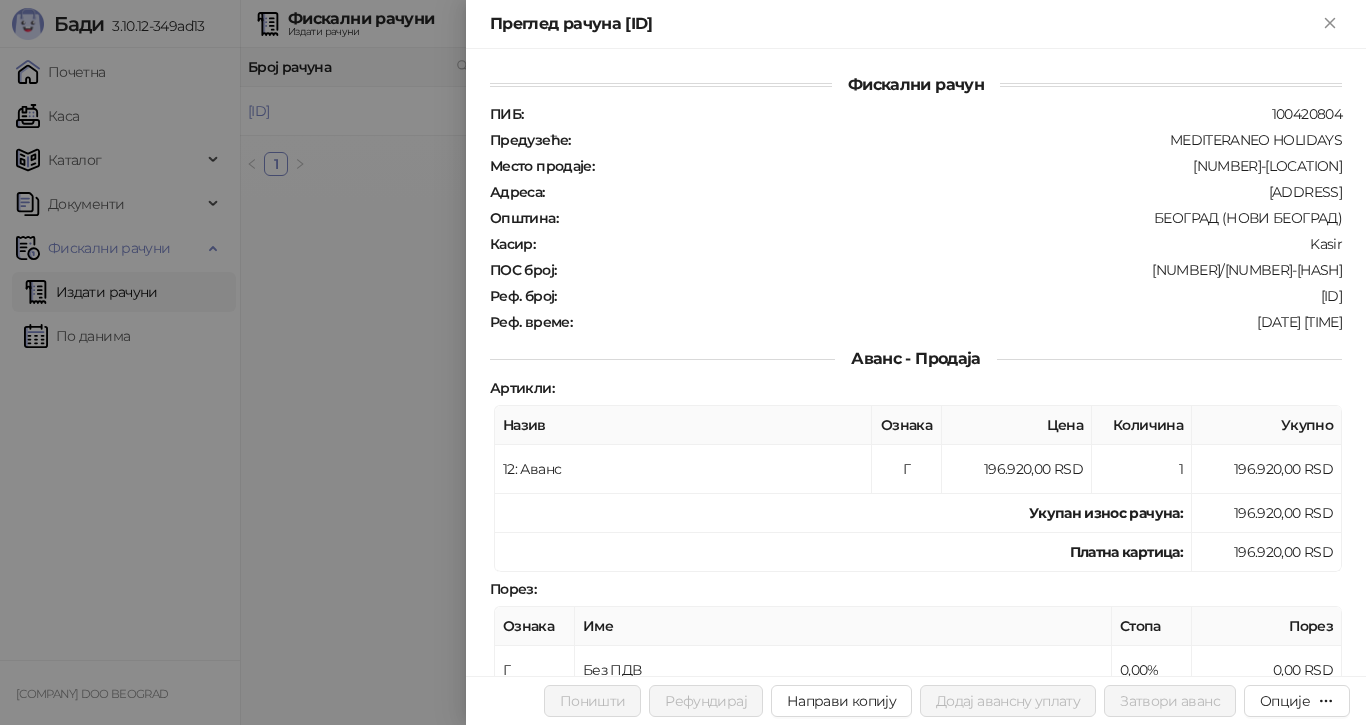 click at bounding box center [683, 362] 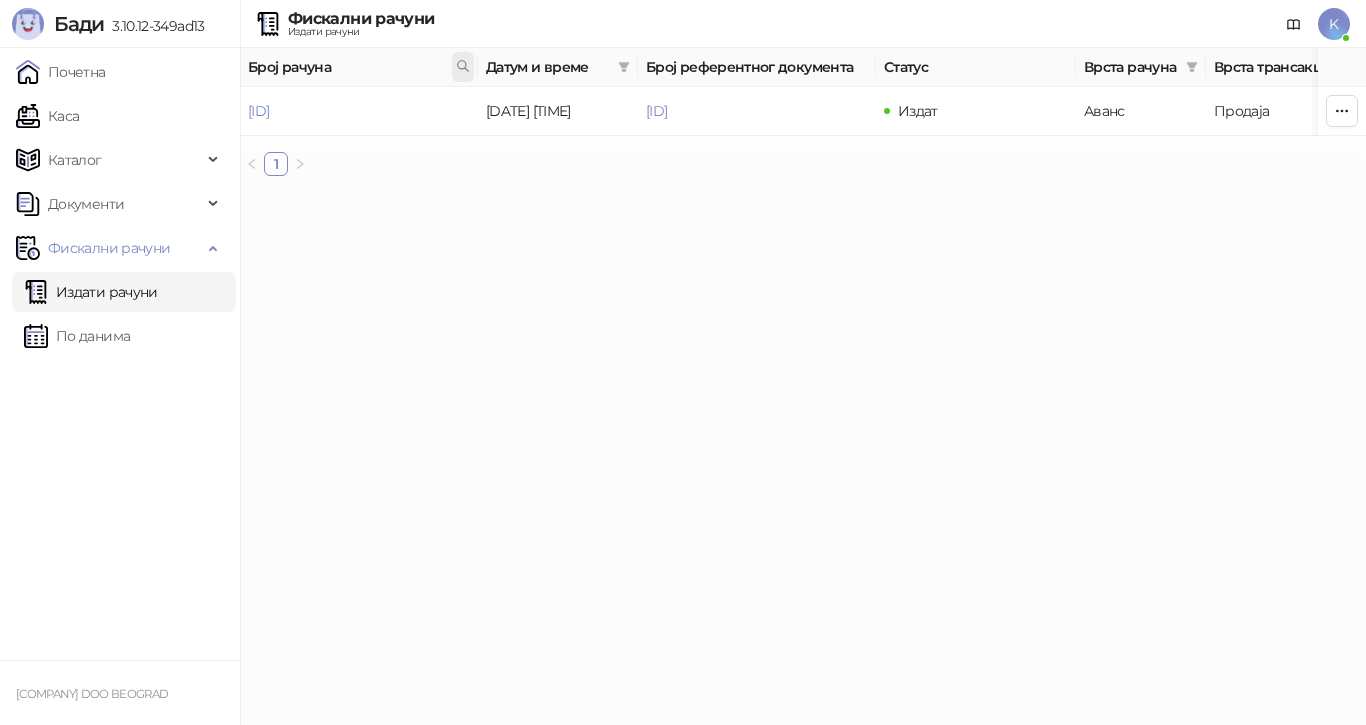 click 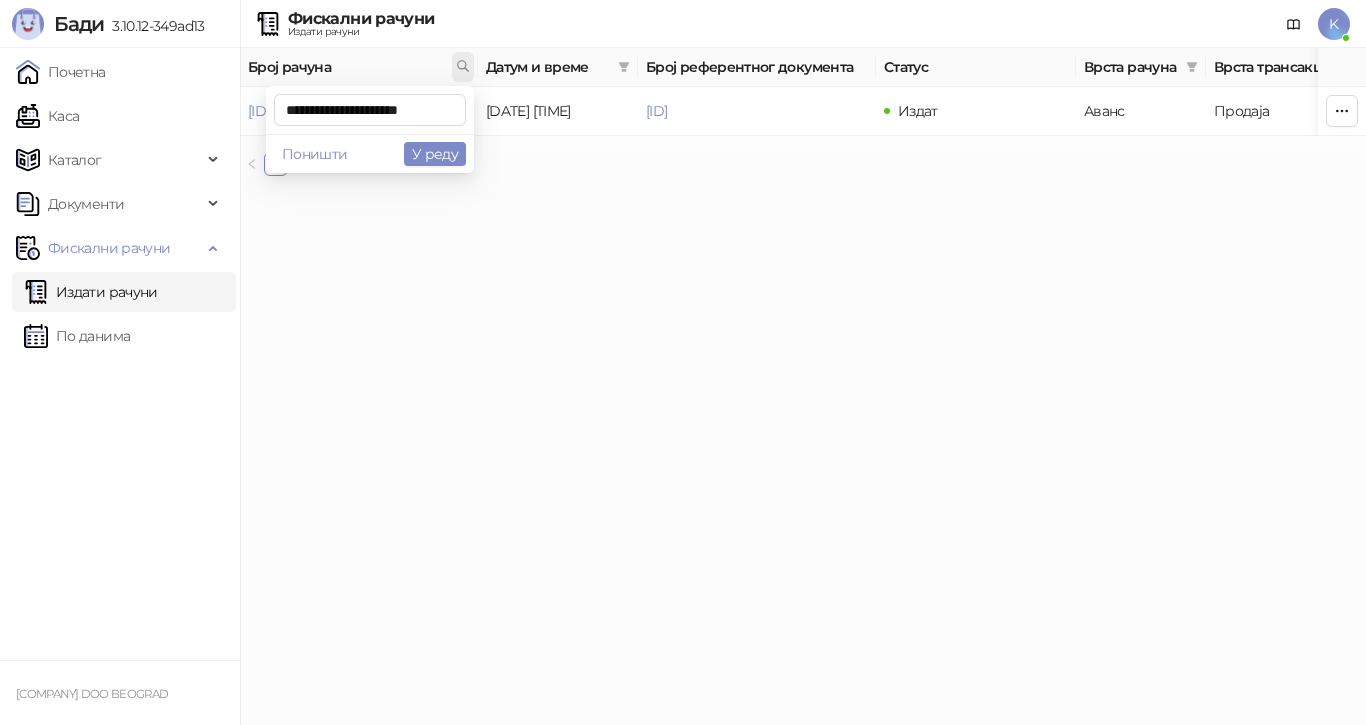 scroll, scrollTop: 0, scrollLeft: 9, axis: horizontal 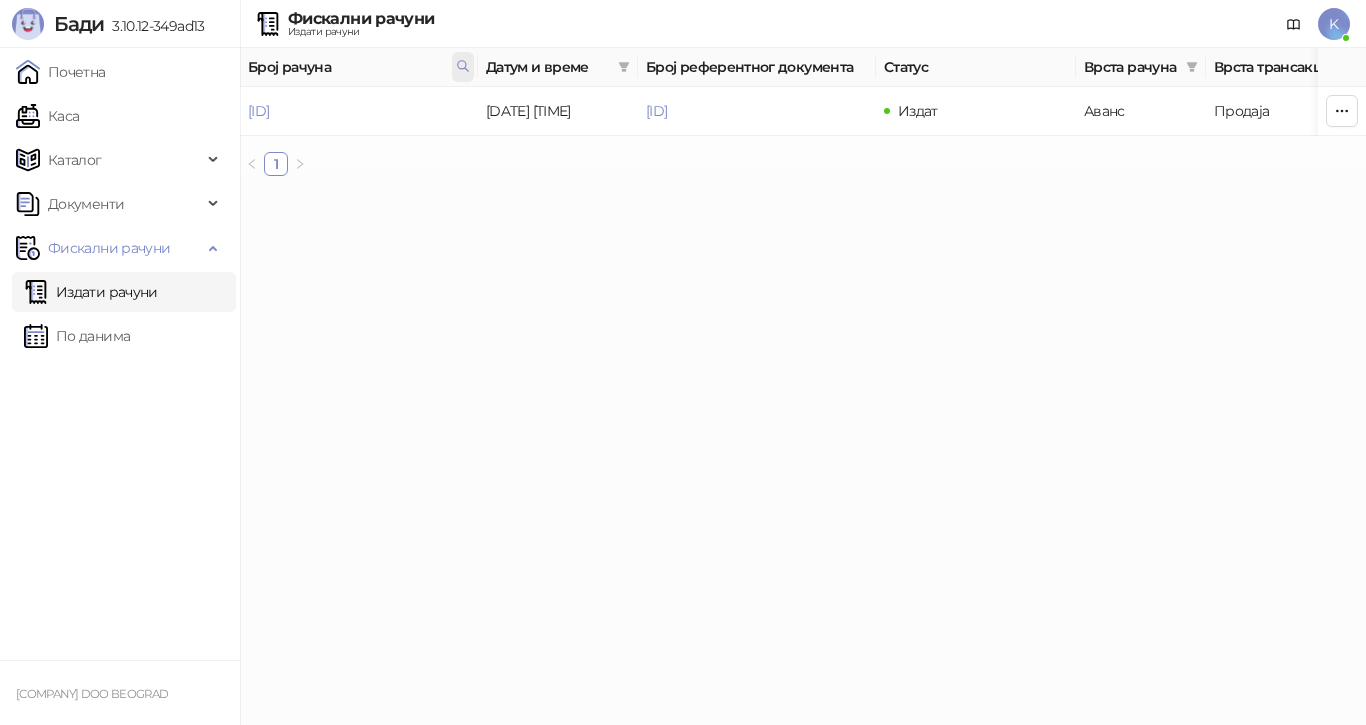 click 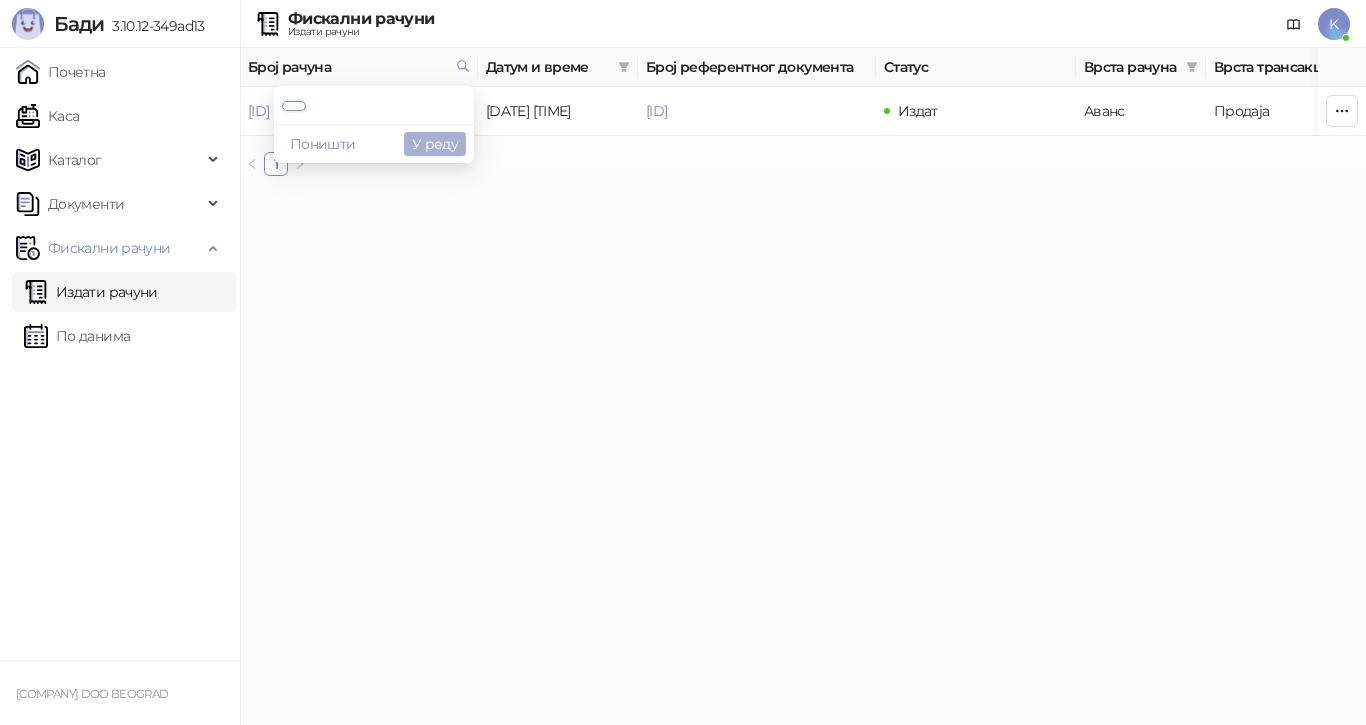 scroll, scrollTop: 0, scrollLeft: 10, axis: horizontal 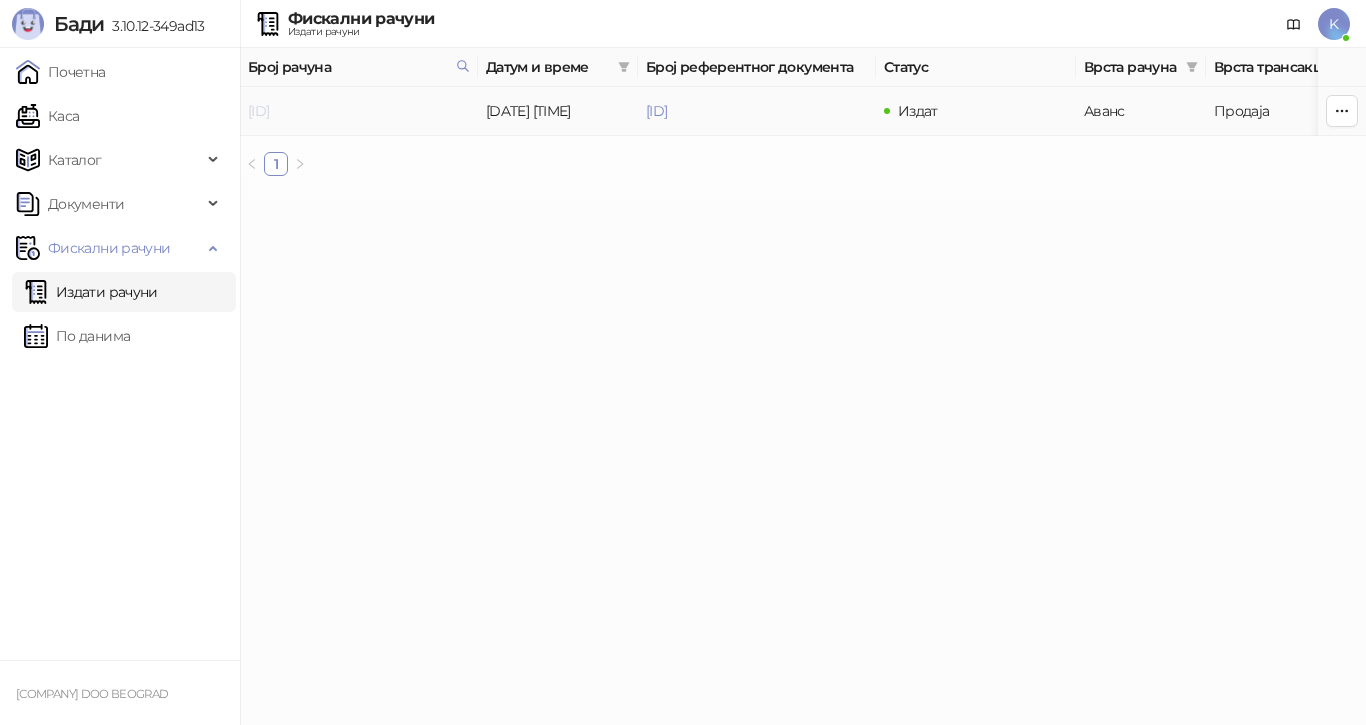 click on "[ID]" at bounding box center [258, 111] 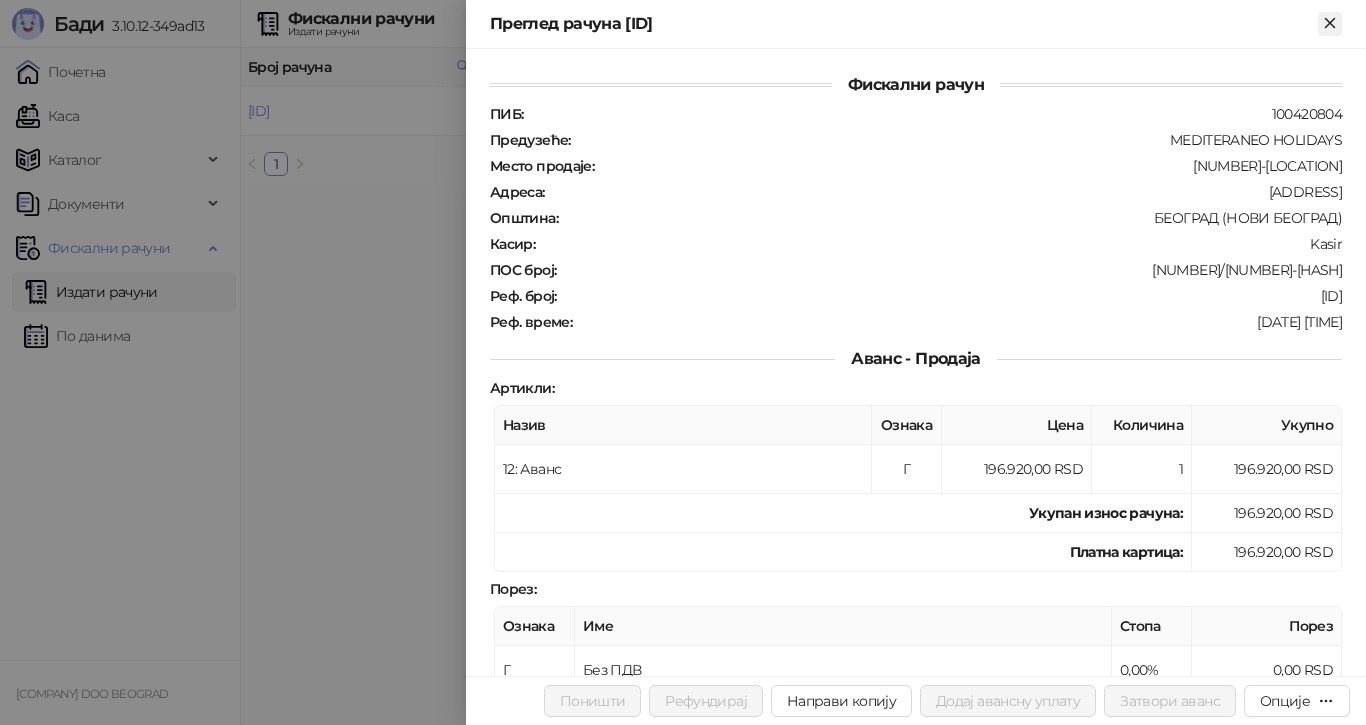 click 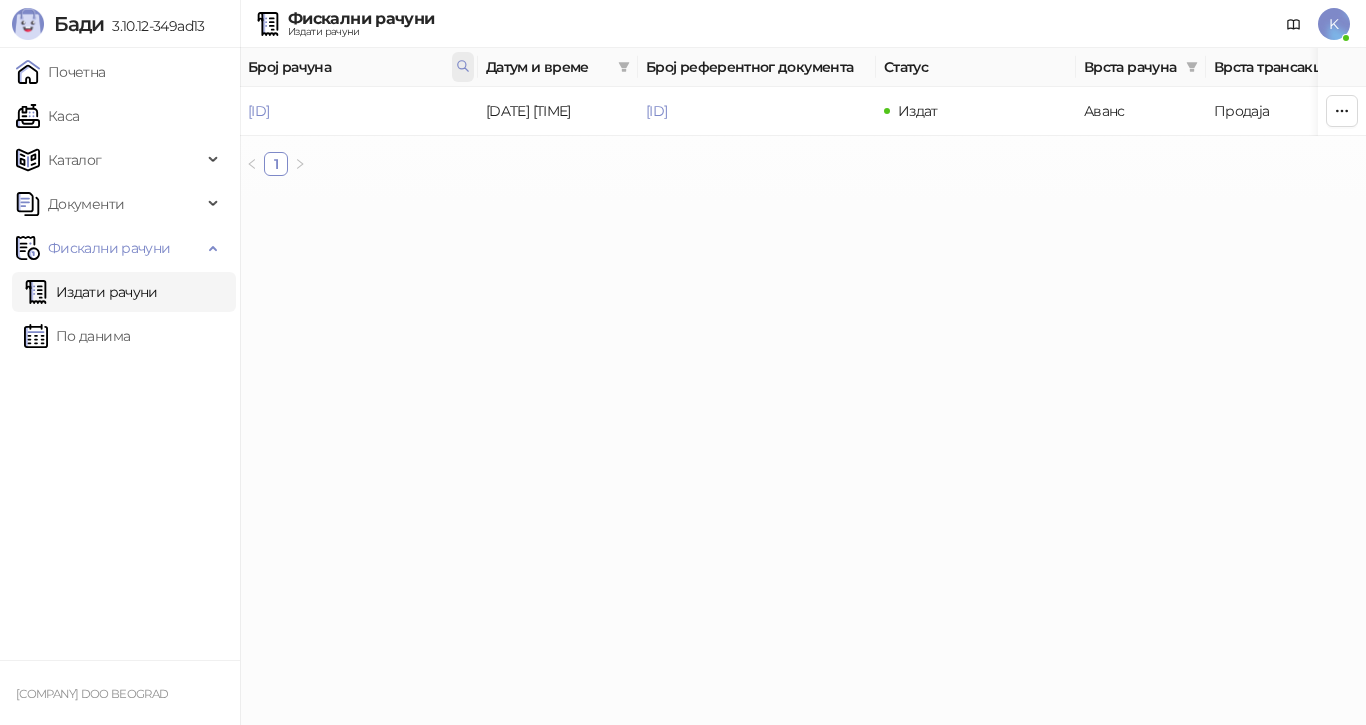 click at bounding box center [463, 67] 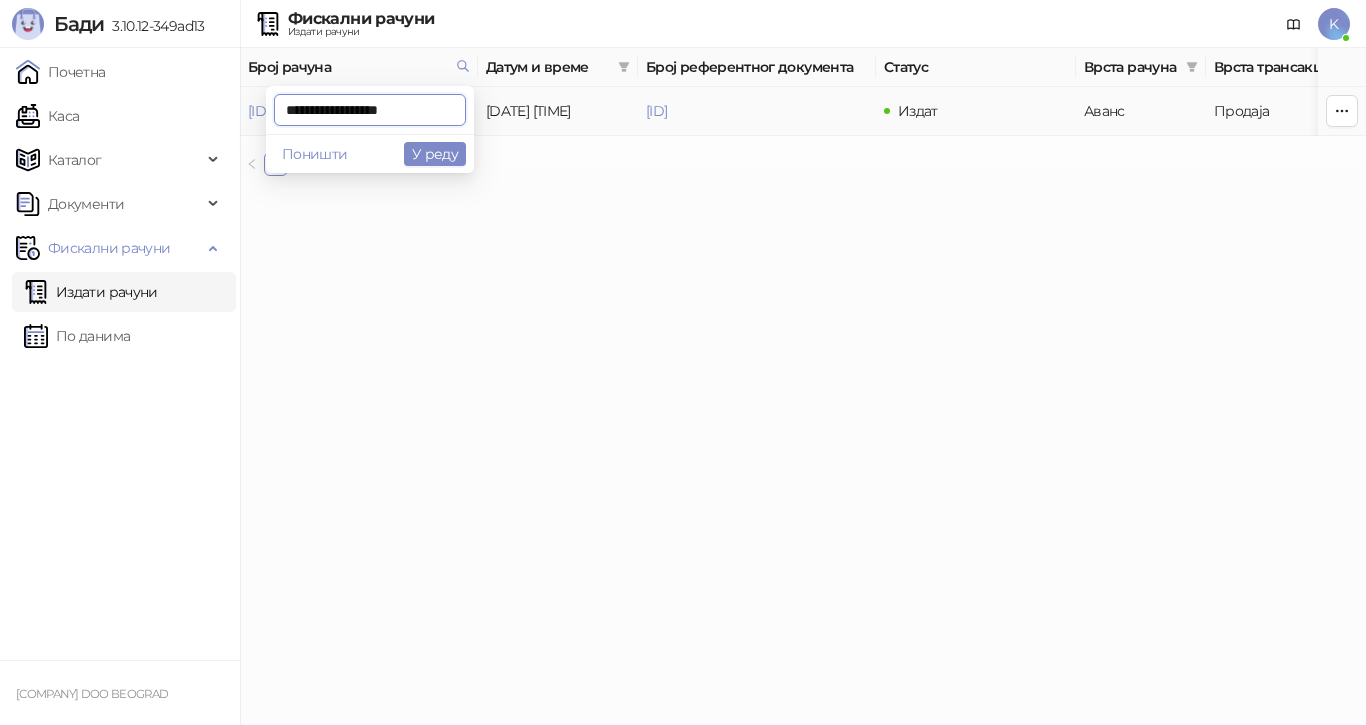 scroll, scrollTop: 0, scrollLeft: 0, axis: both 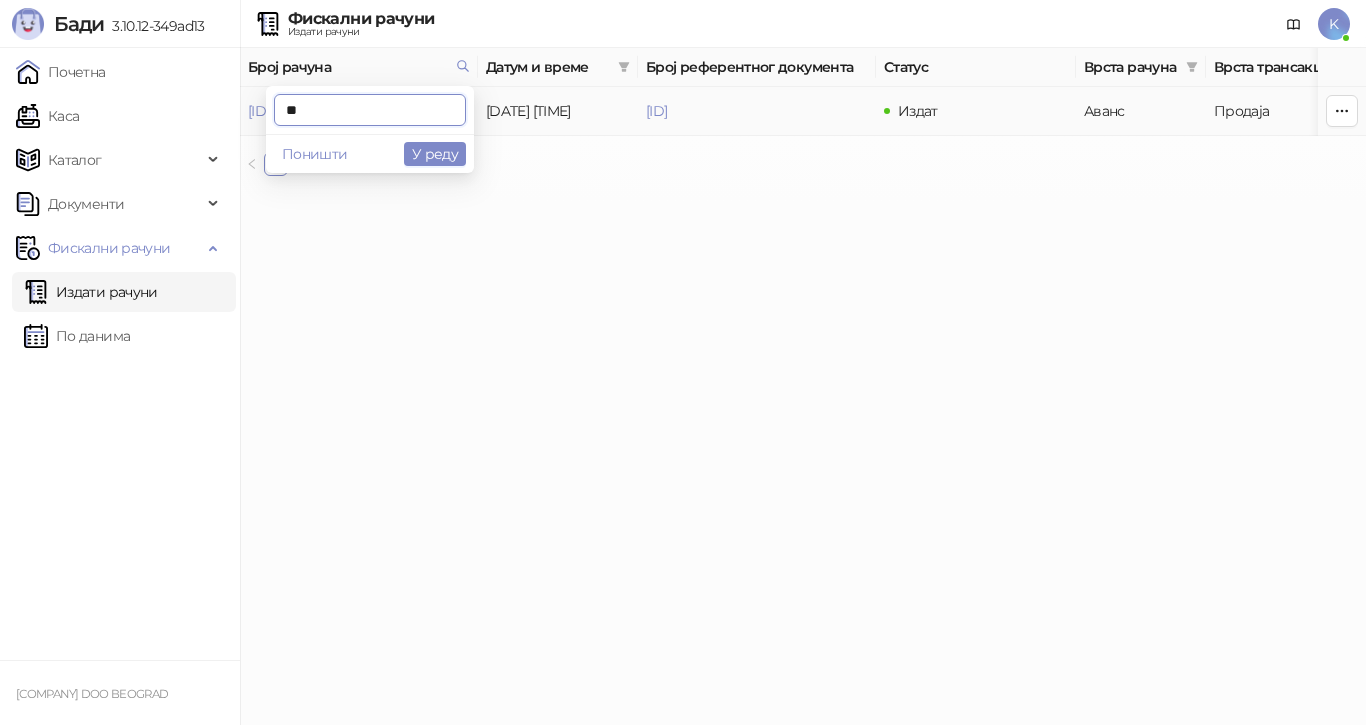 type on "*" 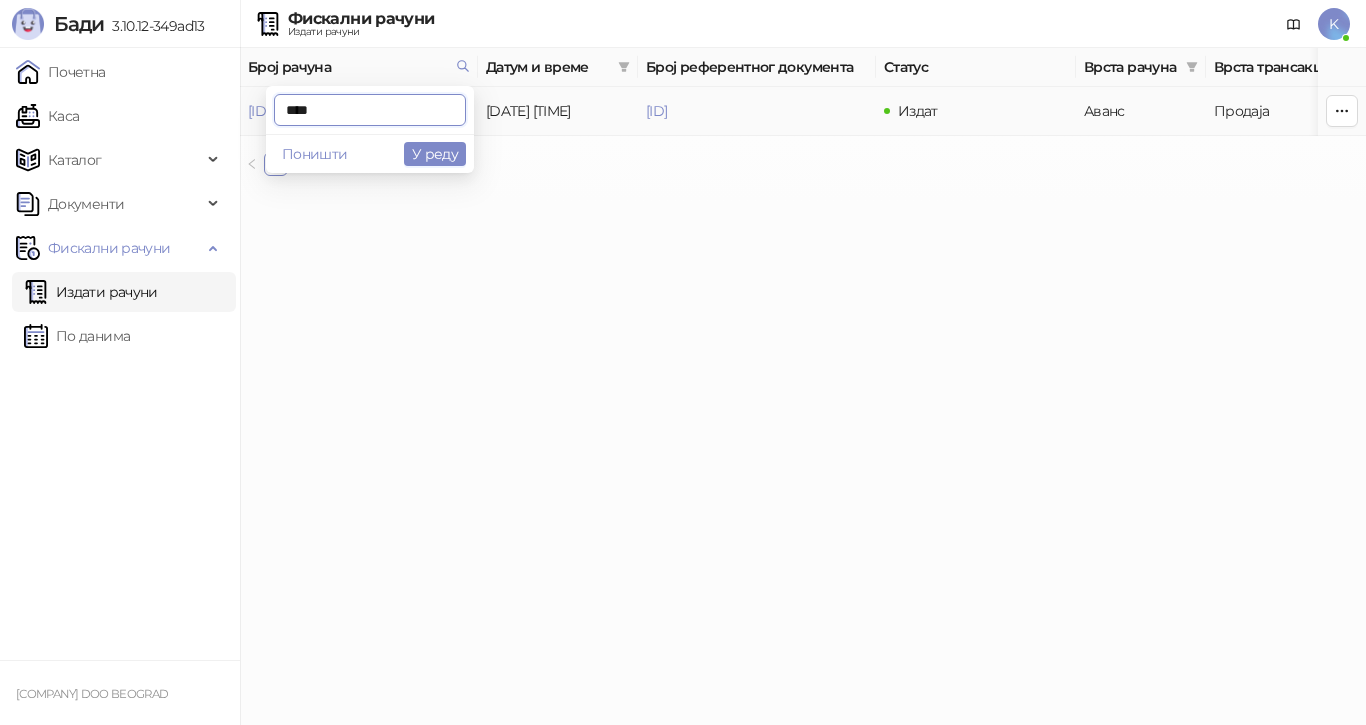 type on "****" 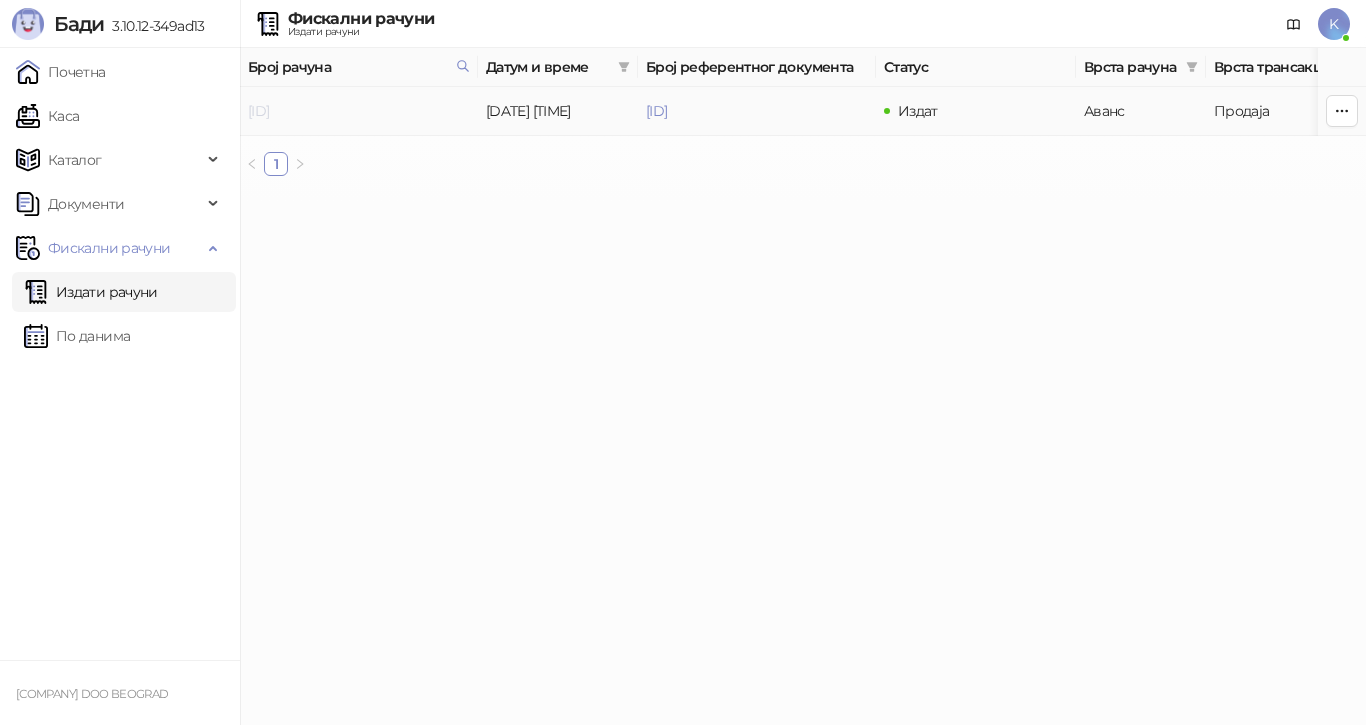 click on "[ID]" at bounding box center (258, 111) 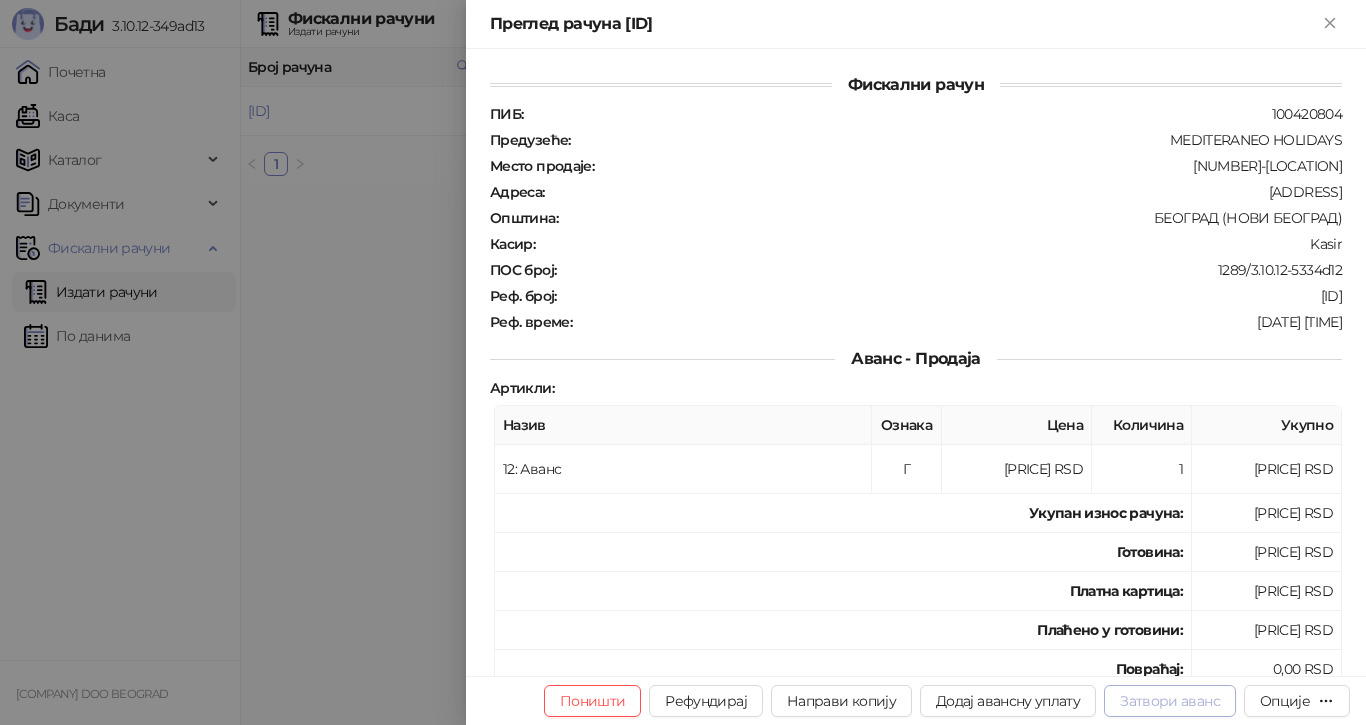 click on "Затвори аванс" at bounding box center [1170, 701] 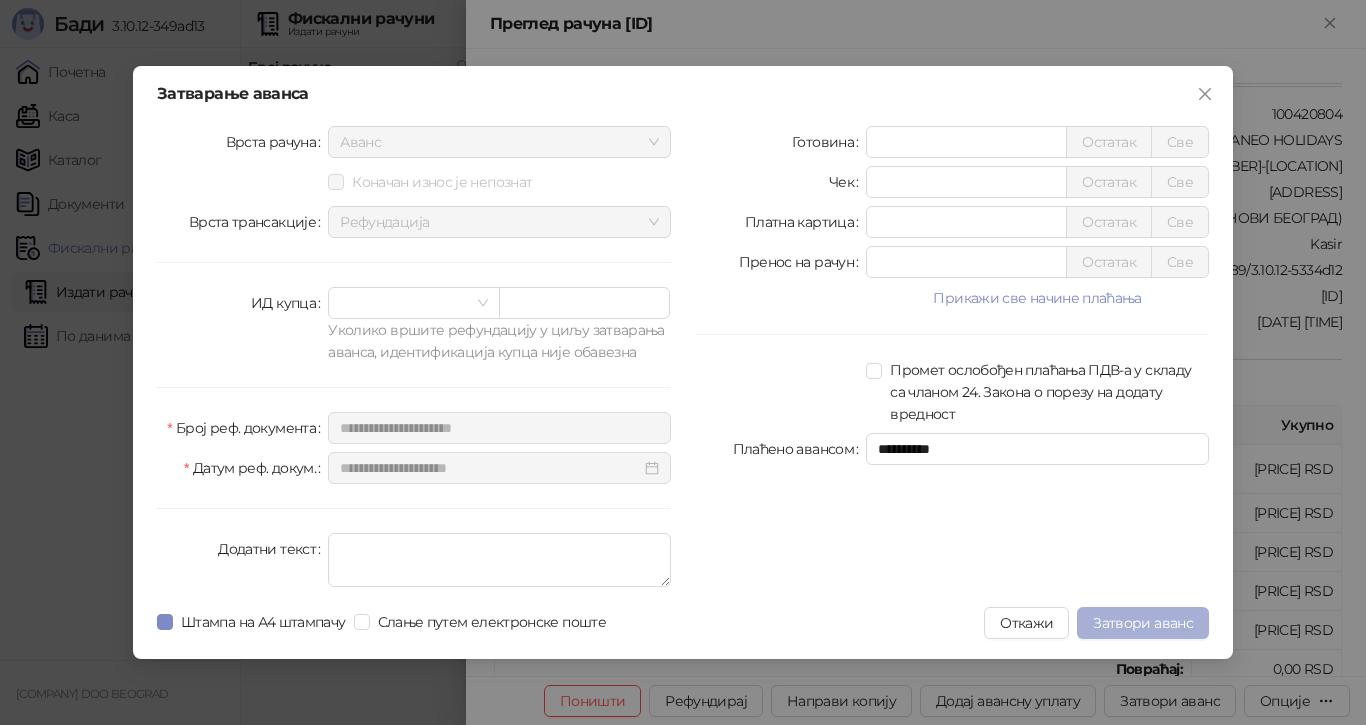 click on "Затвори аванс" at bounding box center (1143, 623) 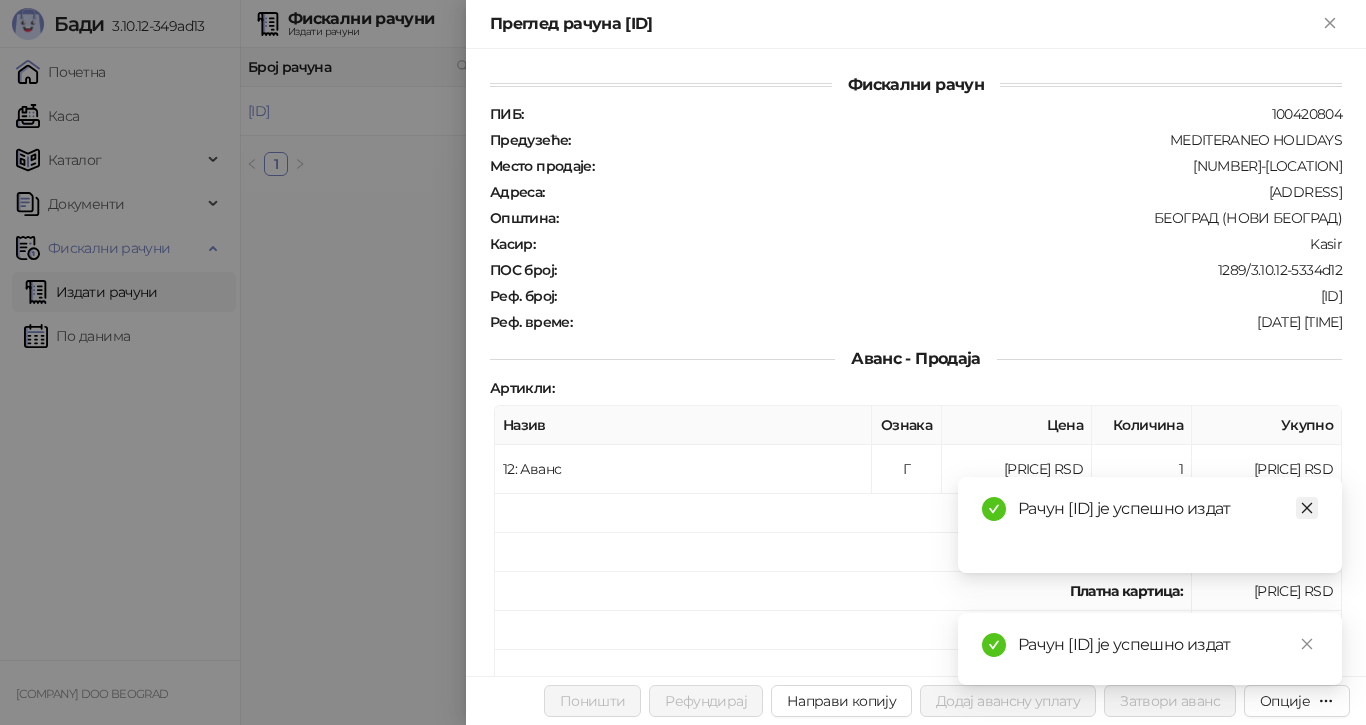 click 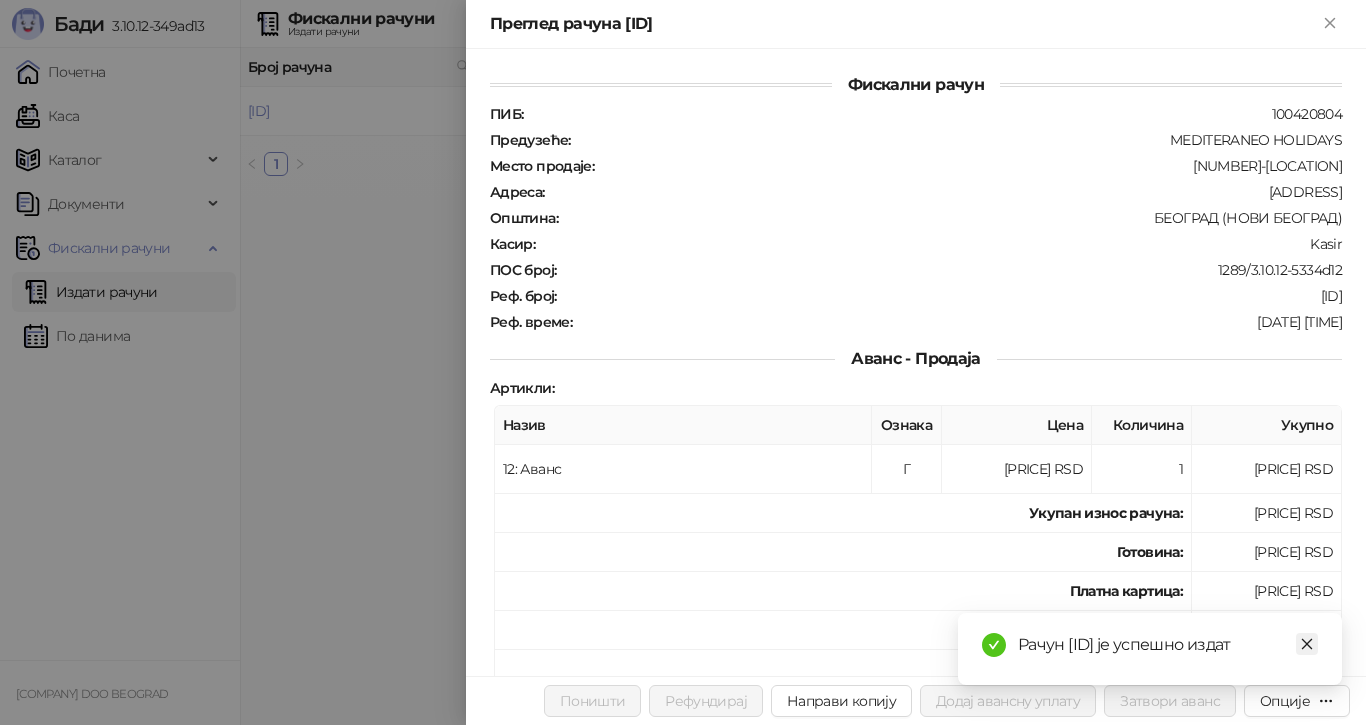 click 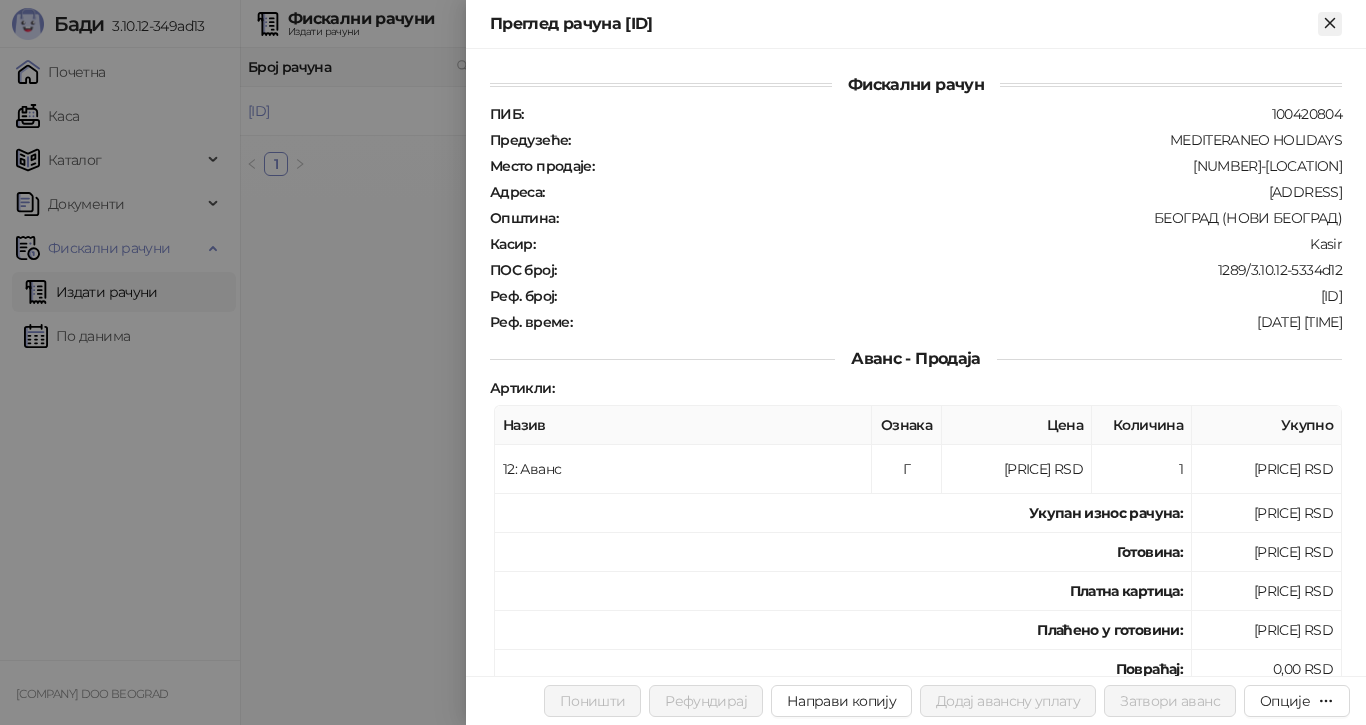 click 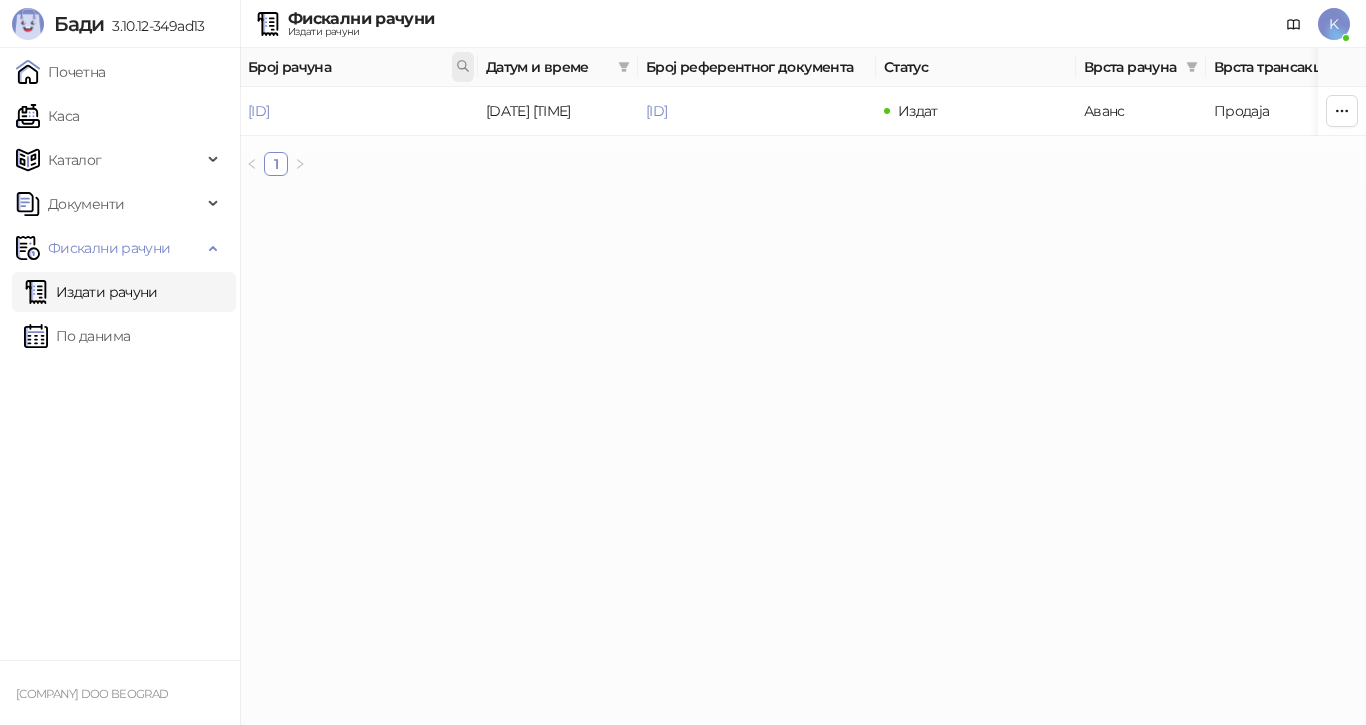 click at bounding box center [463, 67] 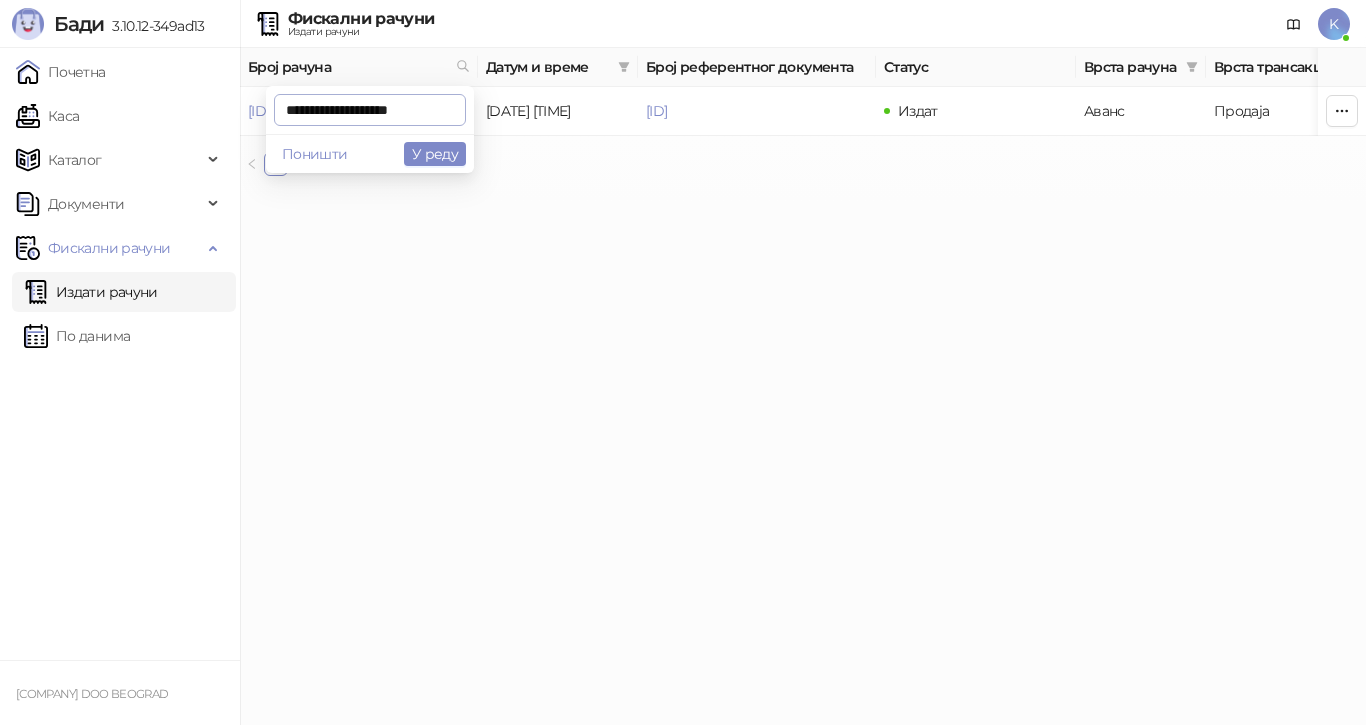 scroll, scrollTop: 0, scrollLeft: 0, axis: both 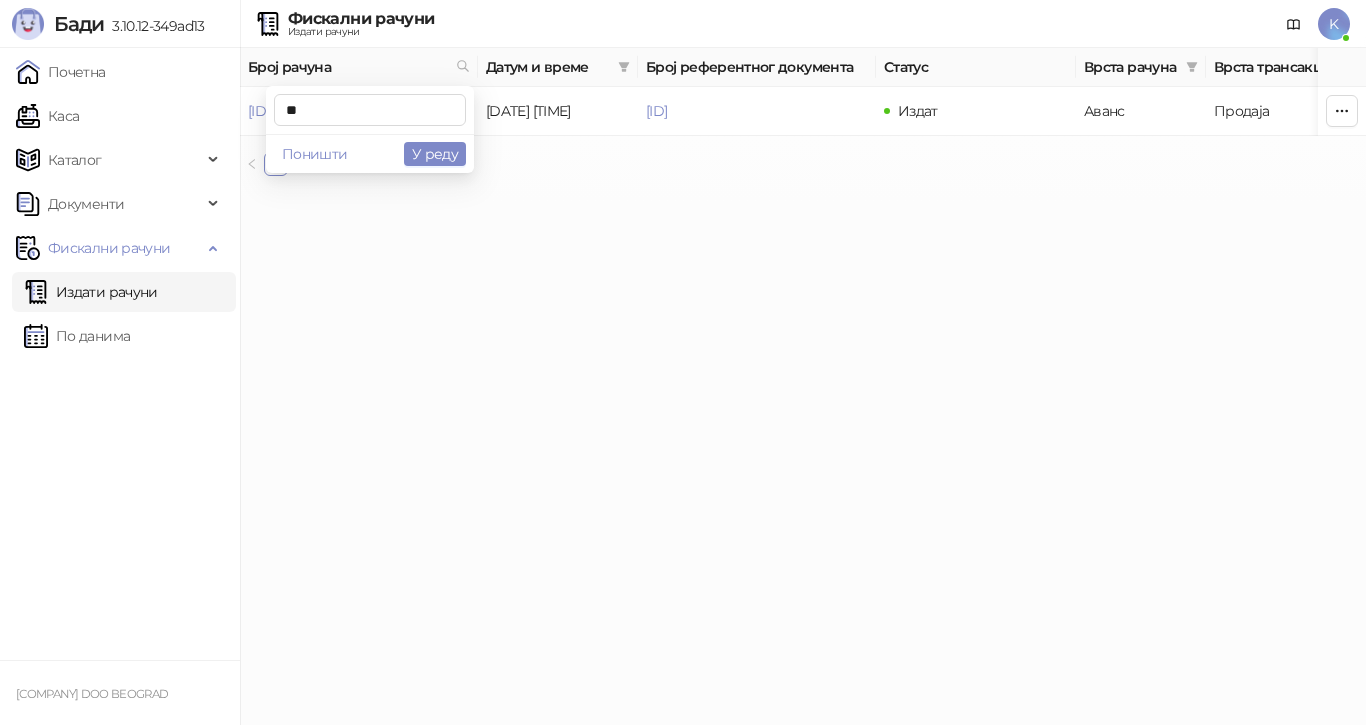 type on "*" 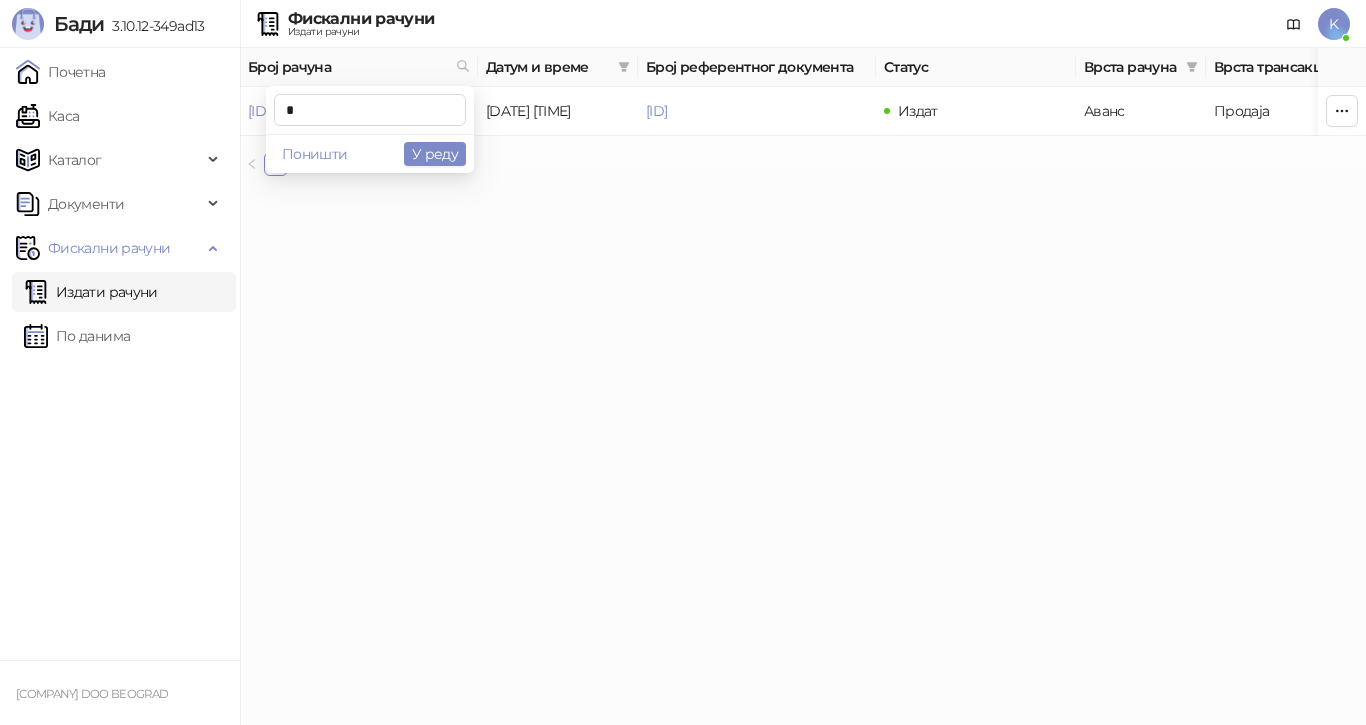 type 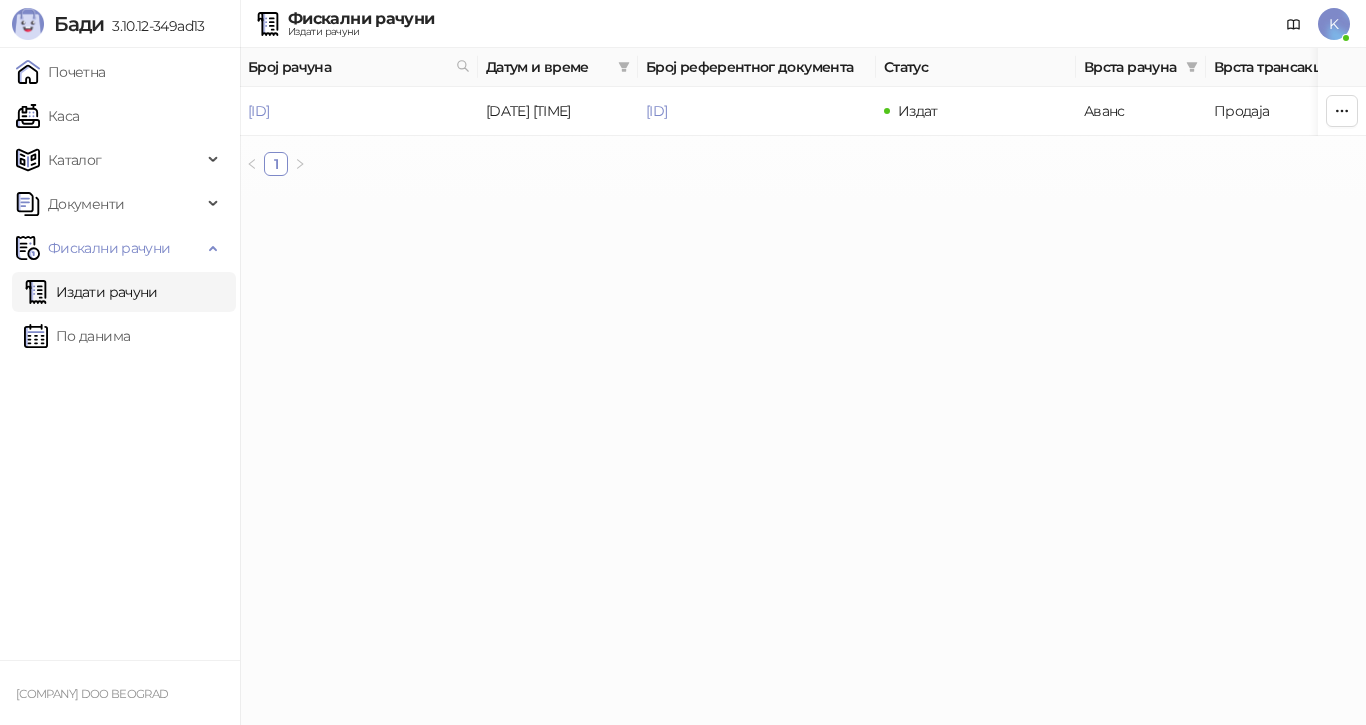 click on "Бади [VERSION] Почетна Каса Каталог Документи Фискални рачуни Издати рачуни По данима MEDITERANEO HOLIDAYS DOO BEOGRAD Фискални рачуни Издати рачуни K  Број рачуна Датум и време Број референтног документа Статус Врста рачуна Врста трансакције Износ Касир Продајно место                     [ID] [DATE] [TIME] [ID] Издат Аванс Продаја [AMOUNT] RSD Kasir   Poslovnica YBC 1 ФИСКАЛНИ РАЧУН ПИБ:  [NUMBER] Предузеће:  MEDITERANEO HOLIDAYS Место продаје:  [ID]  Адреса:  БУЛЕВАР МИХАЈЛА ПУПИНА 10В 1   Општина:  [CITY] ([DISTRICT]) Касир:  Kasir   ЕСИР број:  [NUMBER]/[VERSION] Реф. број:  [ID] # Назив" at bounding box center (683, 96) 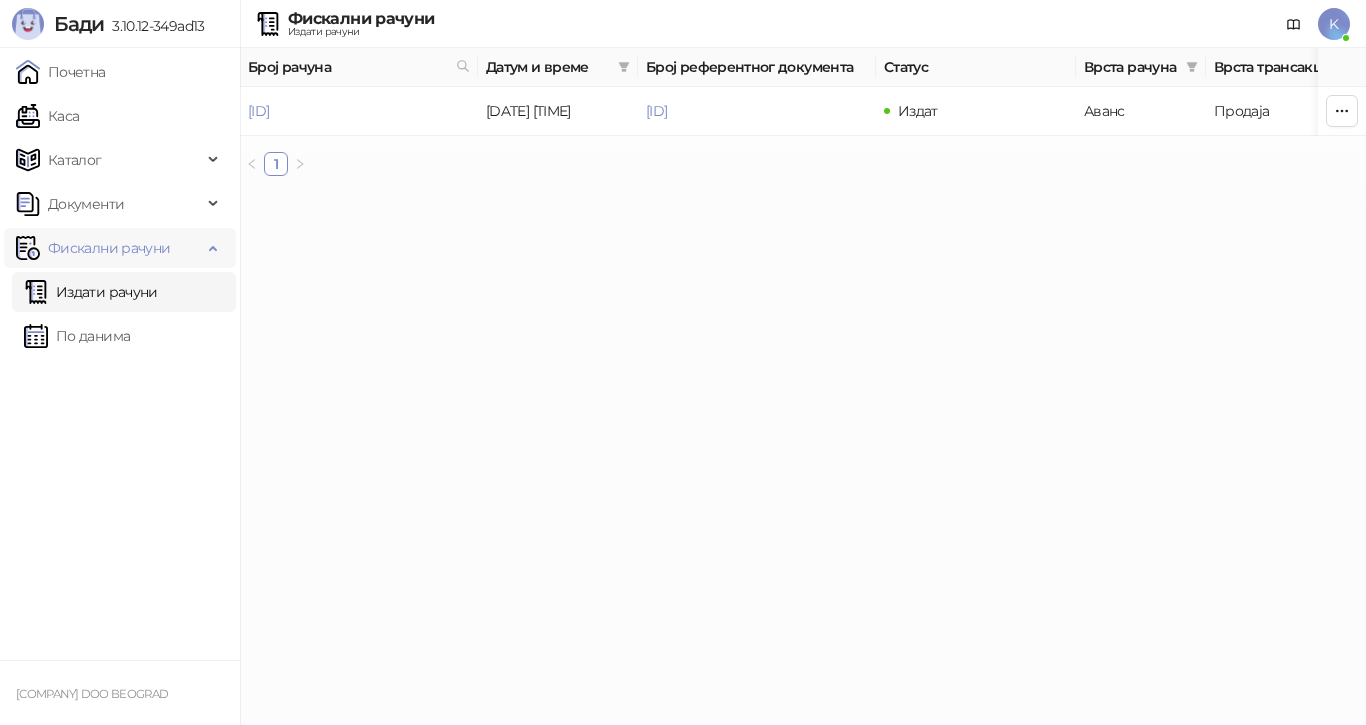 click on "Фискални рачуни" at bounding box center [109, 248] 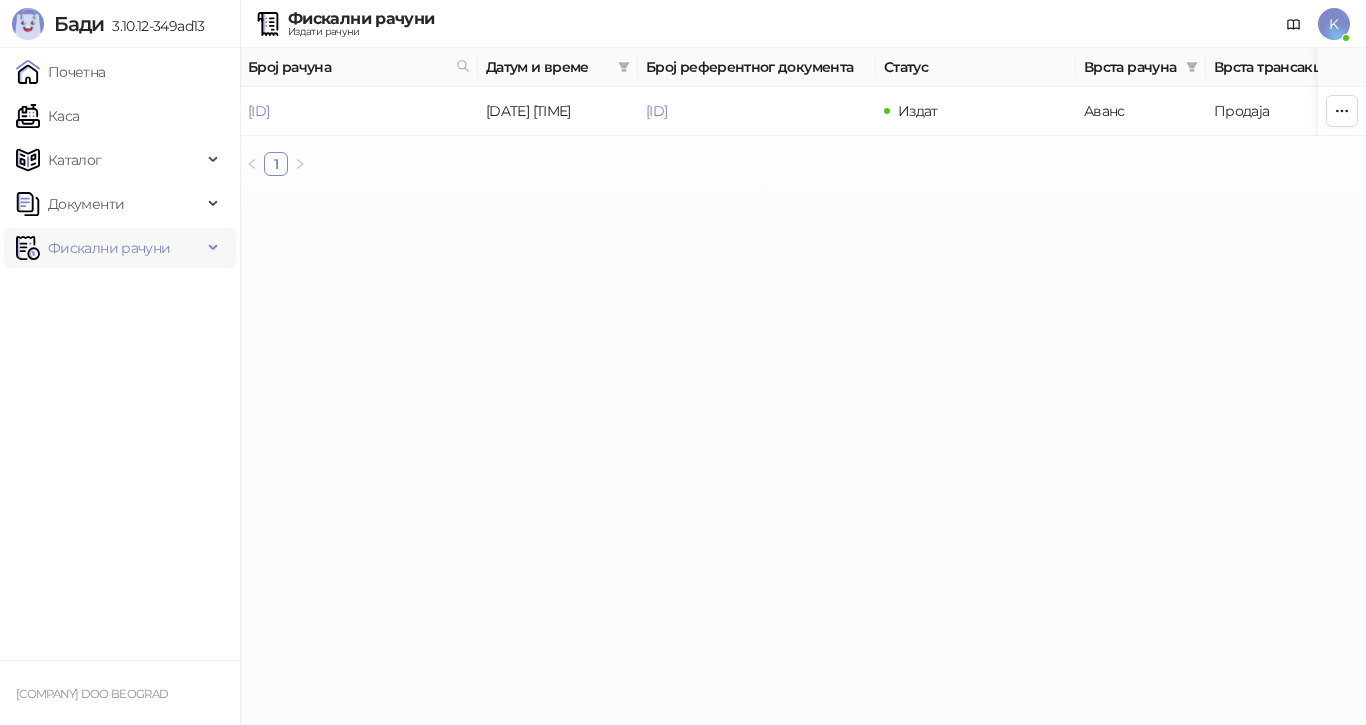 click on "Фискални рачуни" at bounding box center (109, 248) 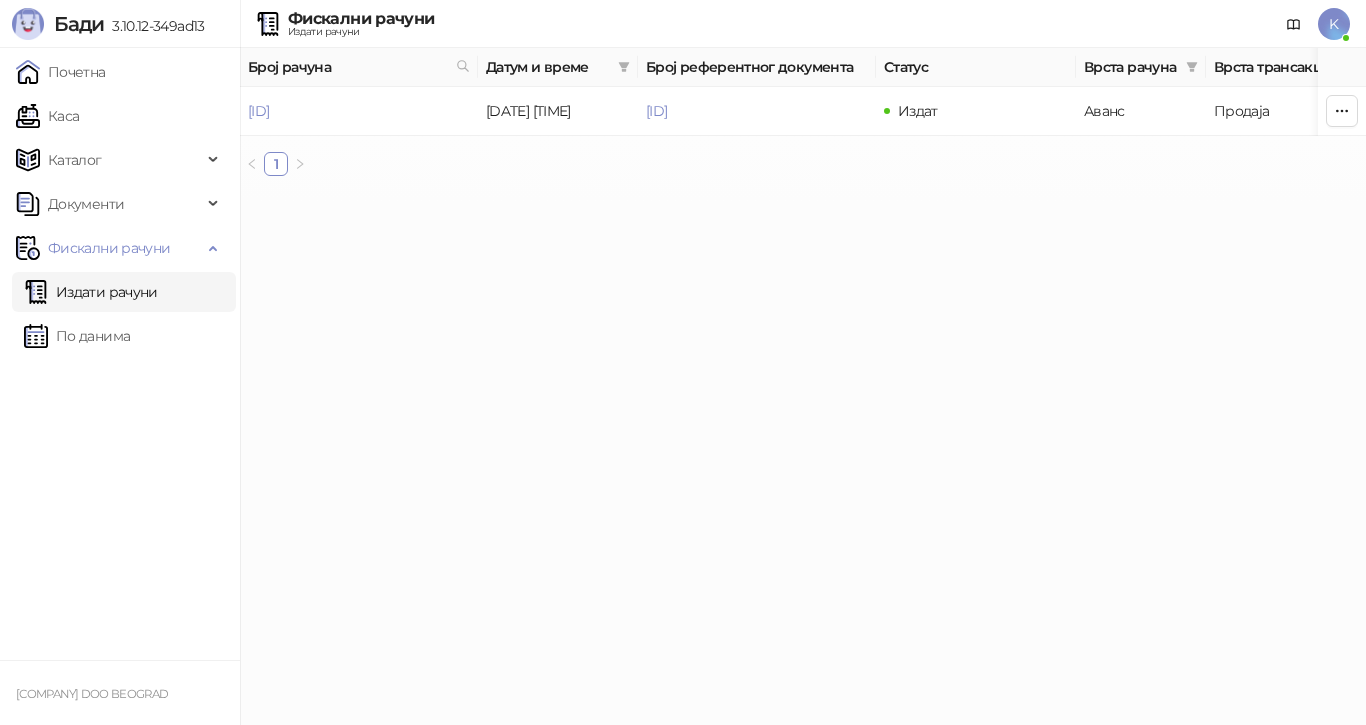 click on "Издати рачуни" at bounding box center [91, 292] 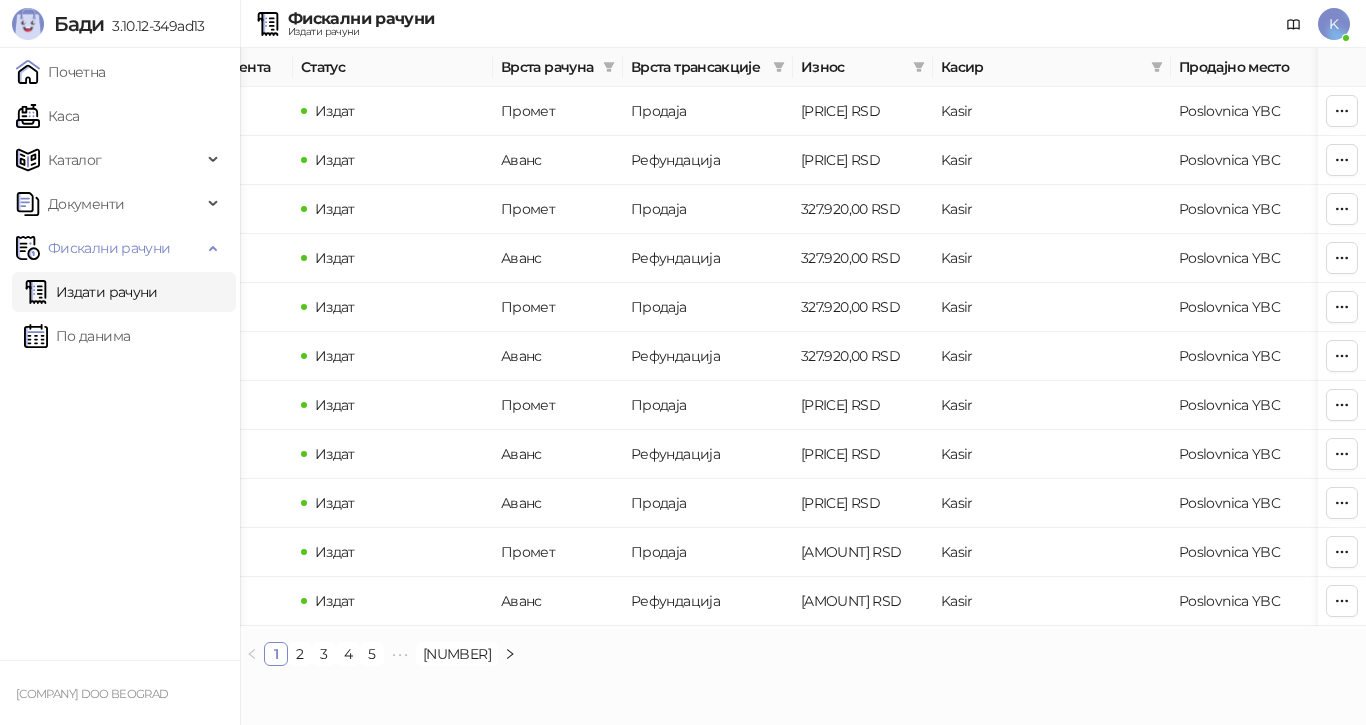 scroll, scrollTop: 0, scrollLeft: 609, axis: horizontal 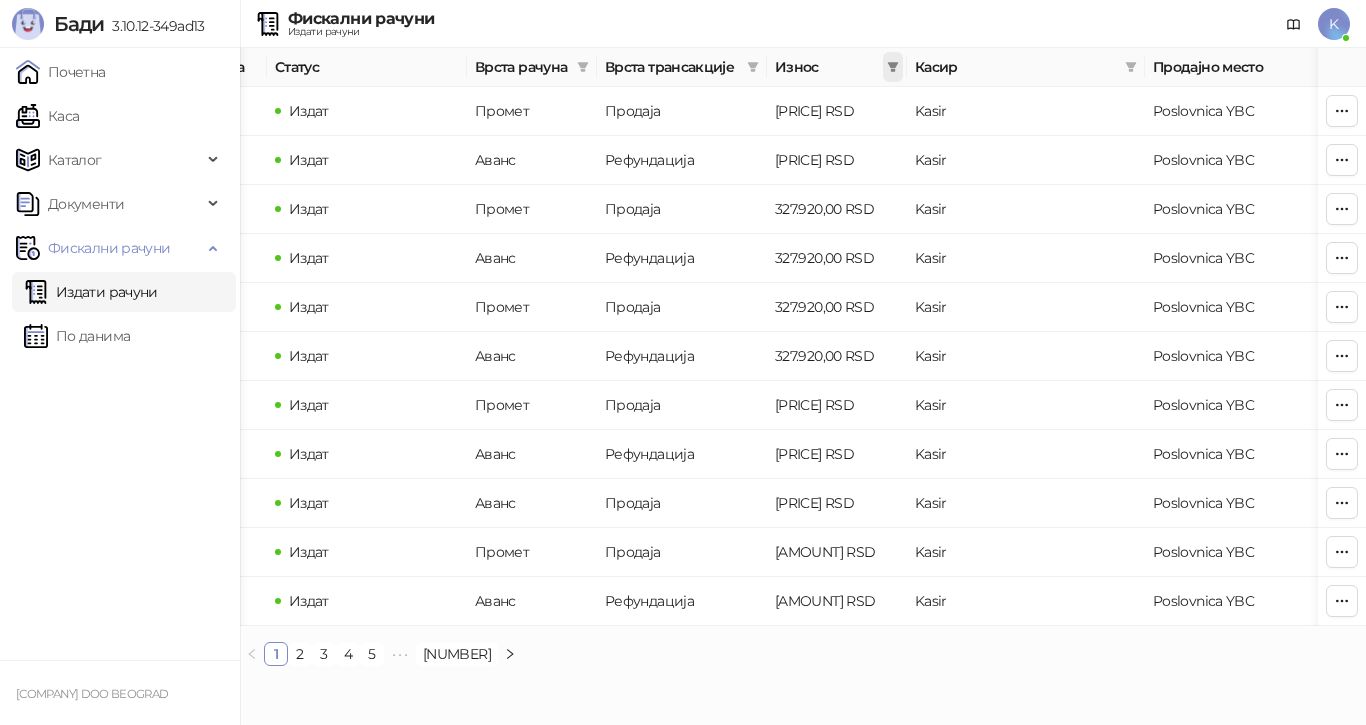 click 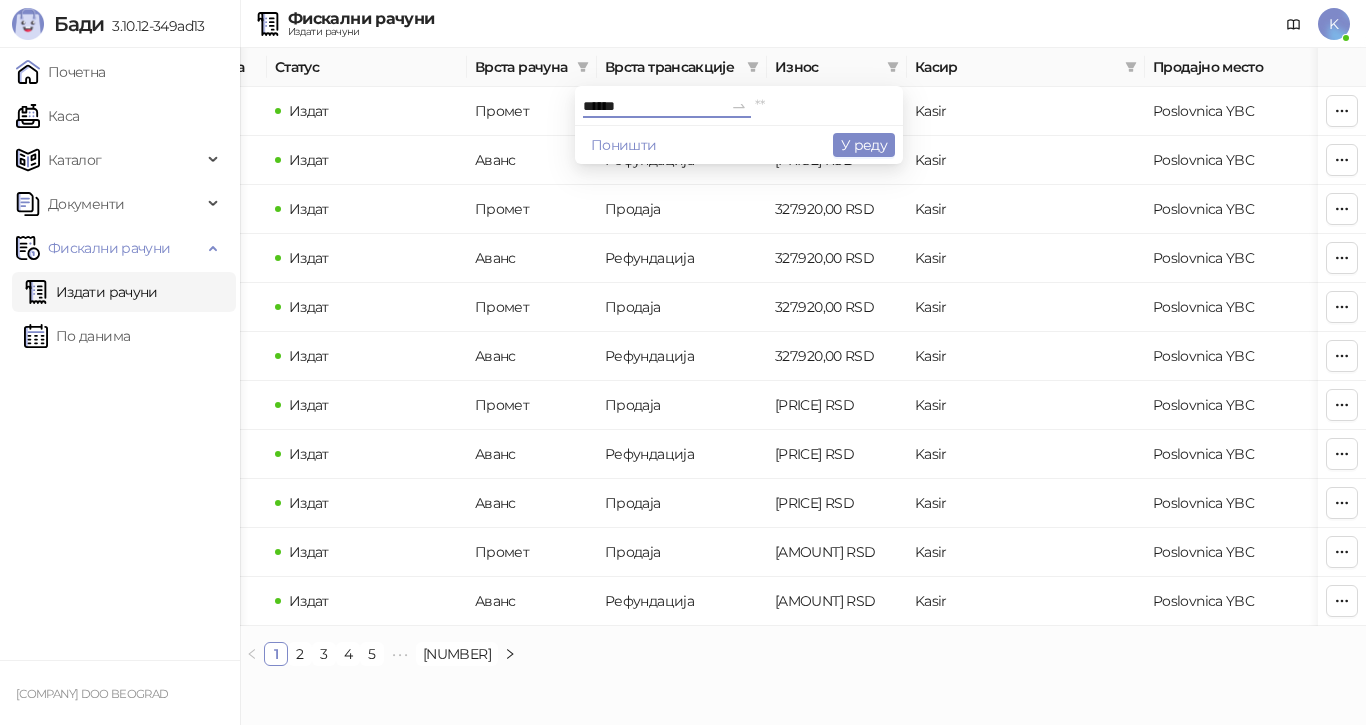 type on "******" 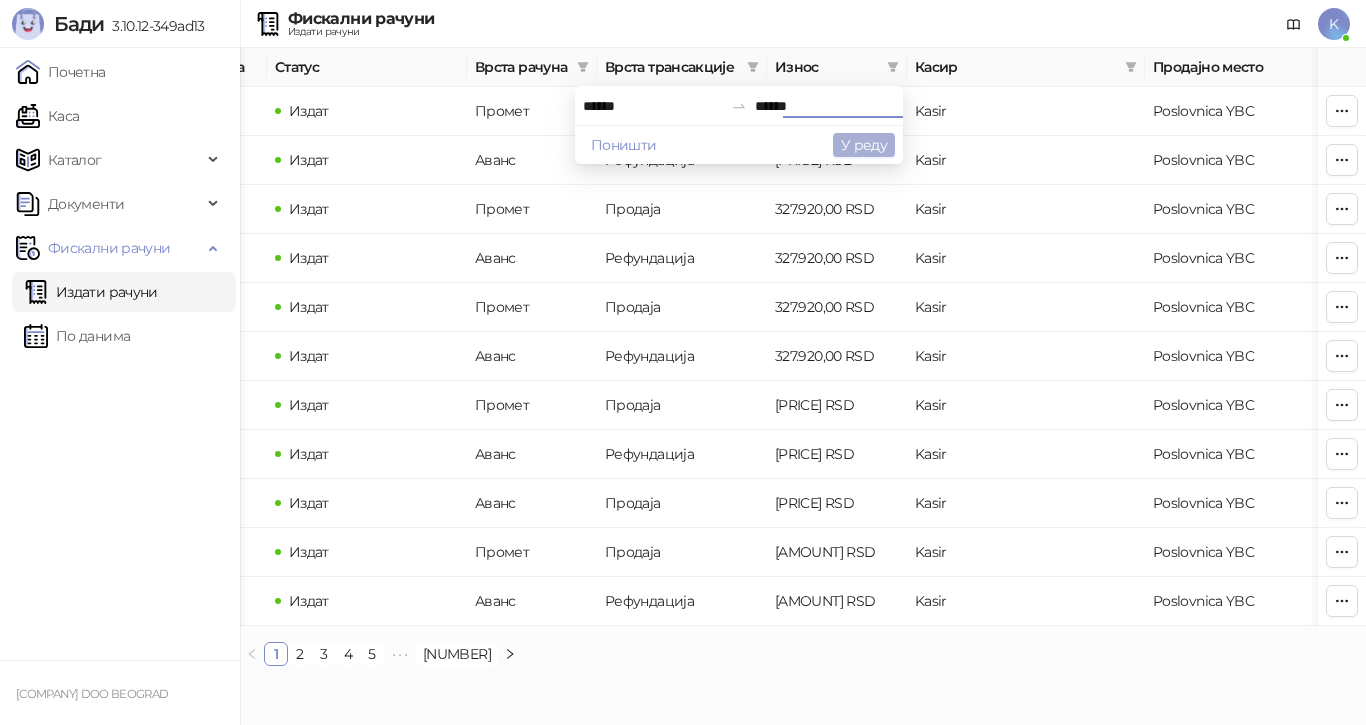 type on "******" 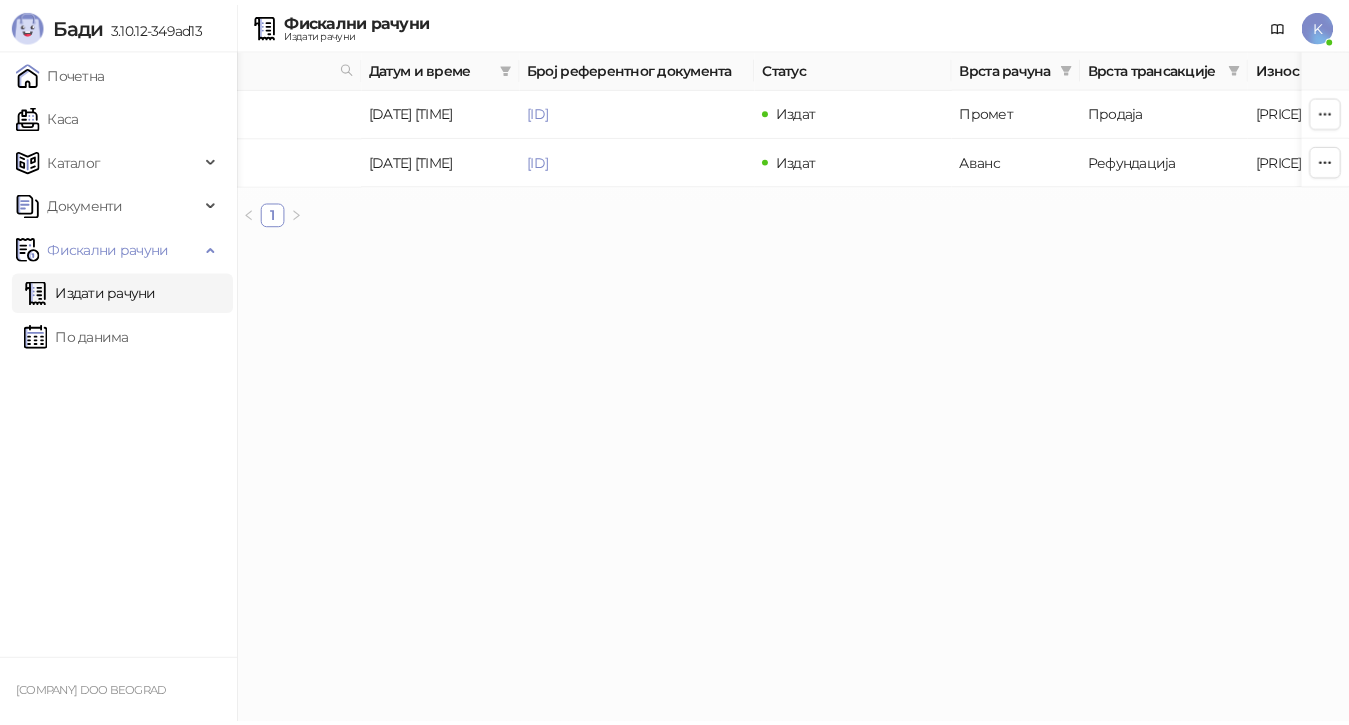 scroll, scrollTop: 0, scrollLeft: 0, axis: both 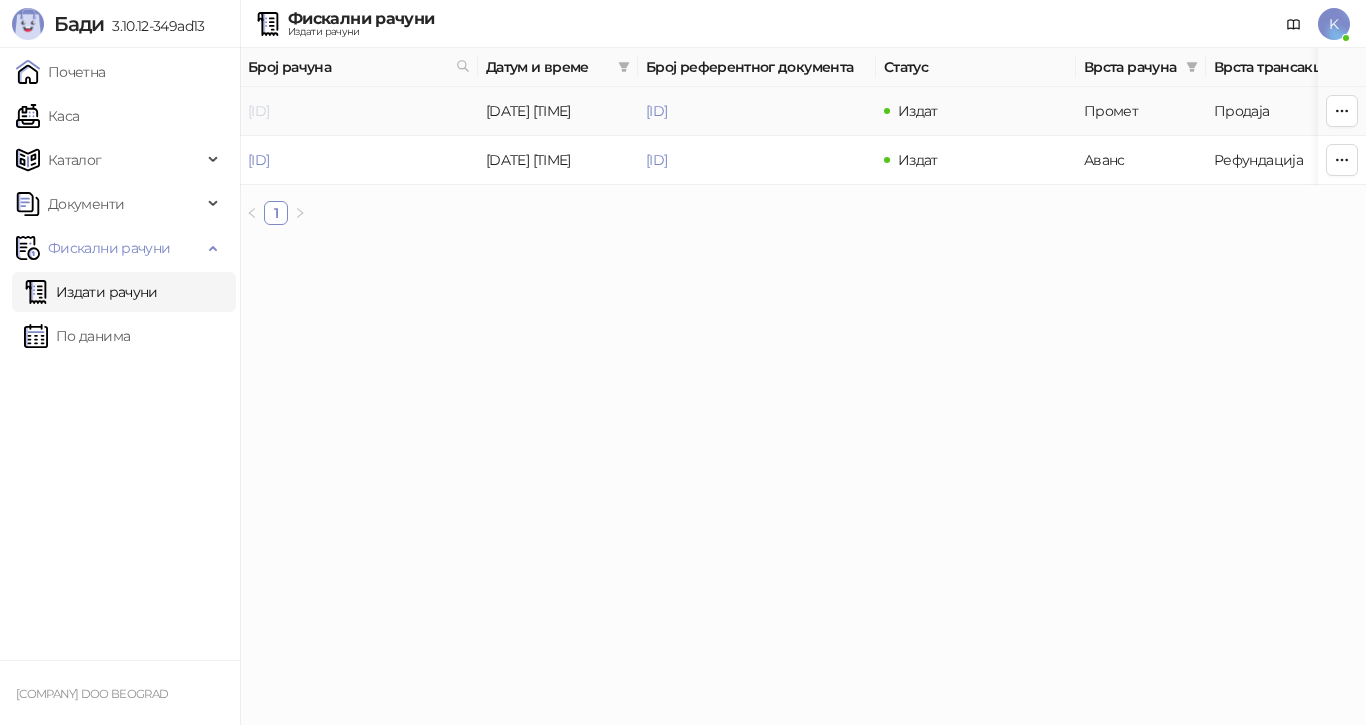 click on "[ID]" at bounding box center [258, 111] 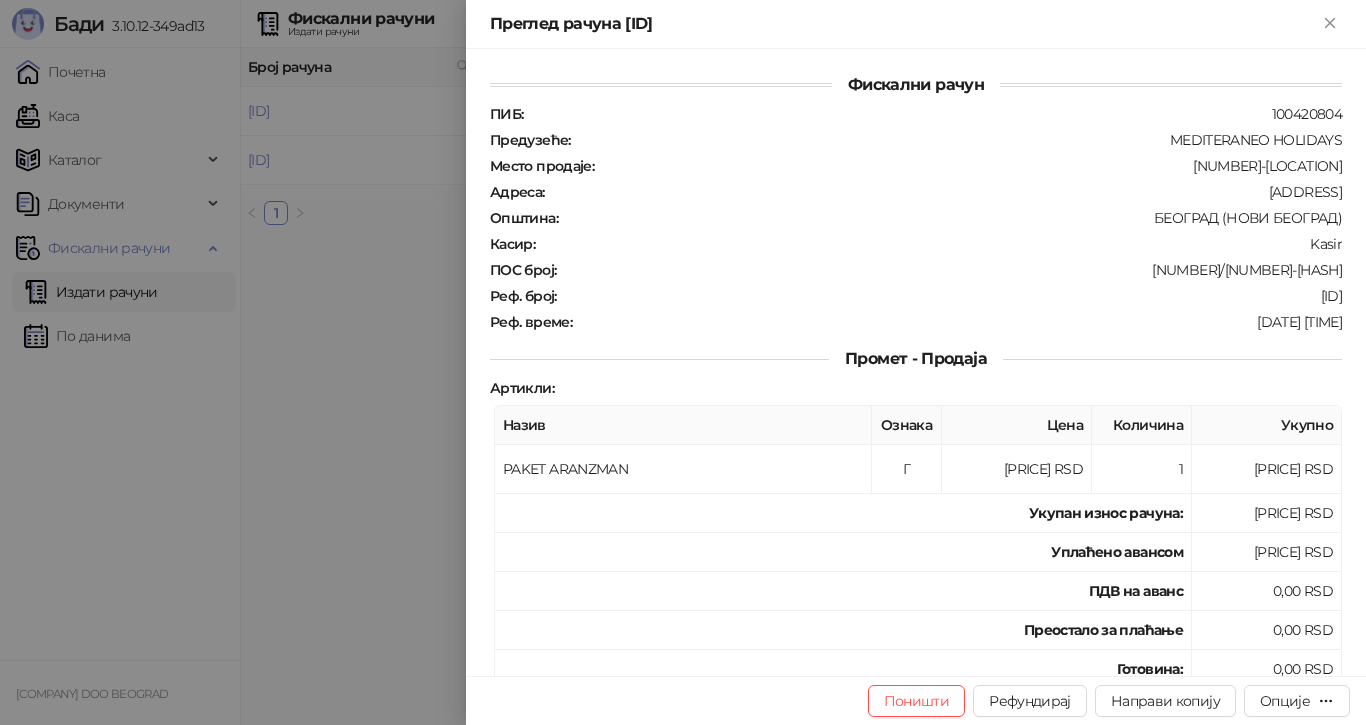 click at bounding box center (683, 362) 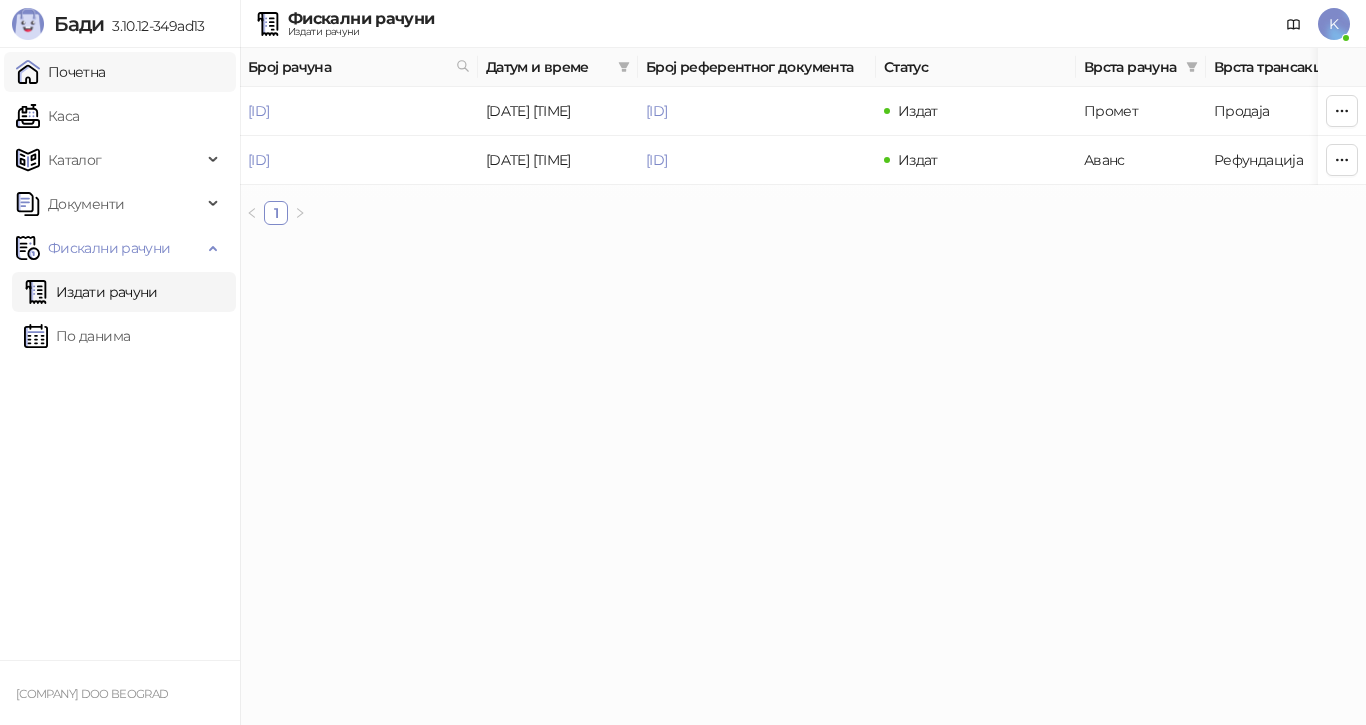 click on "Почетна" at bounding box center [61, 72] 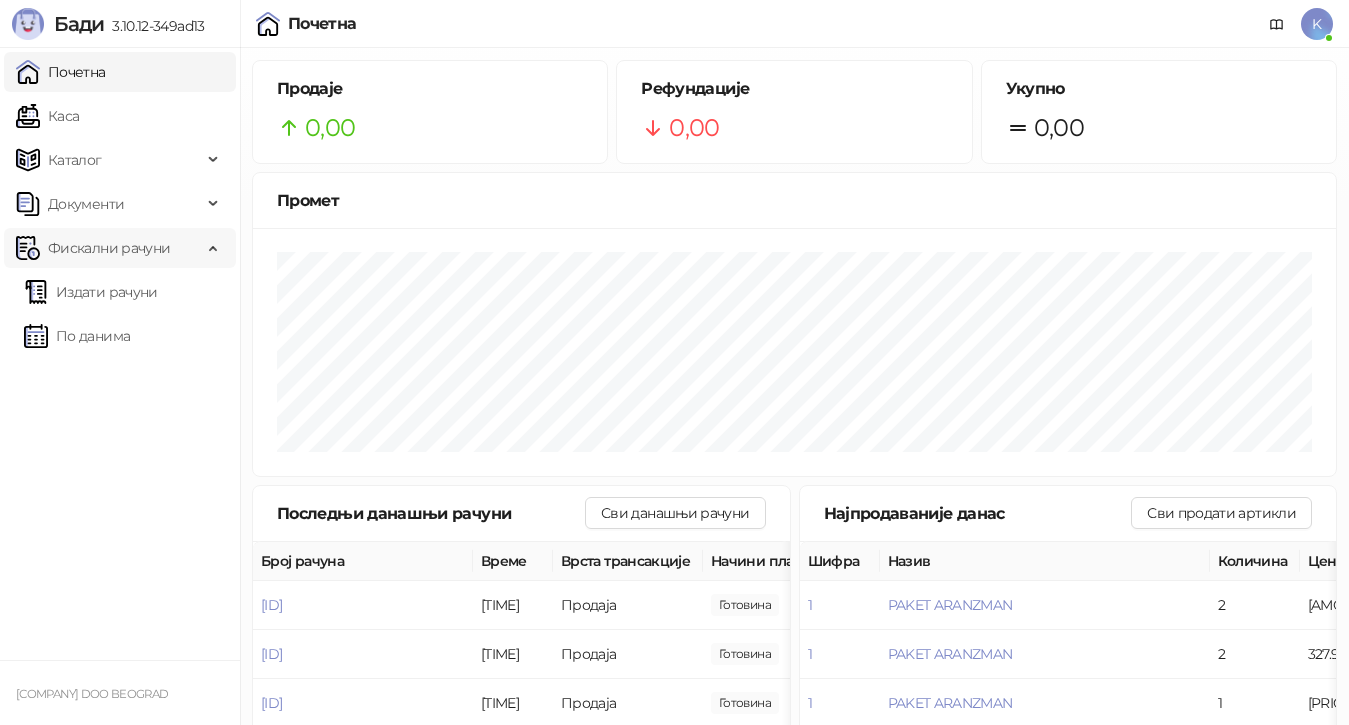click on "Фискални рачуни" at bounding box center (109, 248) 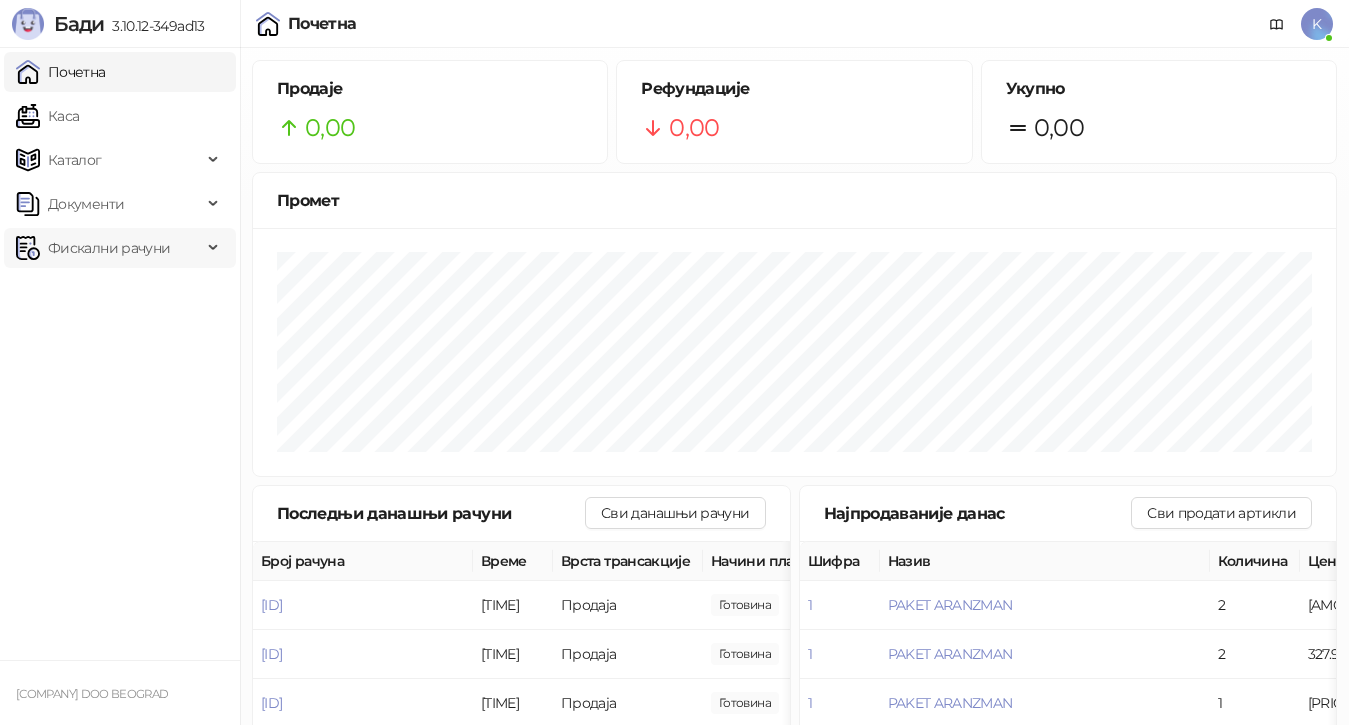 click on "Фискални рачуни" at bounding box center [109, 248] 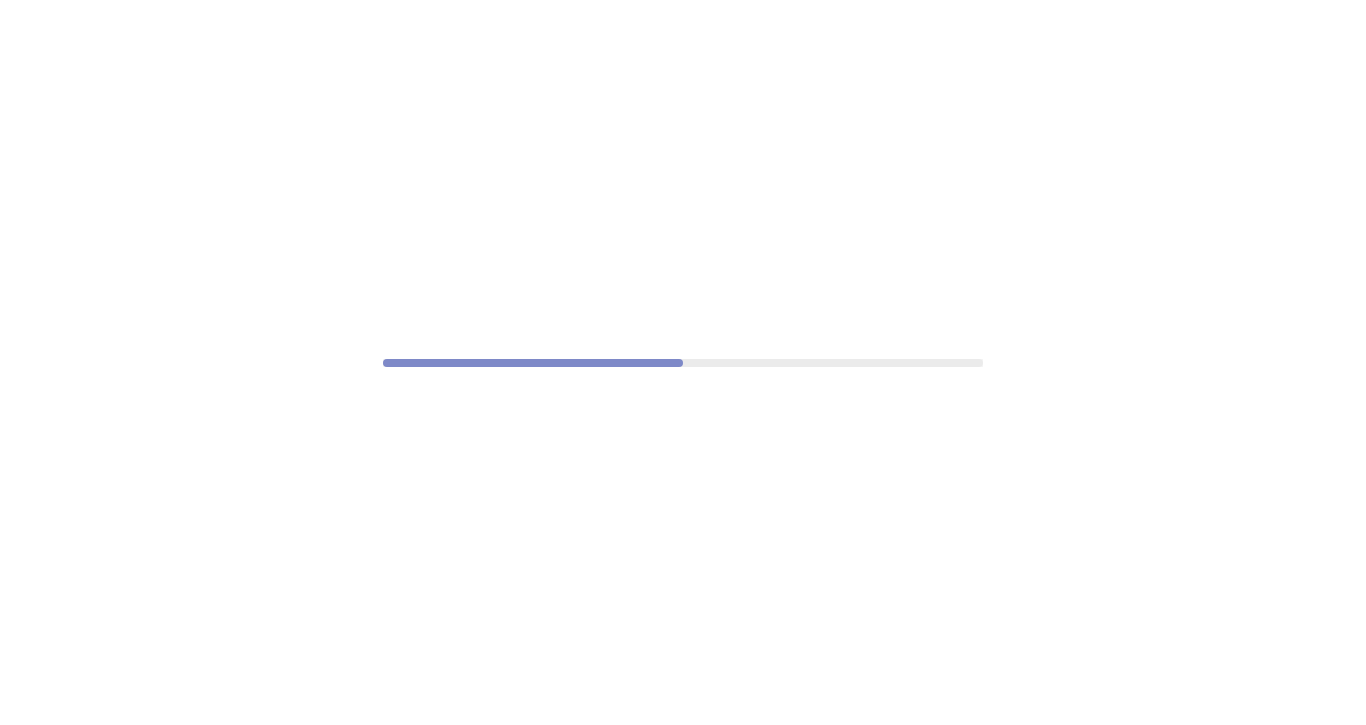 scroll, scrollTop: 0, scrollLeft: 0, axis: both 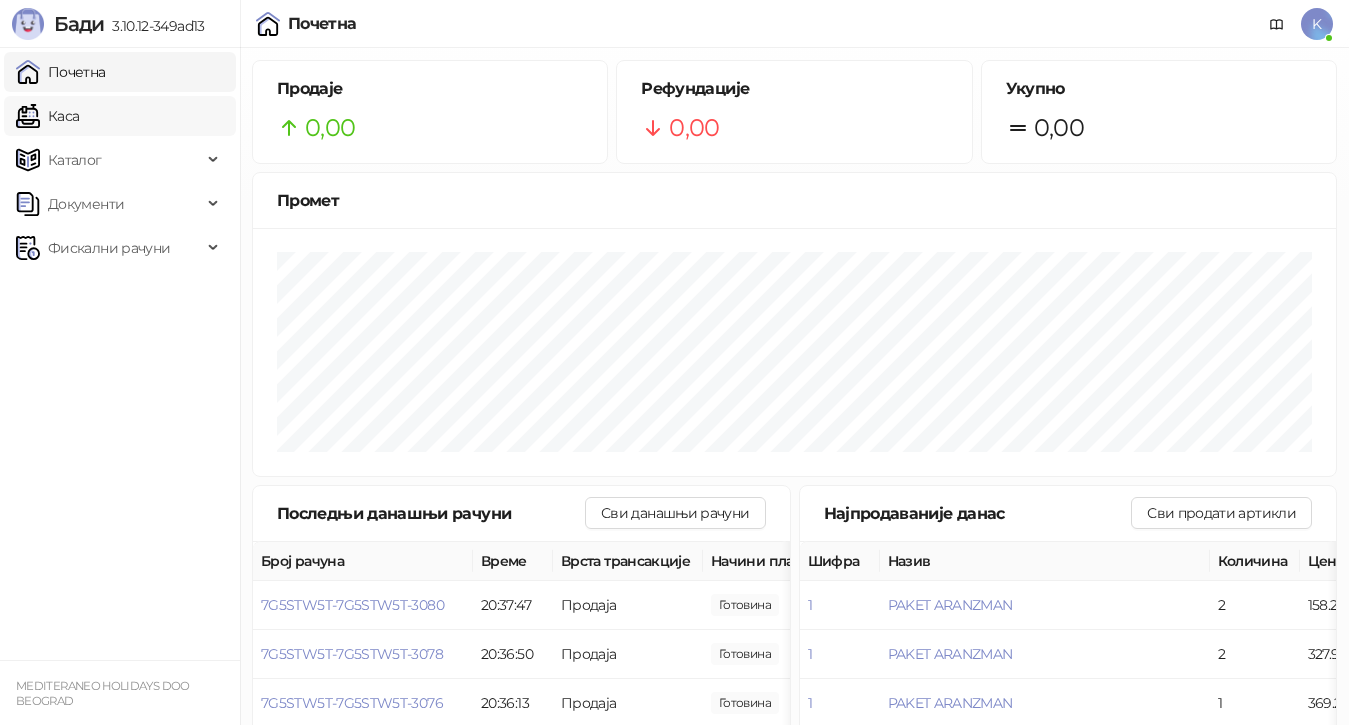 click on "Каса" at bounding box center [47, 116] 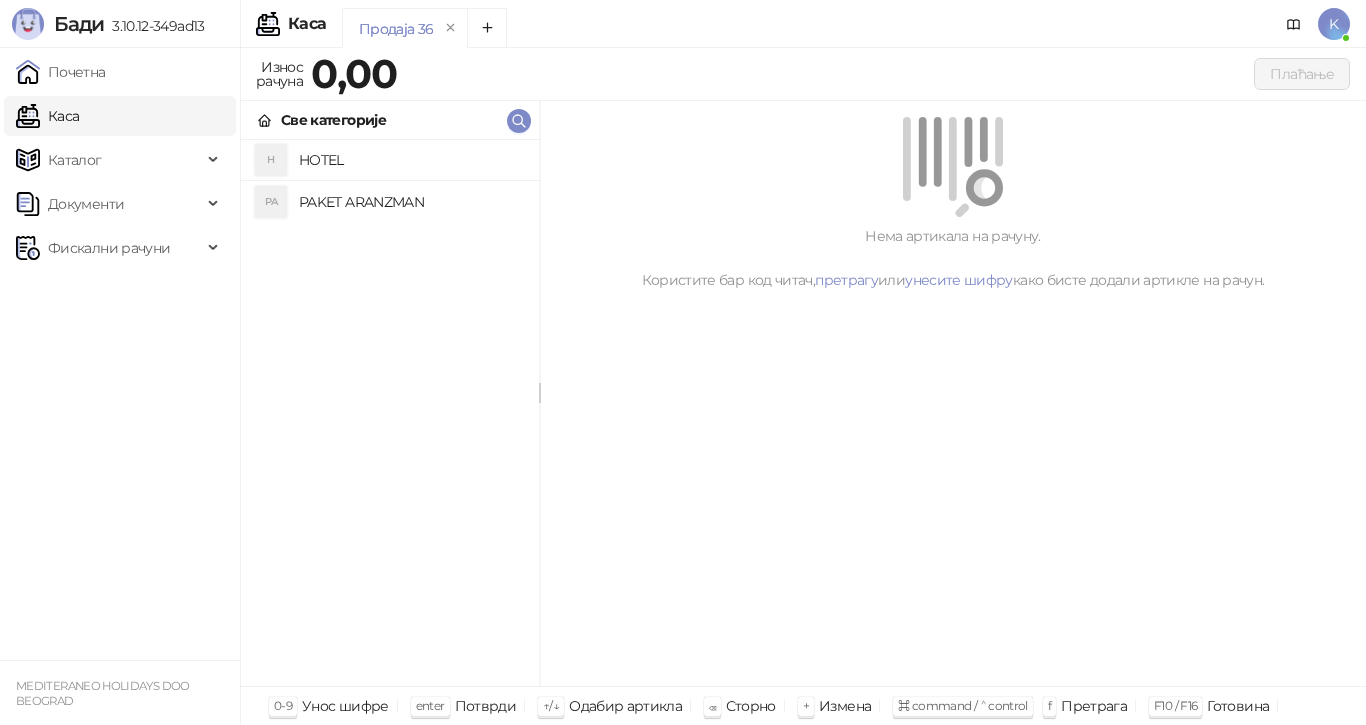 click on "PAKET ARANZMAN" at bounding box center (411, 202) 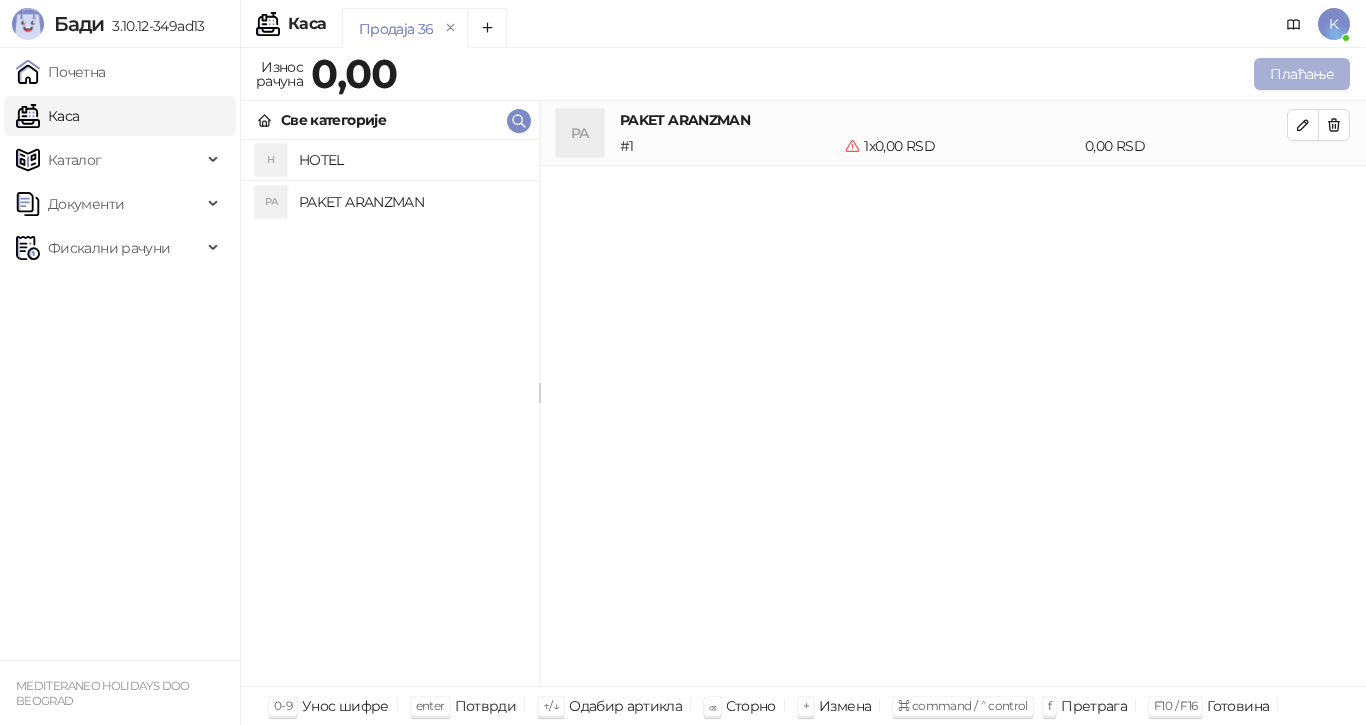 click on "Плаћање" at bounding box center (1302, 74) 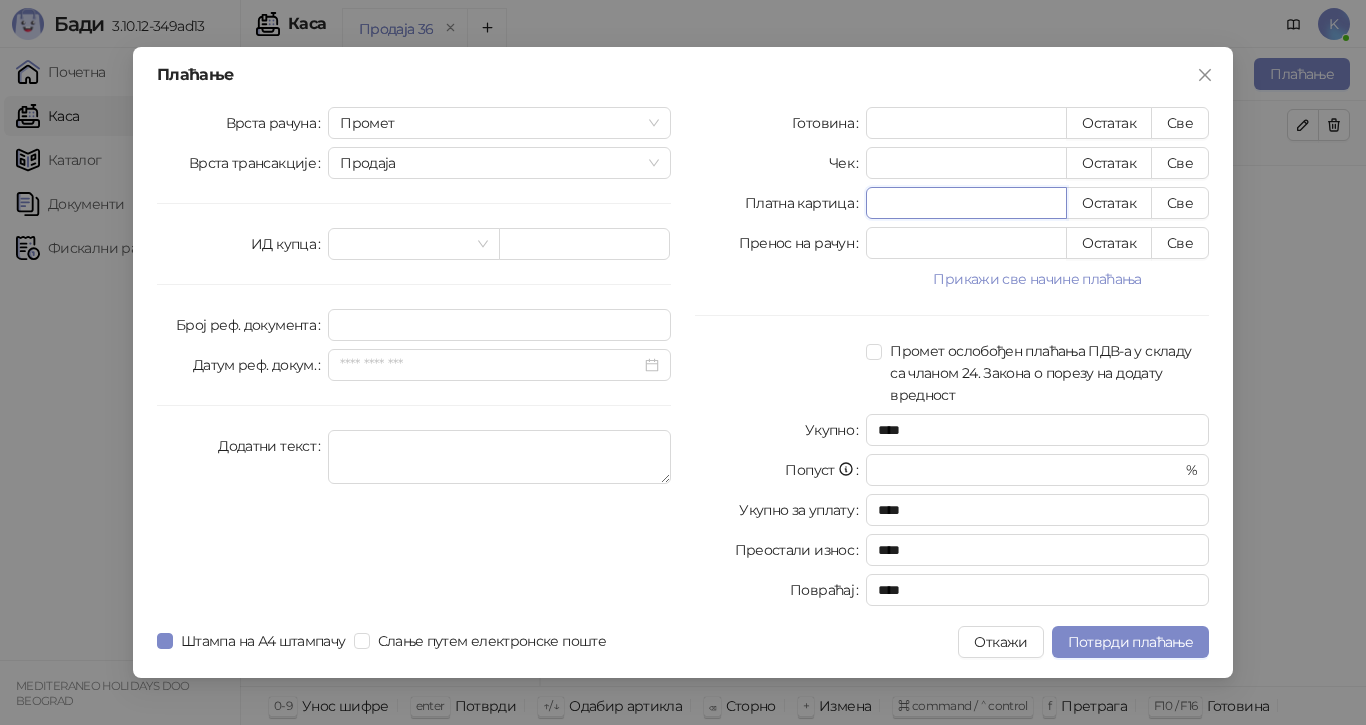 click on "*" at bounding box center (966, 203) 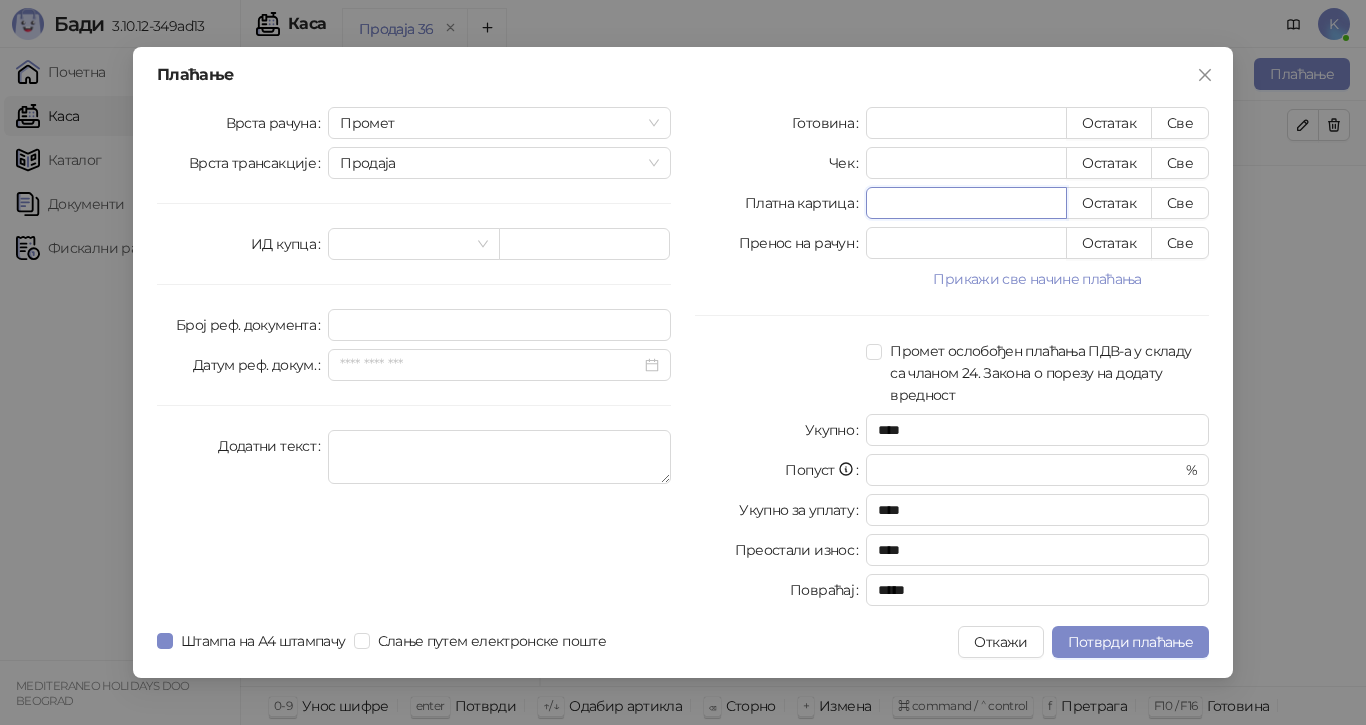 type on "***" 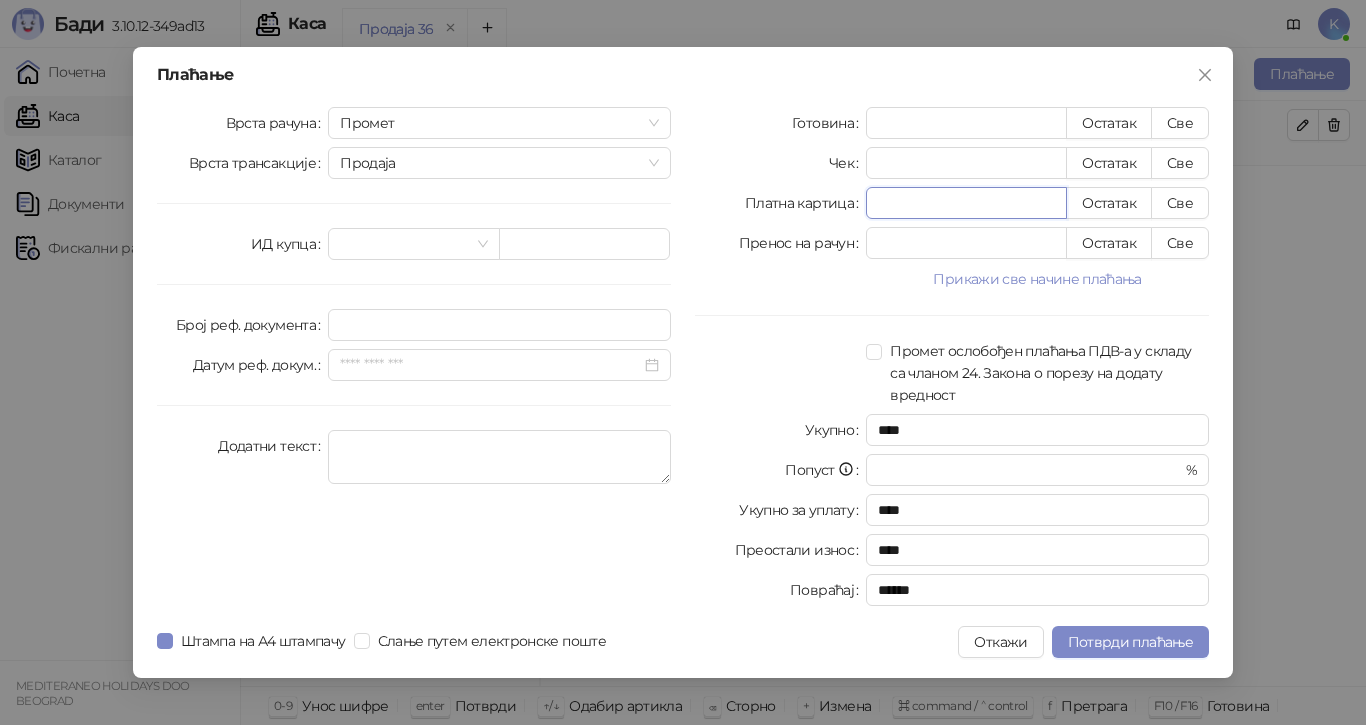 type on "****" 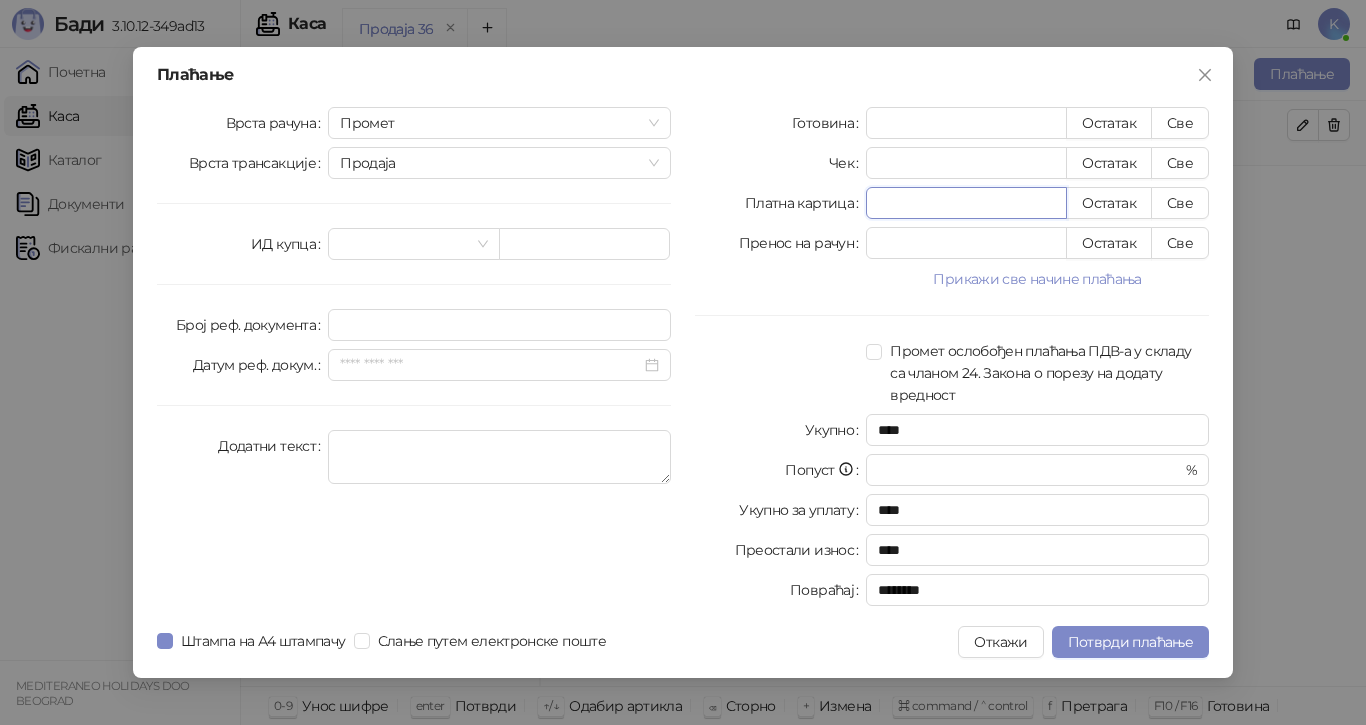type on "*****" 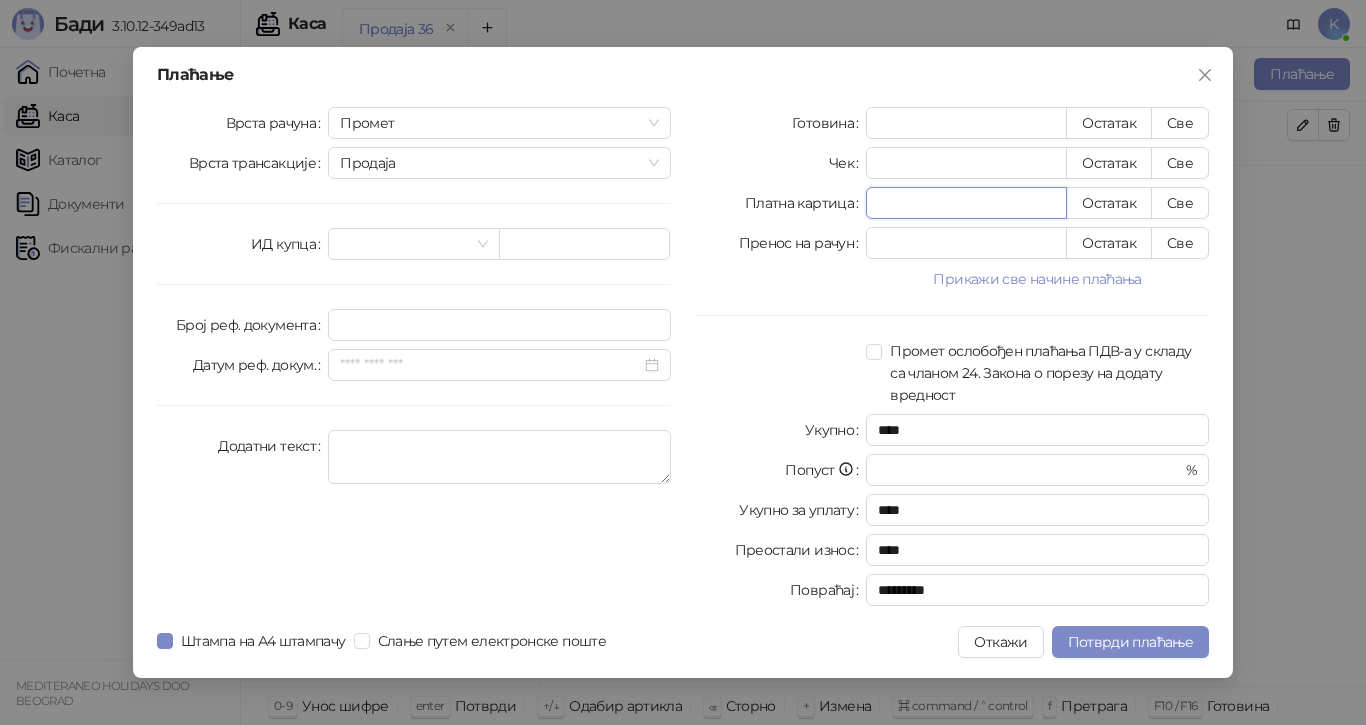 type on "******" 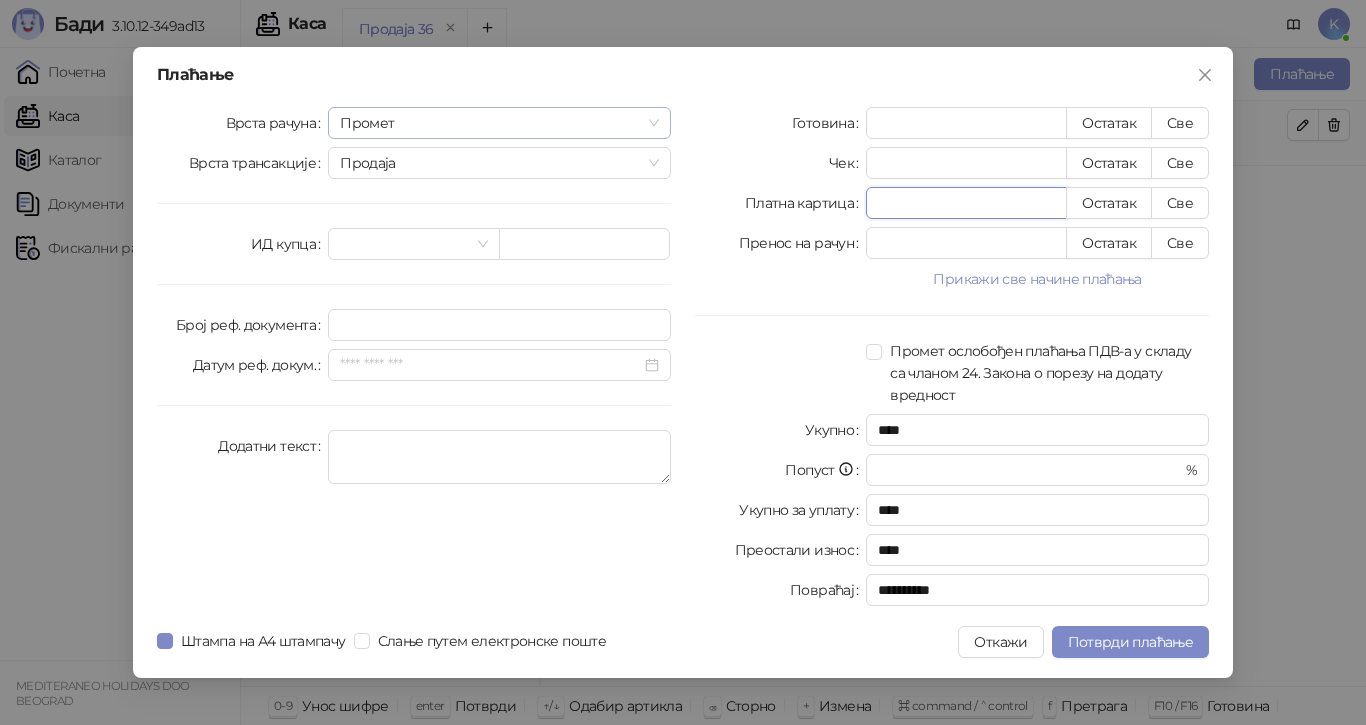 click on "Промет" at bounding box center [499, 123] 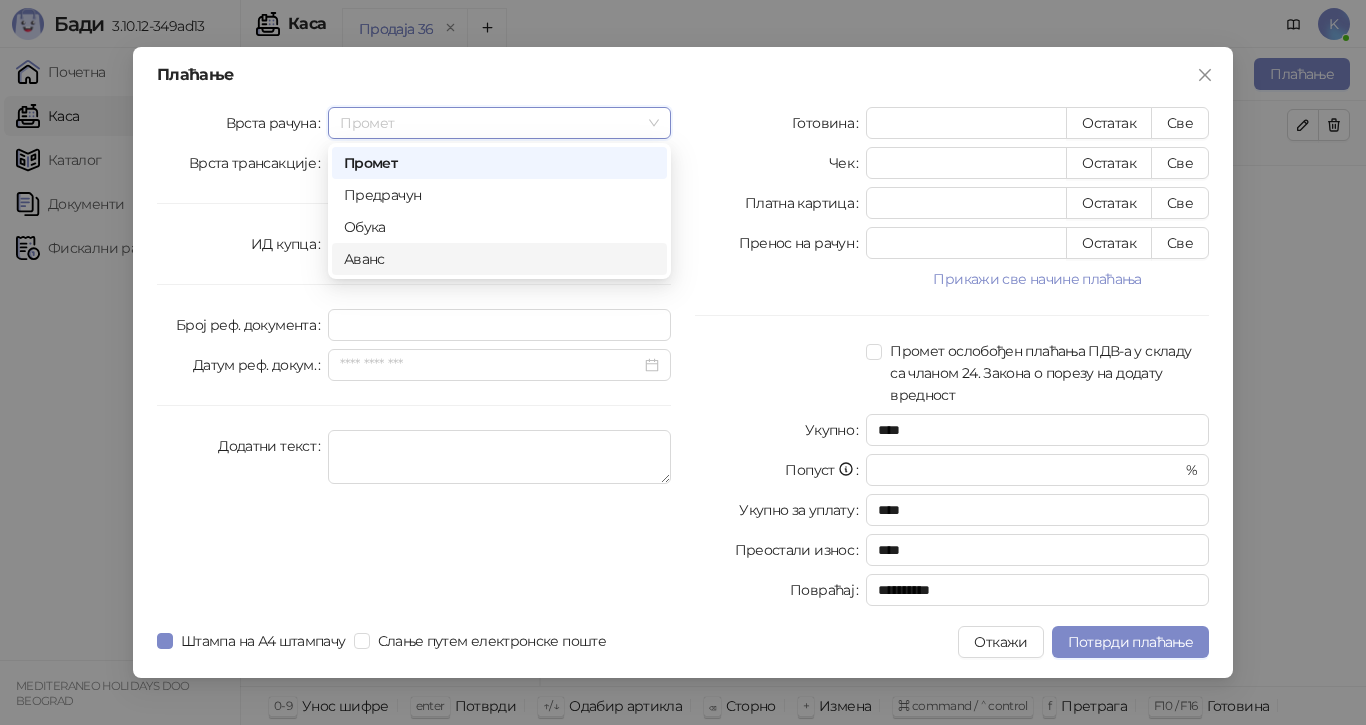 click on "Аванс" at bounding box center (499, 259) 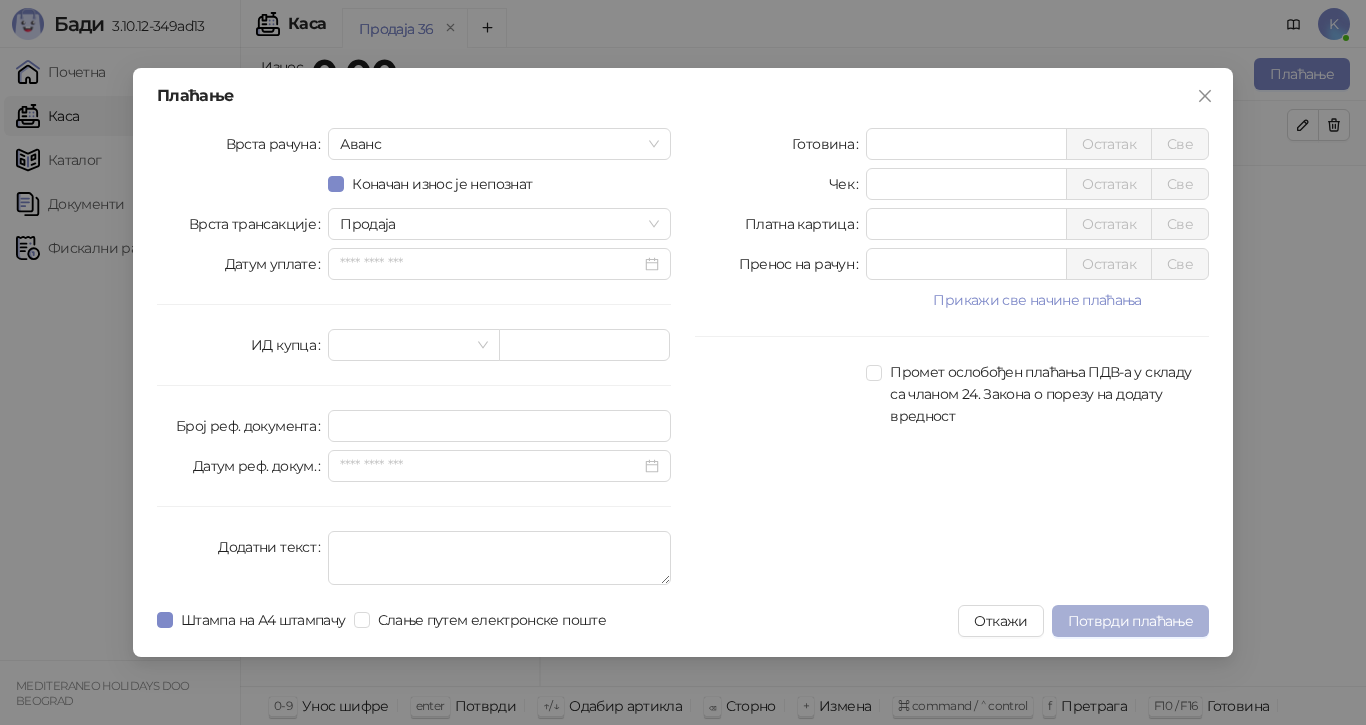 click on "Потврди плаћање" at bounding box center [1130, 621] 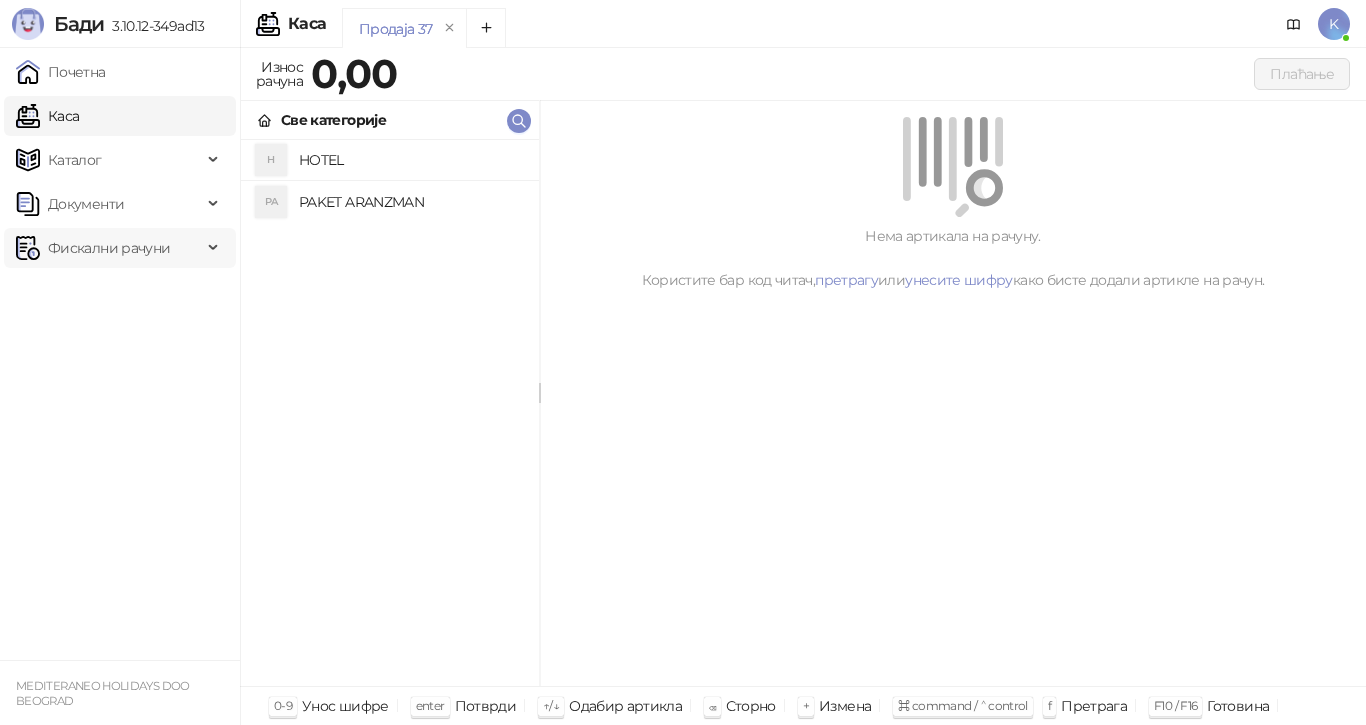 click on "Фискални рачуни" at bounding box center [109, 248] 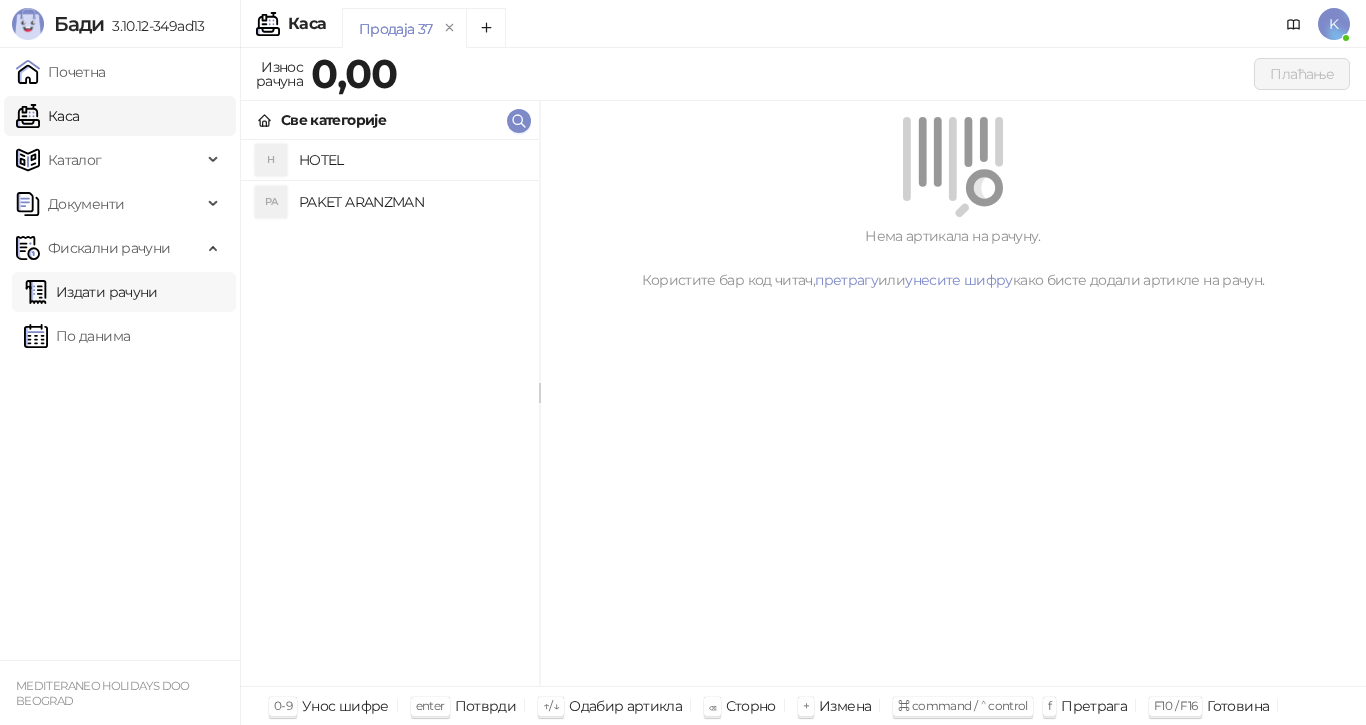 click on "Издати рачуни" at bounding box center [91, 292] 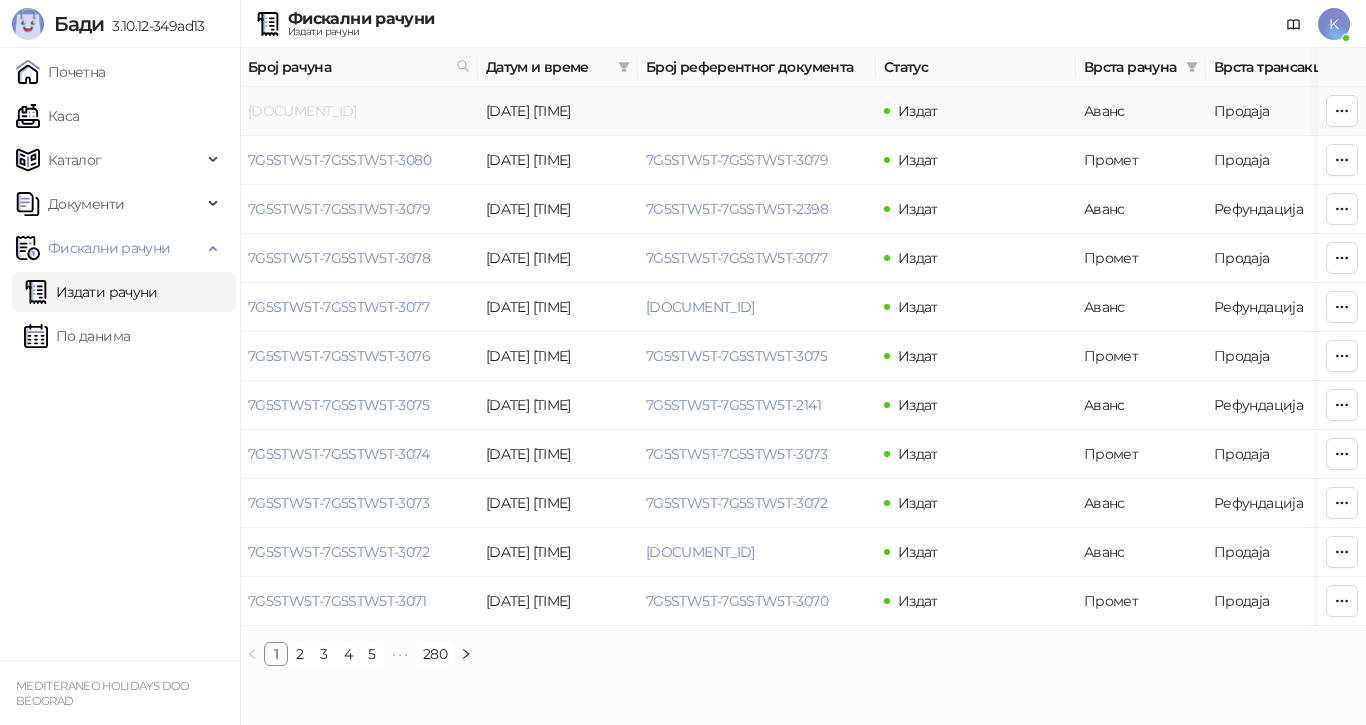 click on "7G5STW5T-7G5STW5T-3081" at bounding box center [302, 111] 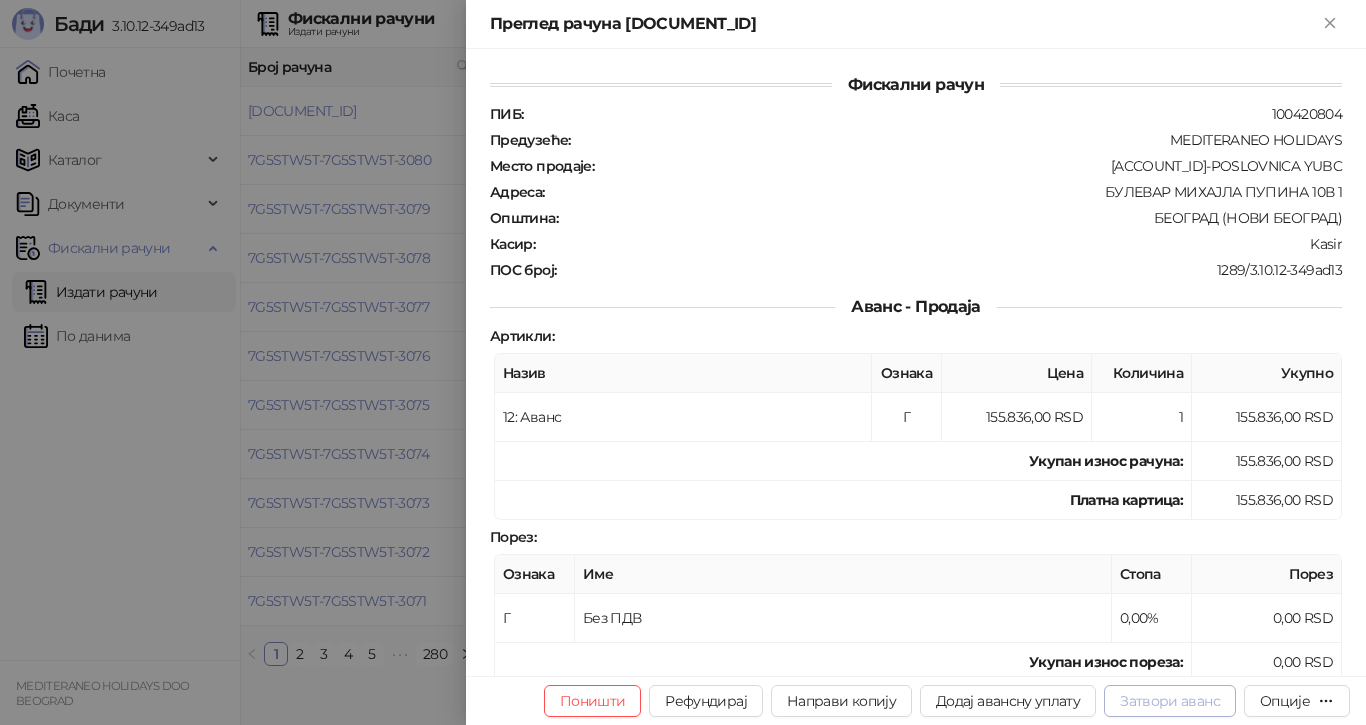 click on "Затвори аванс" at bounding box center (1170, 701) 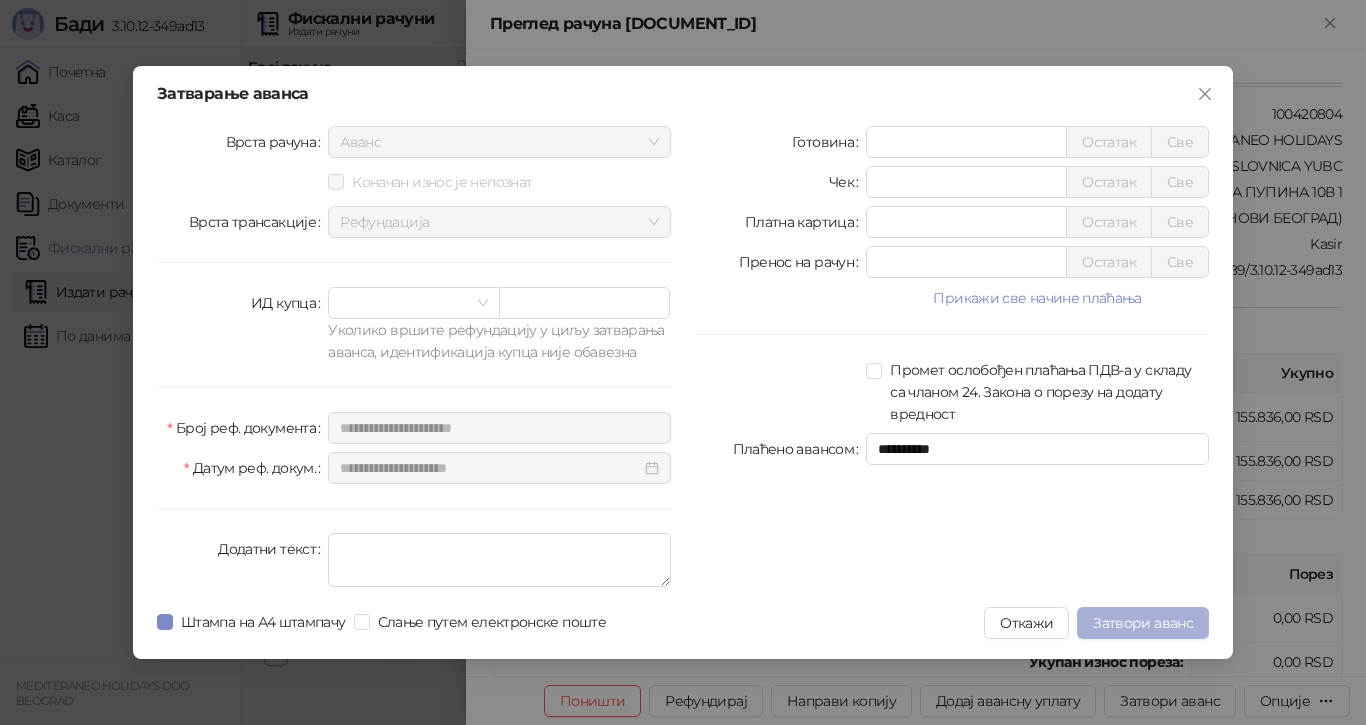 click on "Затвори аванс" at bounding box center (1143, 623) 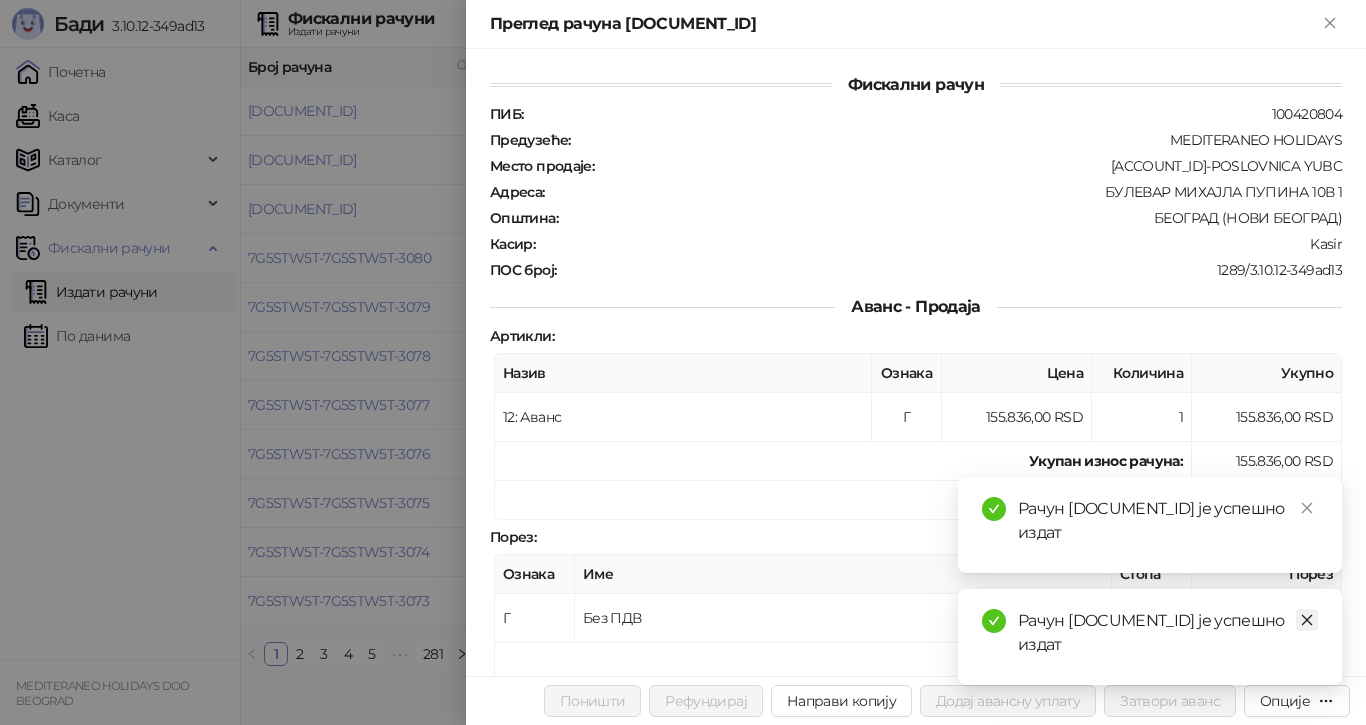 click at bounding box center (1307, 620) 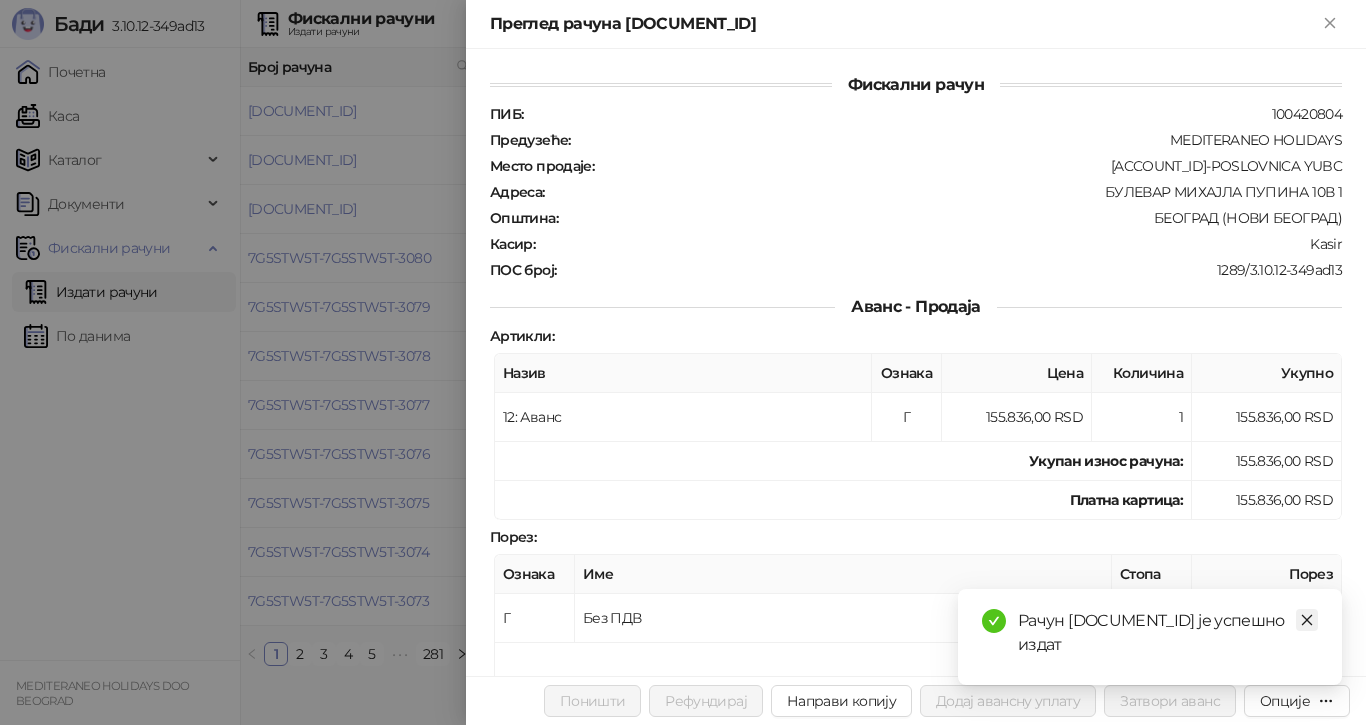 click 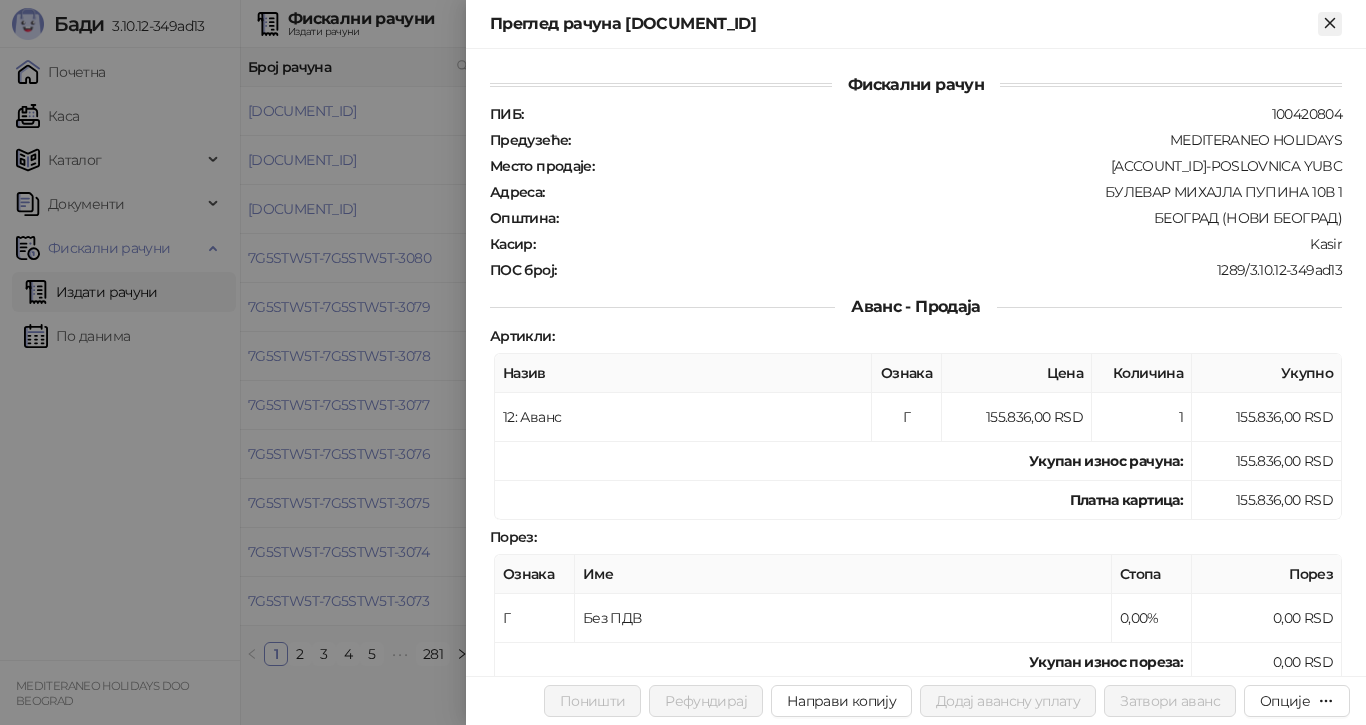click 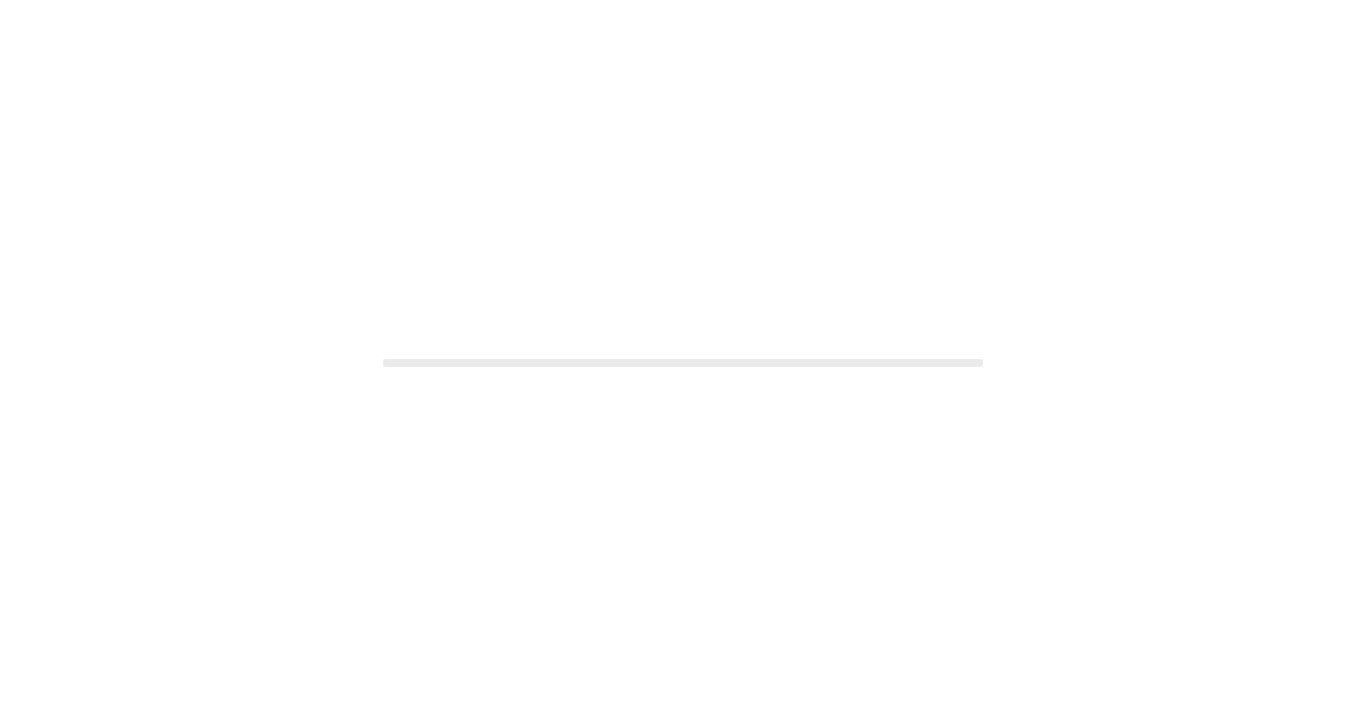 scroll, scrollTop: 0, scrollLeft: 0, axis: both 